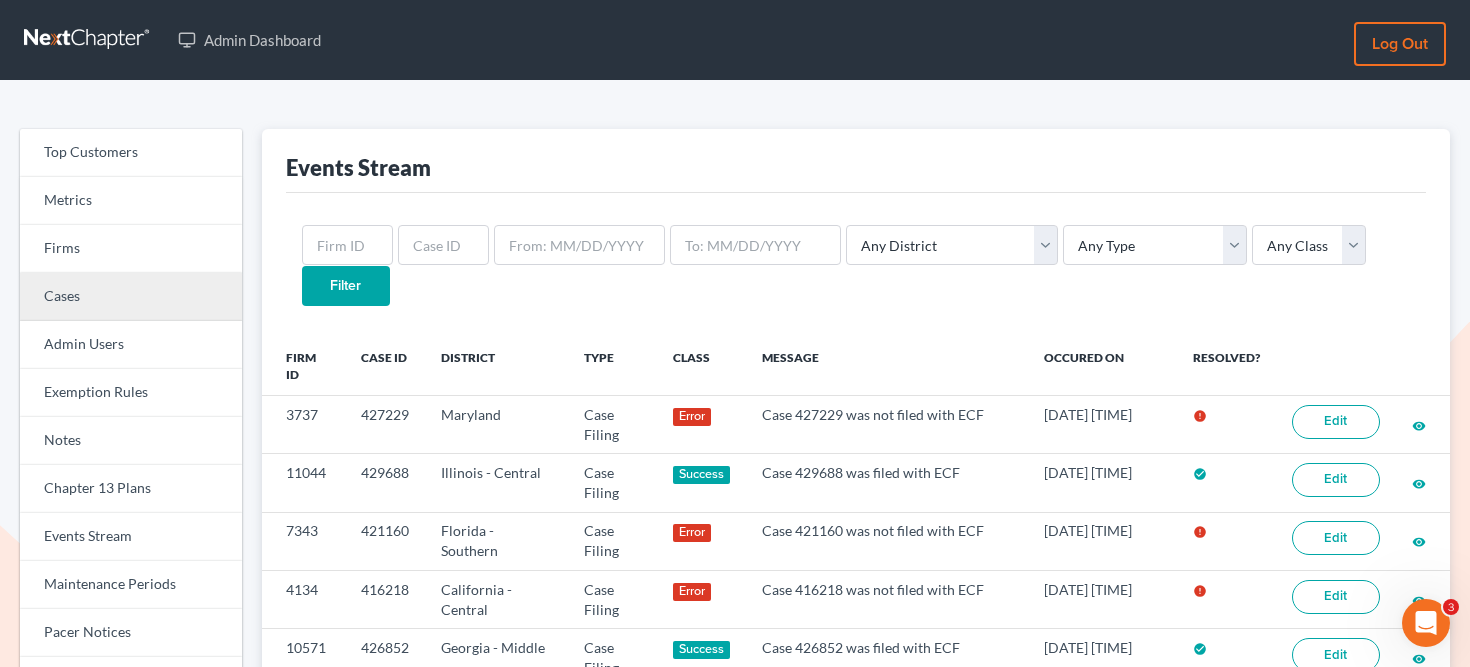 scroll, scrollTop: 209, scrollLeft: 0, axis: vertical 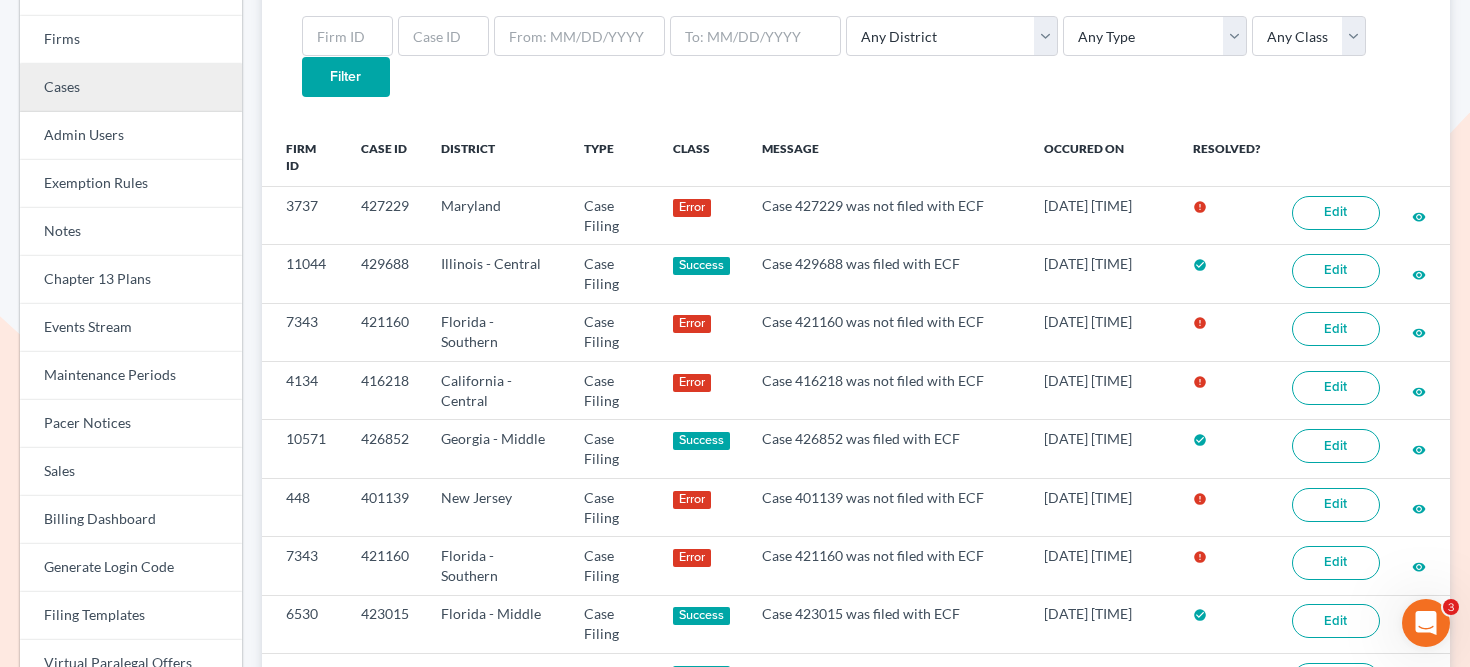 click on "Cases" at bounding box center (131, 88) 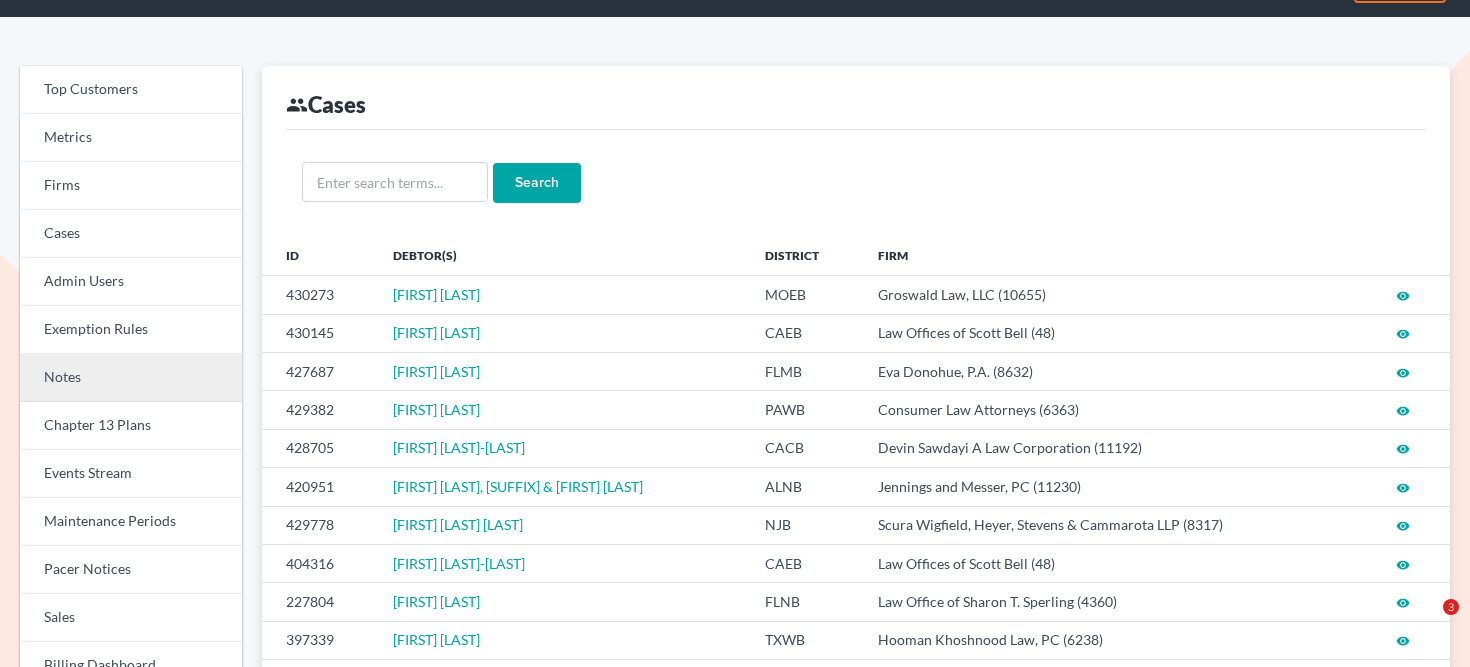 scroll, scrollTop: 87, scrollLeft: 0, axis: vertical 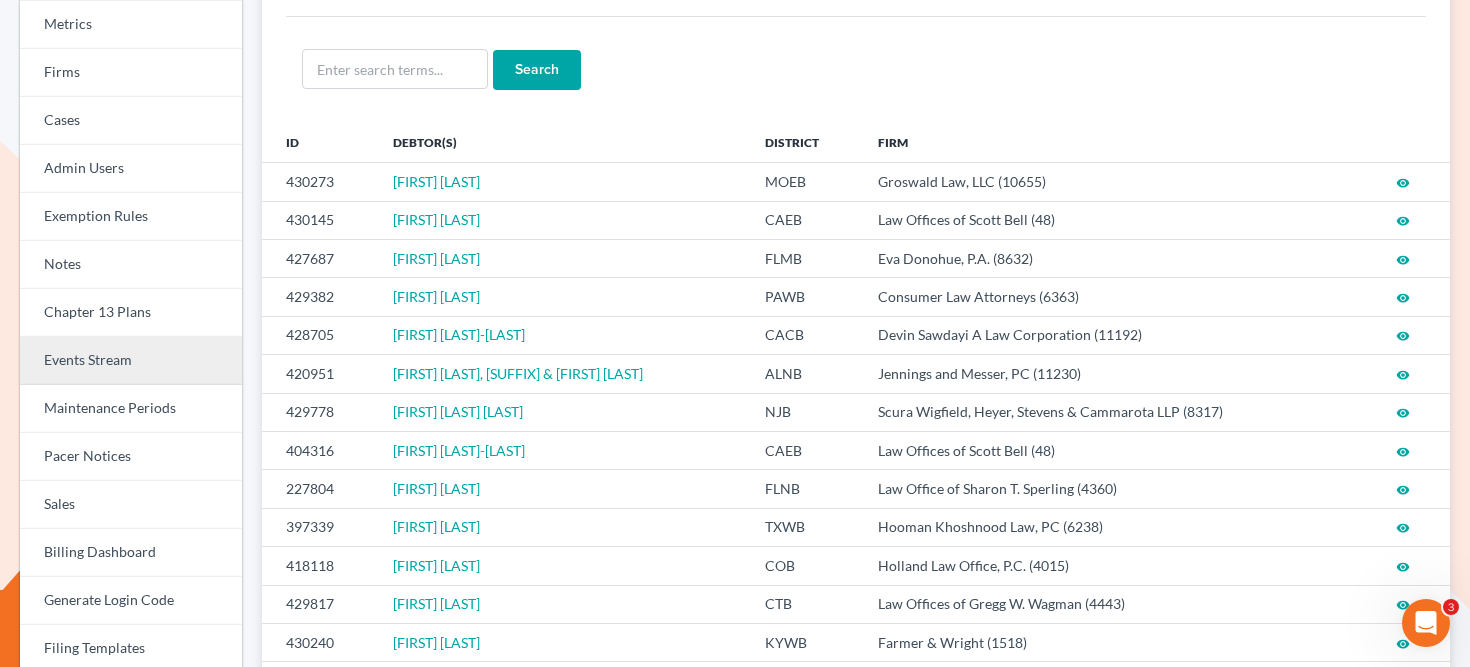 click on "Events Stream" at bounding box center (131, 361) 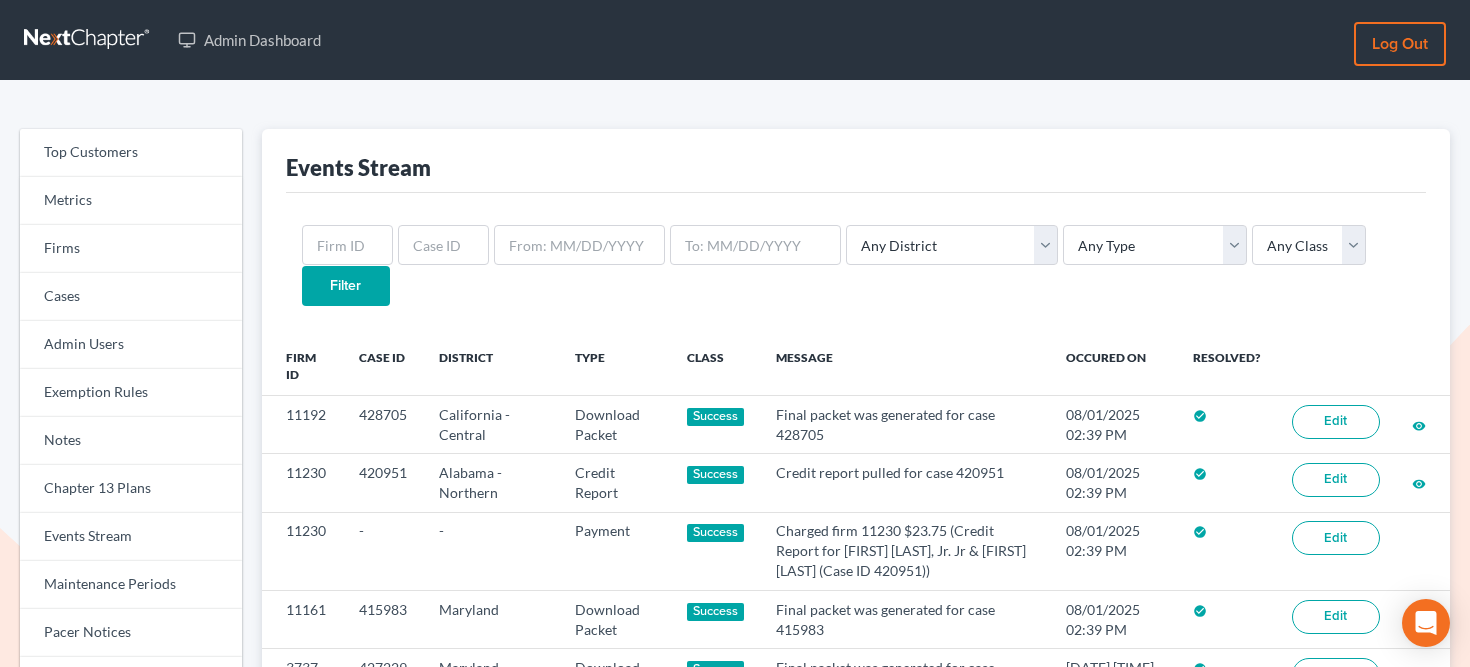 scroll, scrollTop: 0, scrollLeft: 0, axis: both 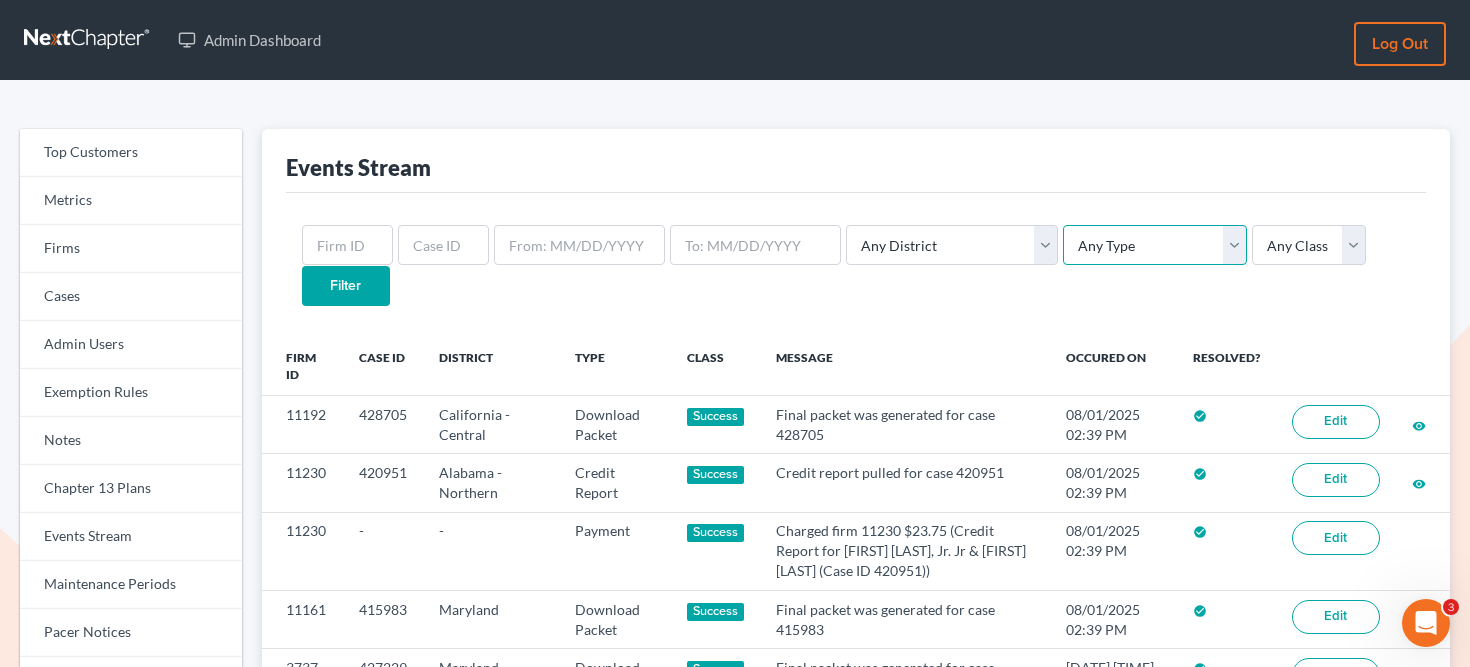 click on "Any Type
Case Applied To Plan
Case Archive
Case Duplicate
Case Filing
Chapter 13 Plan
Chapter 13 Receipt
Client Portal
Credit Card
Credit Report
Debt Import
Directory
Download Packet
Draft Packet
Fee Receipt
New Case
Payment
Payment Import
Payment Plan
Preview" at bounding box center (1155, 245) 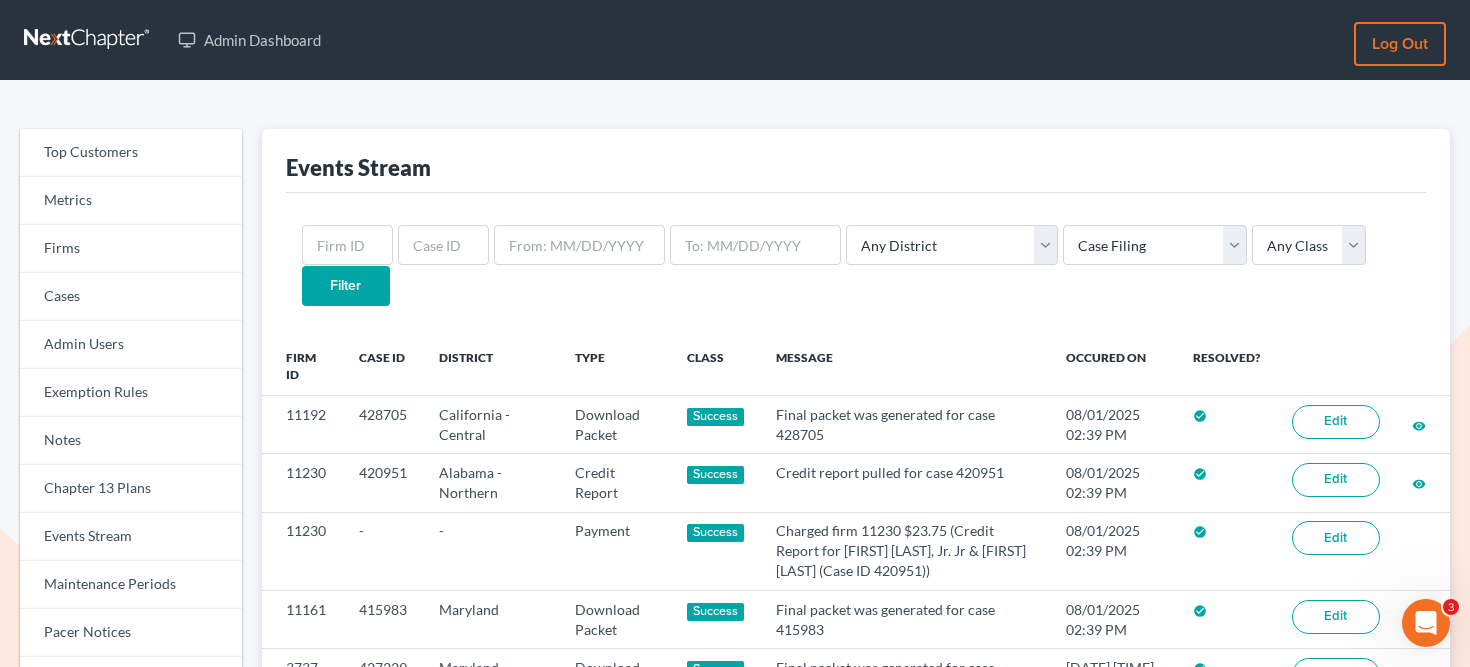 click on "Filter" at bounding box center (346, 286) 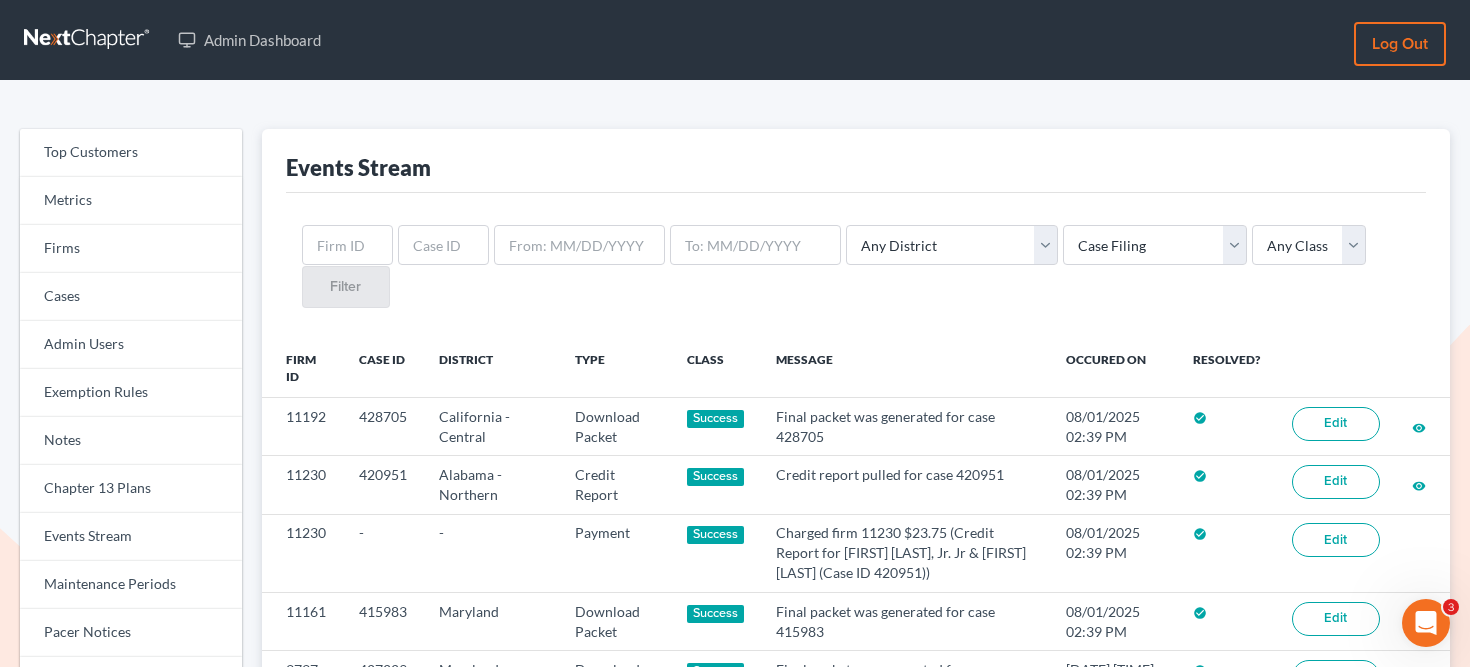 scroll, scrollTop: 38, scrollLeft: 0, axis: vertical 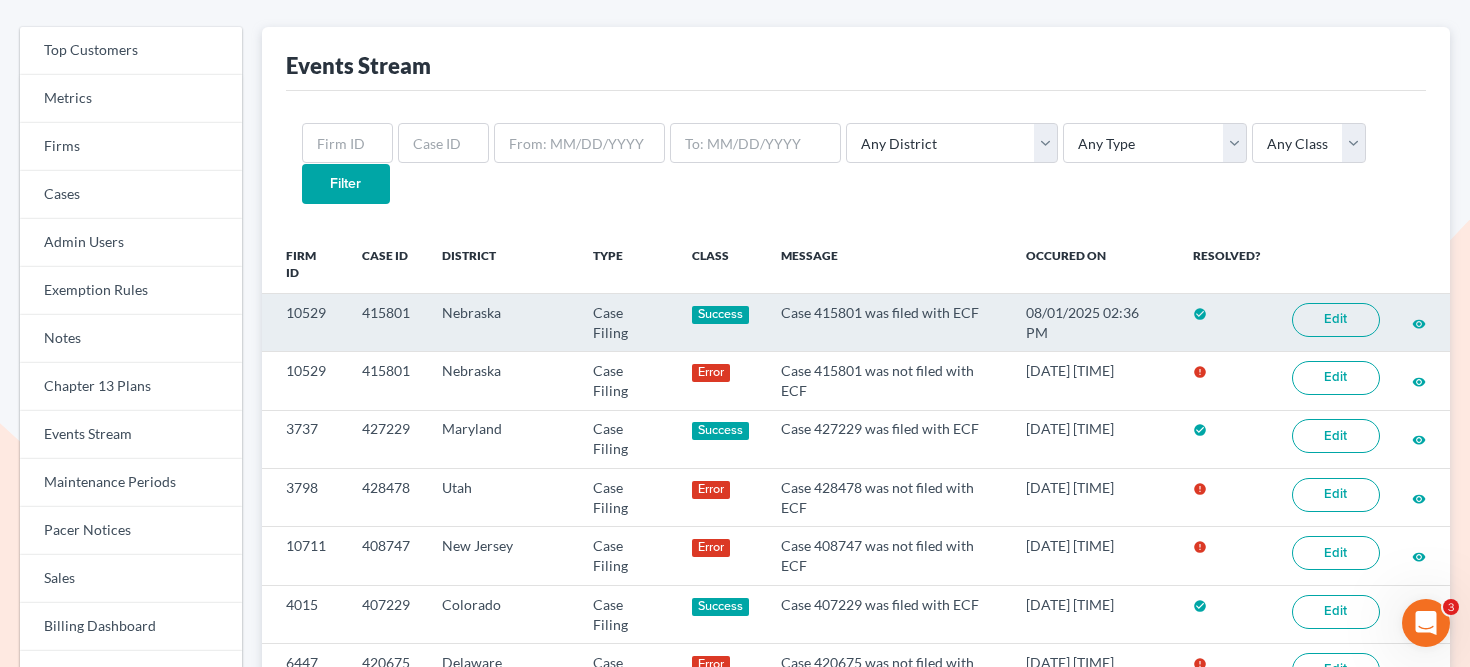 click on "Case 415801 was filed with ECF" at bounding box center (887, 322) 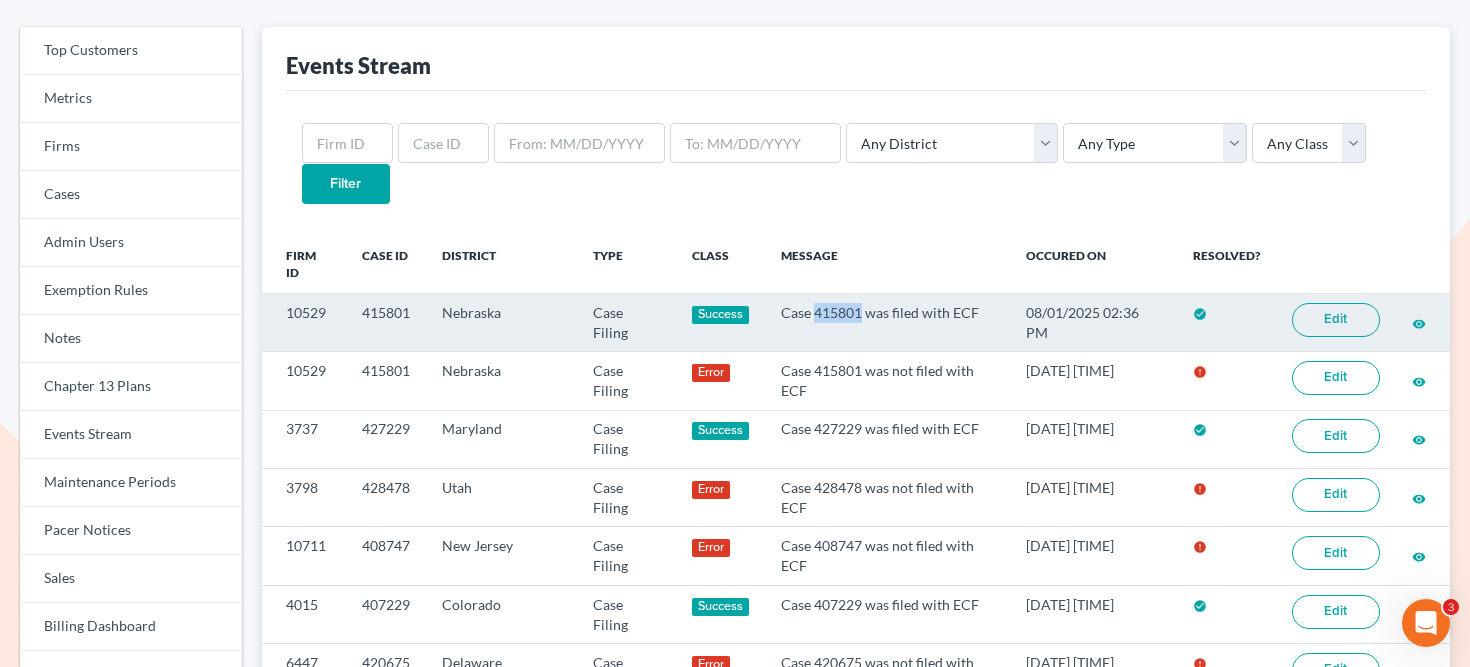 click on "Case 415801 was filed with ECF" at bounding box center [887, 322] 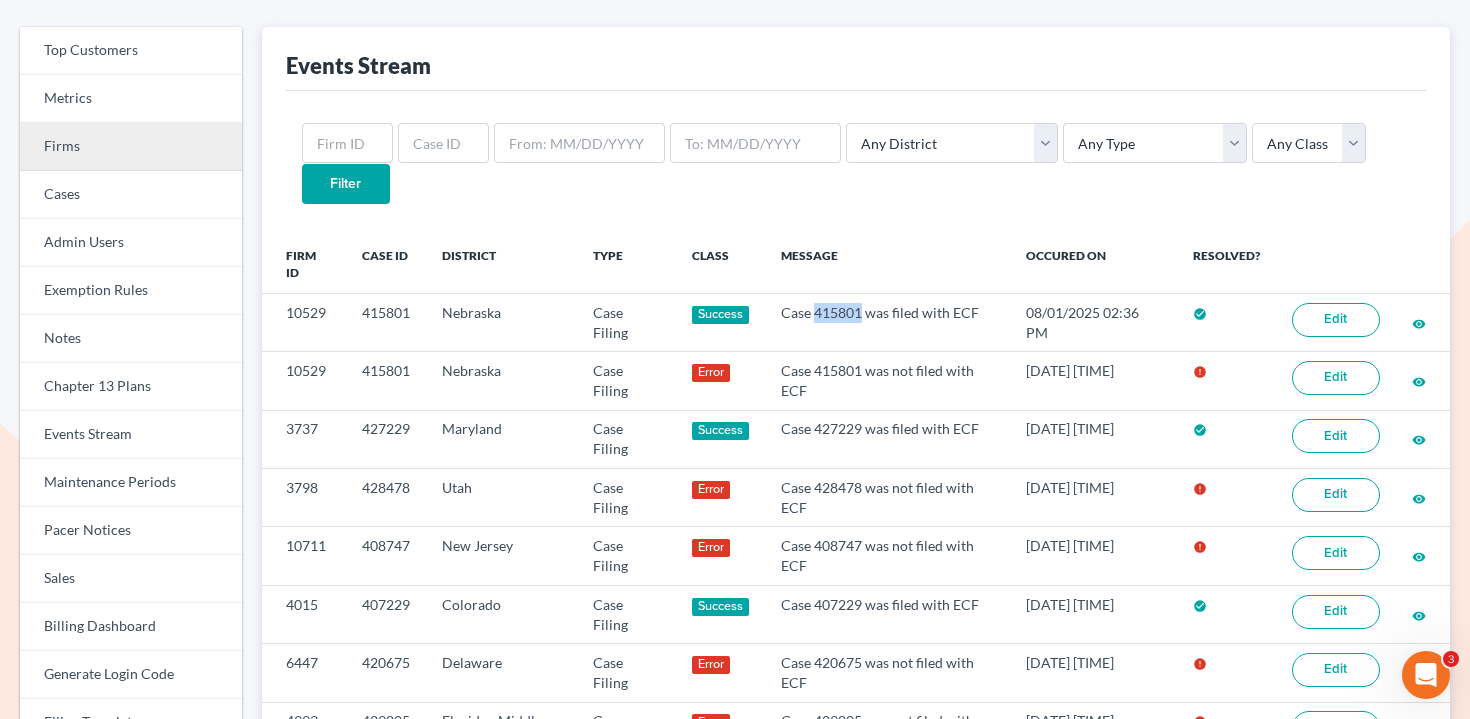 click on "Firms" at bounding box center [131, 147] 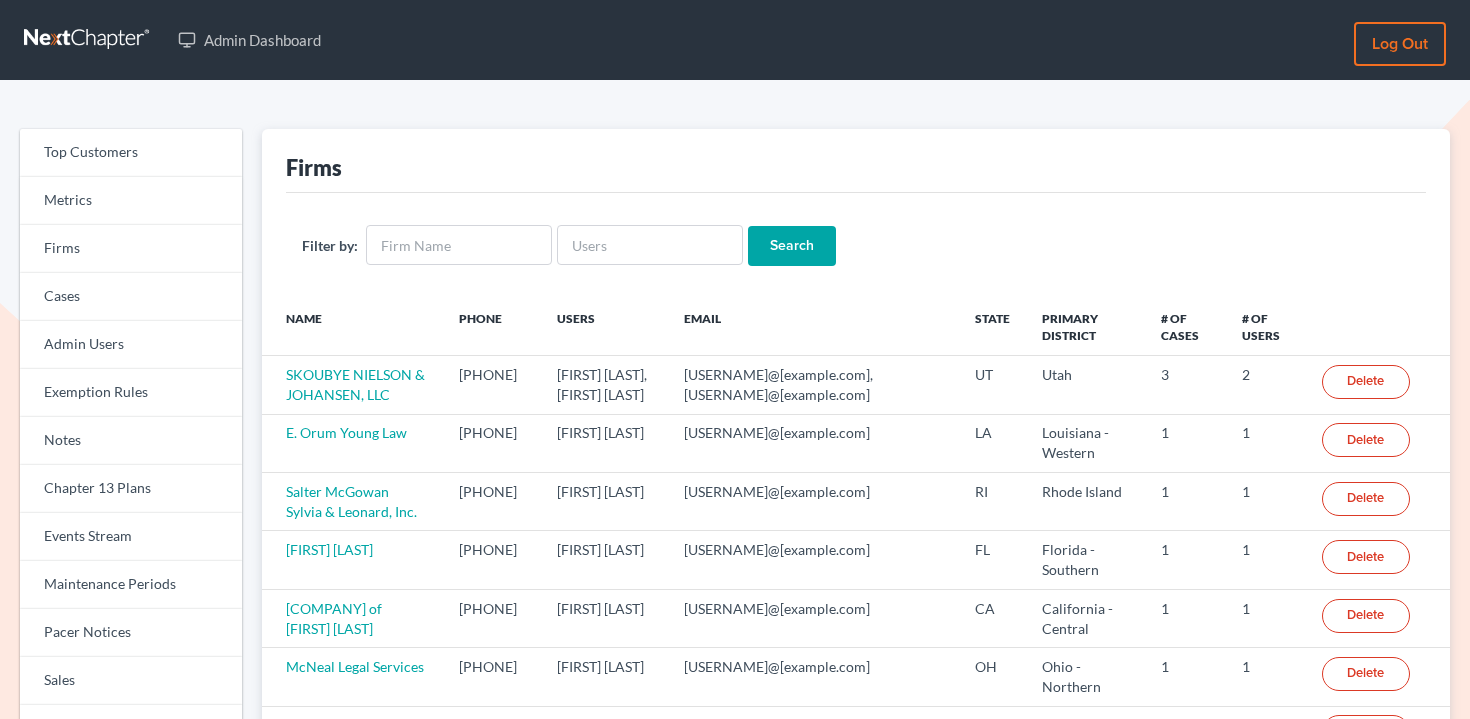 scroll, scrollTop: 0, scrollLeft: 0, axis: both 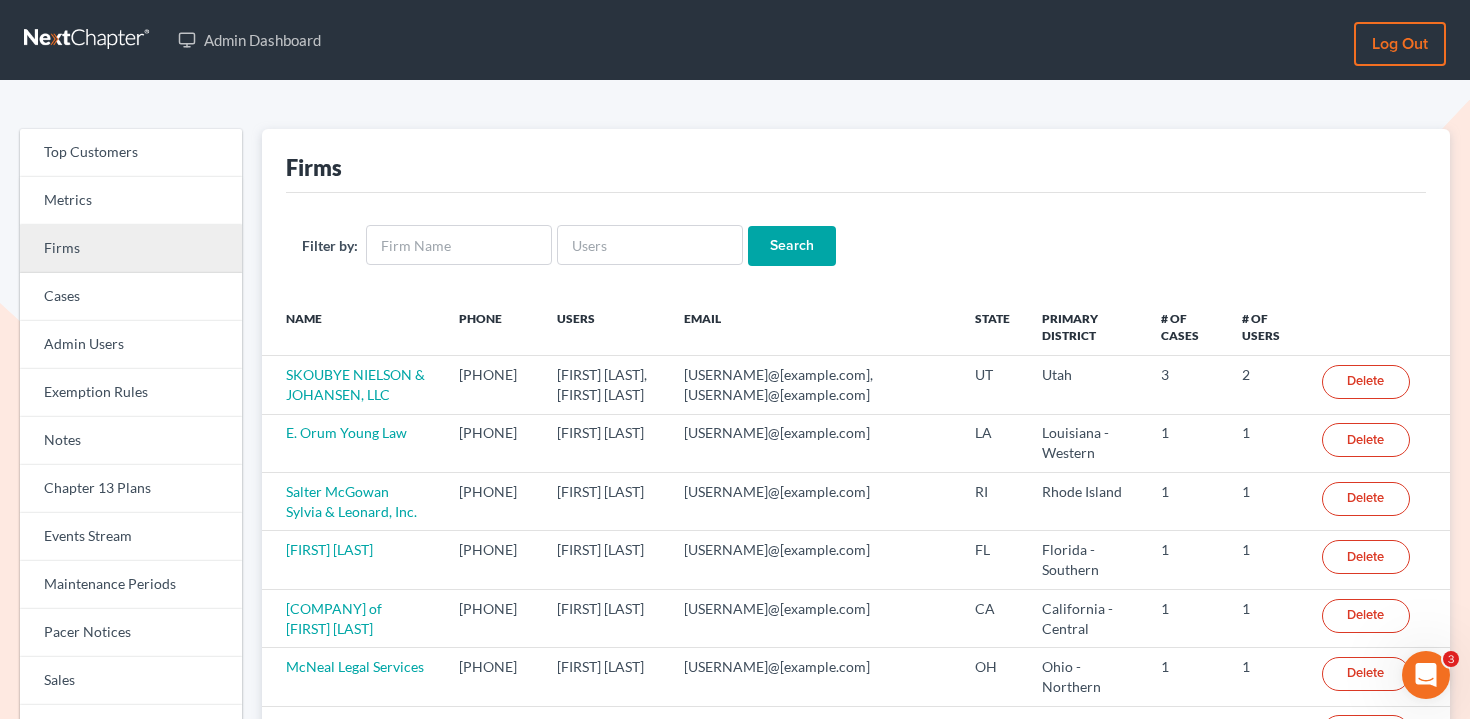 click on "Firms" at bounding box center (131, 249) 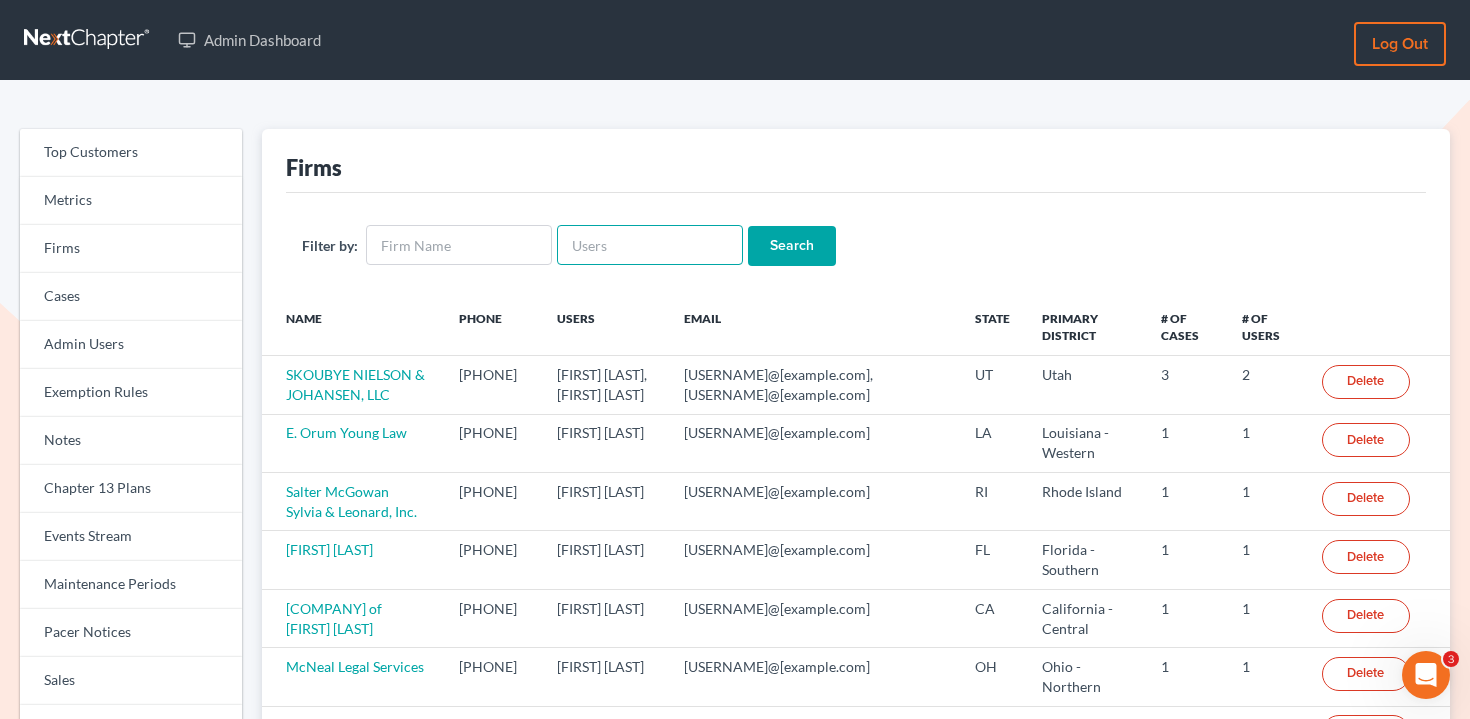 click at bounding box center [650, 245] 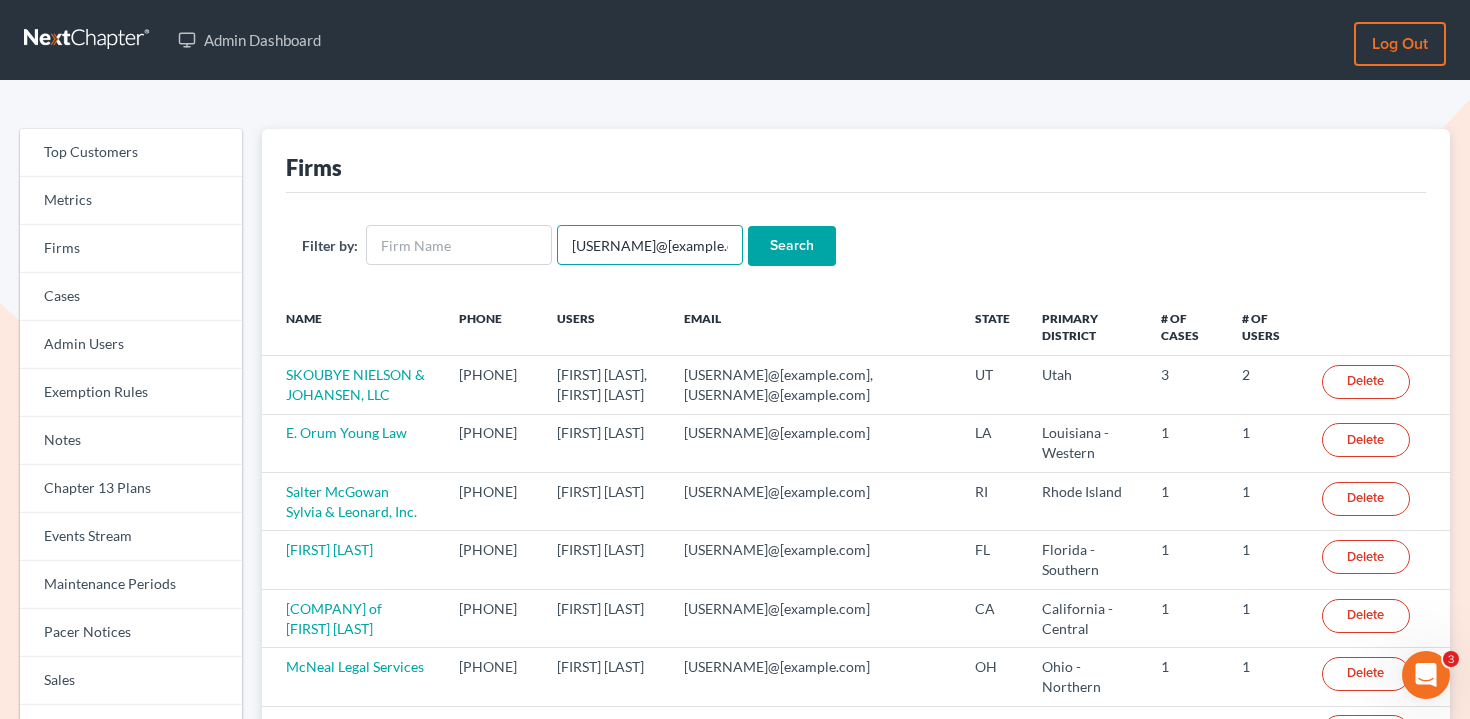 type on "[EMAIL]" 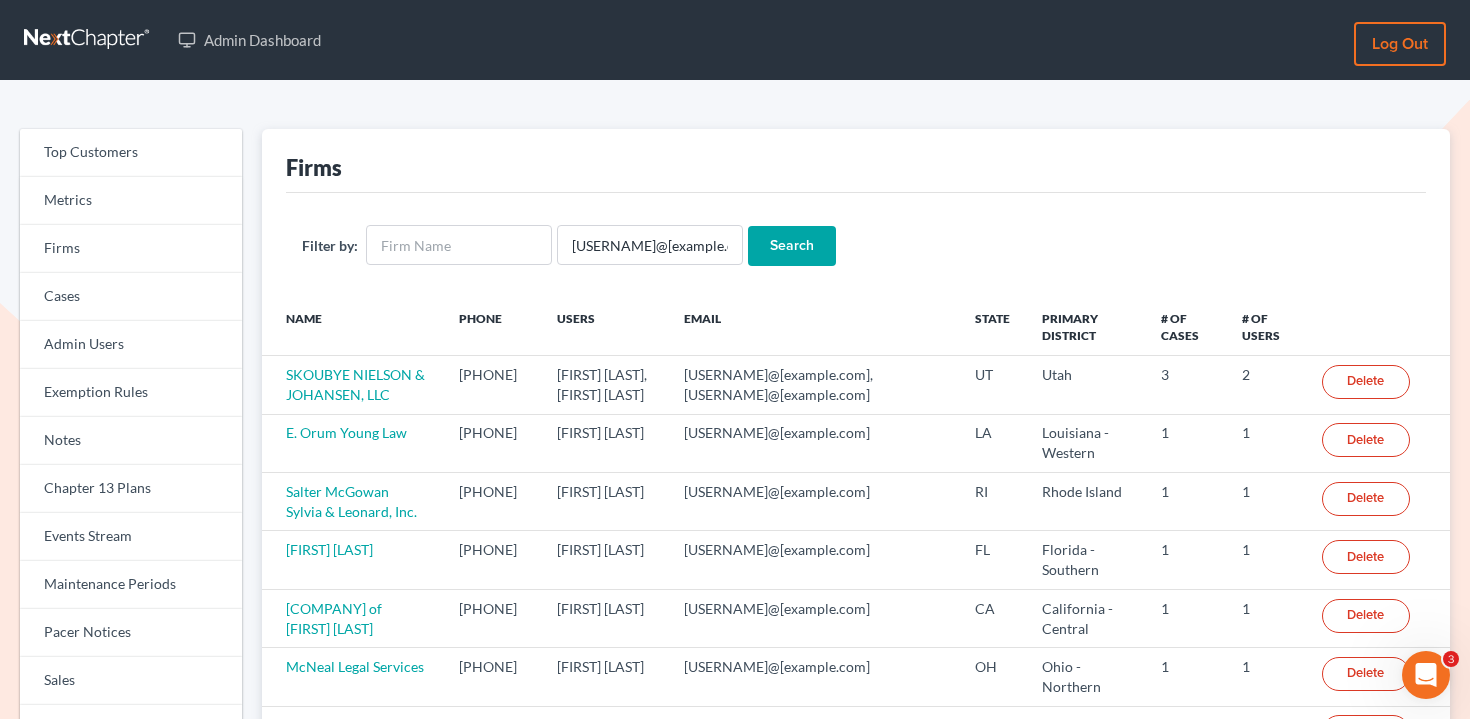 click on "Search" at bounding box center [792, 246] 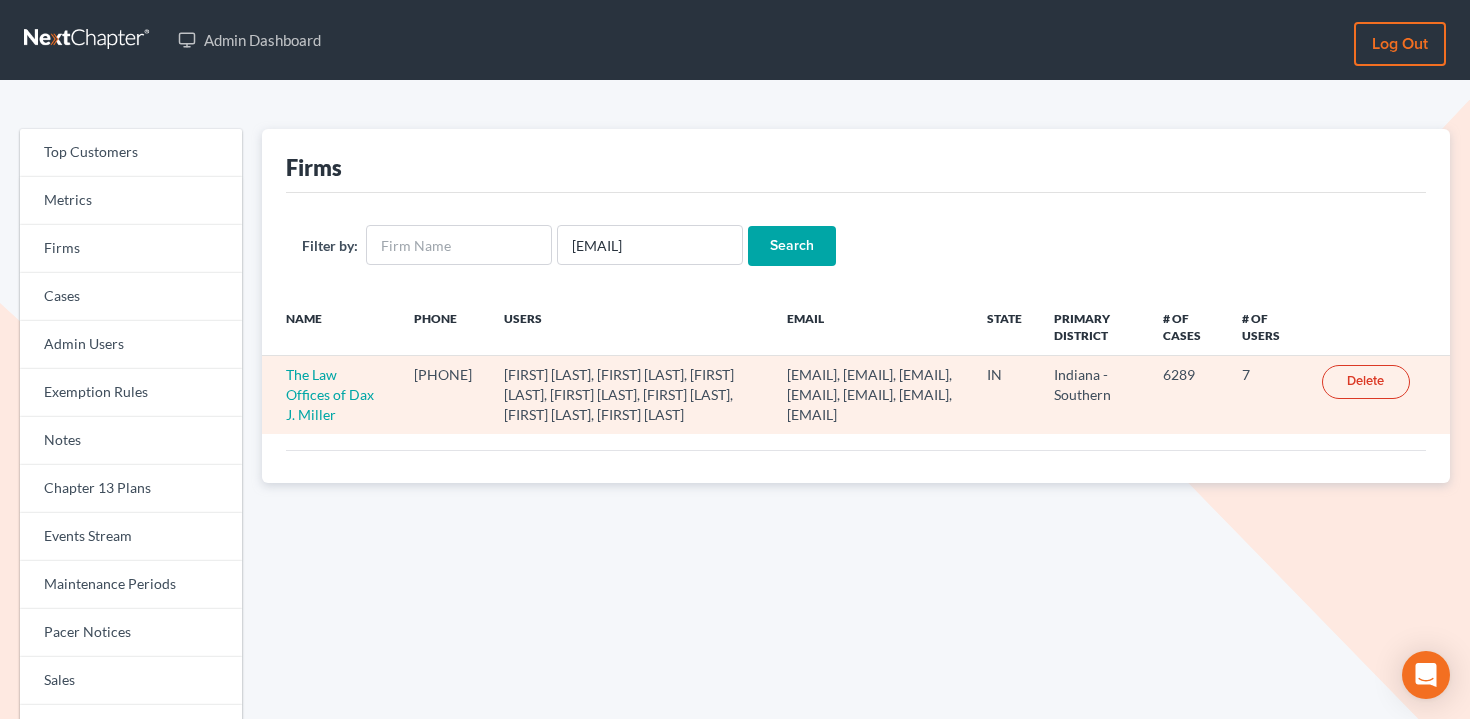 scroll, scrollTop: 0, scrollLeft: 0, axis: both 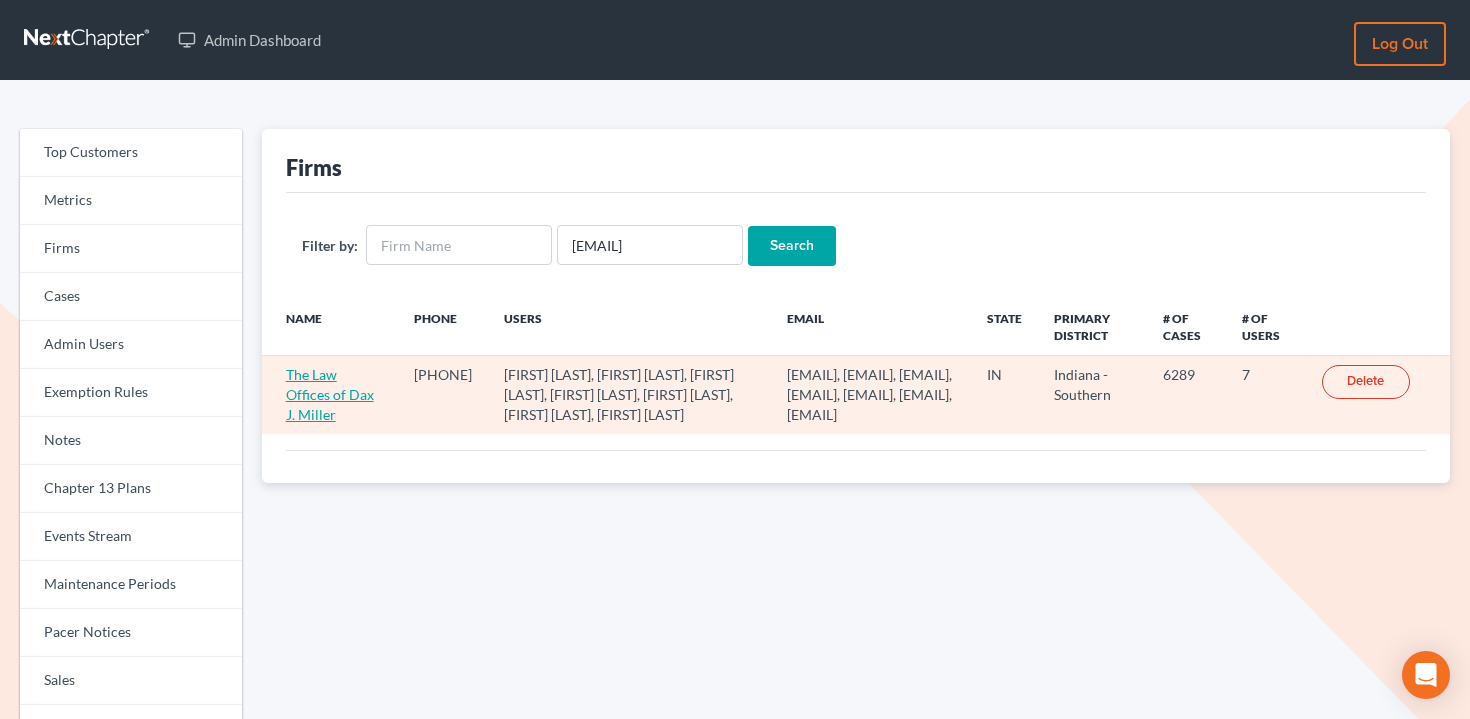 click on "The Law Offices of Dax J. Miller" at bounding box center (330, 394) 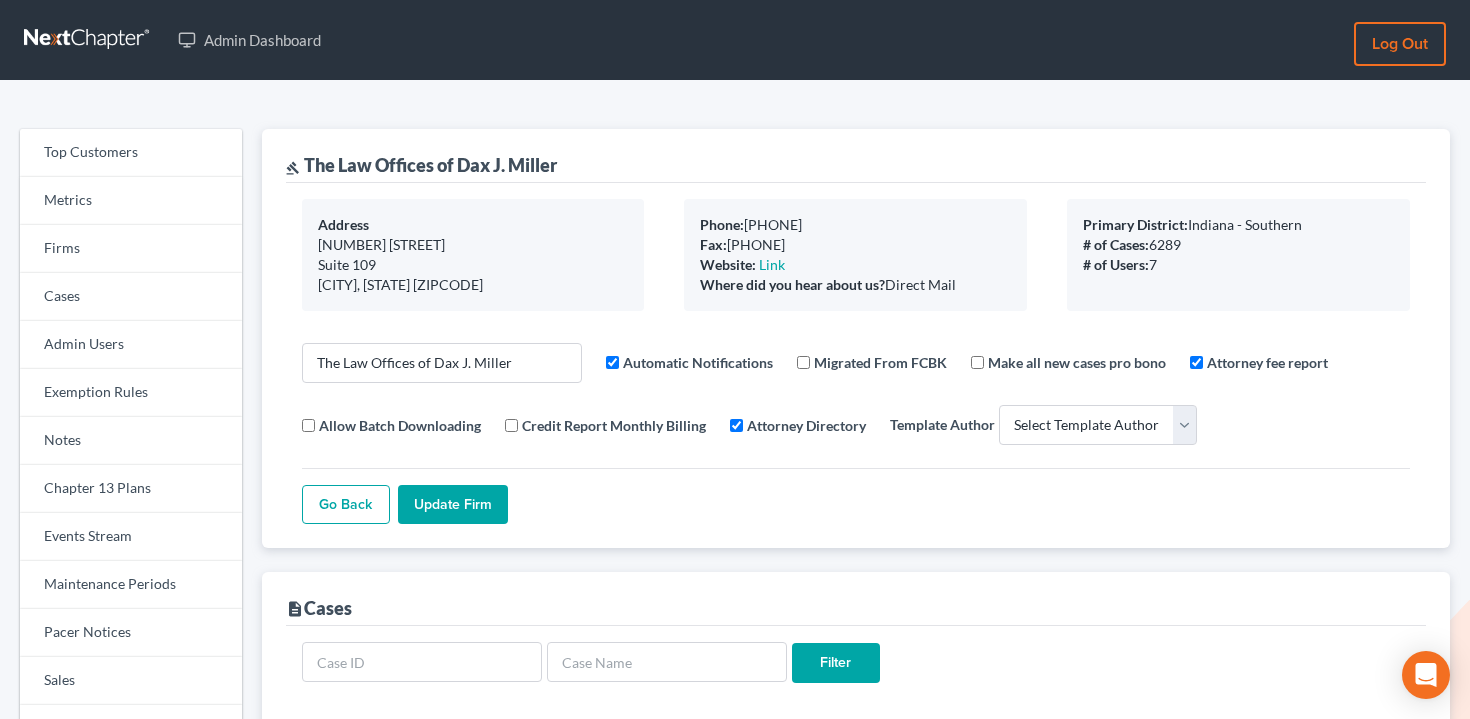select 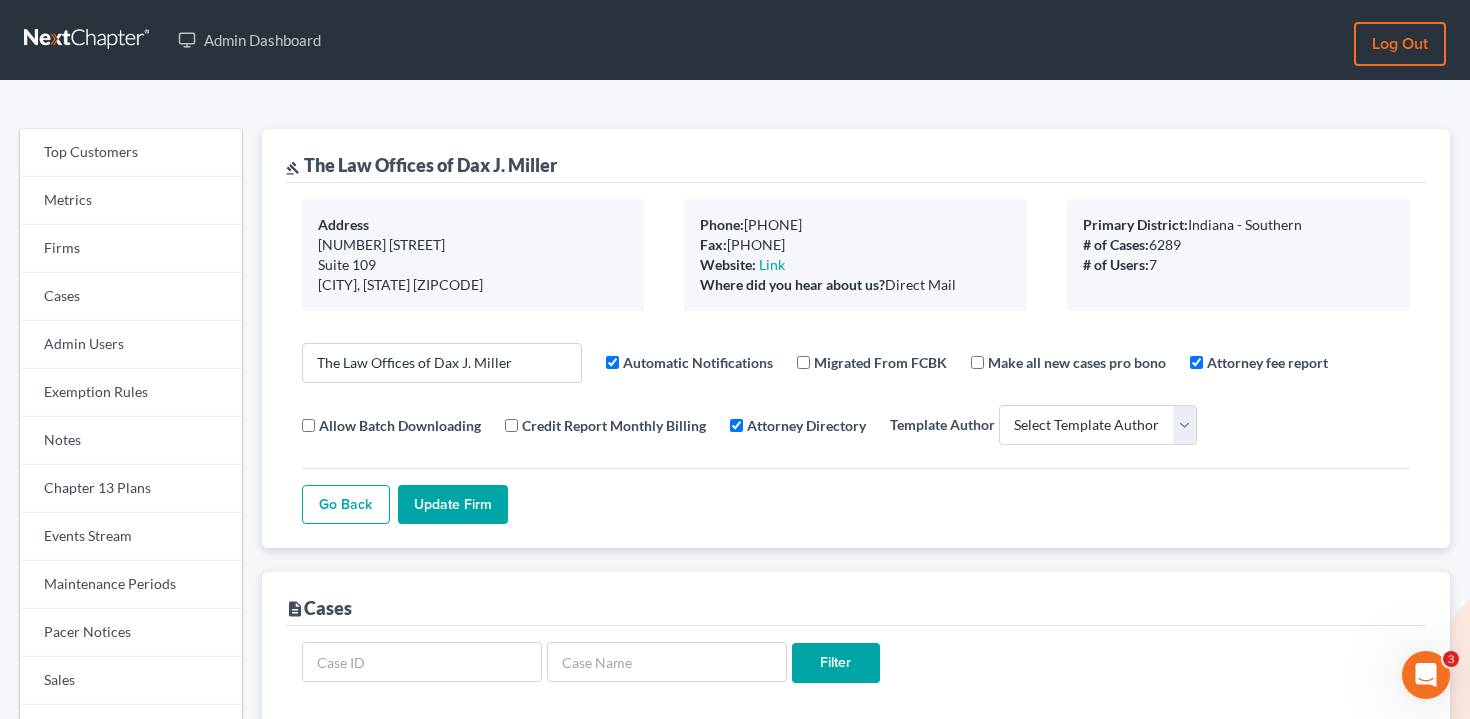 scroll, scrollTop: 0, scrollLeft: 0, axis: both 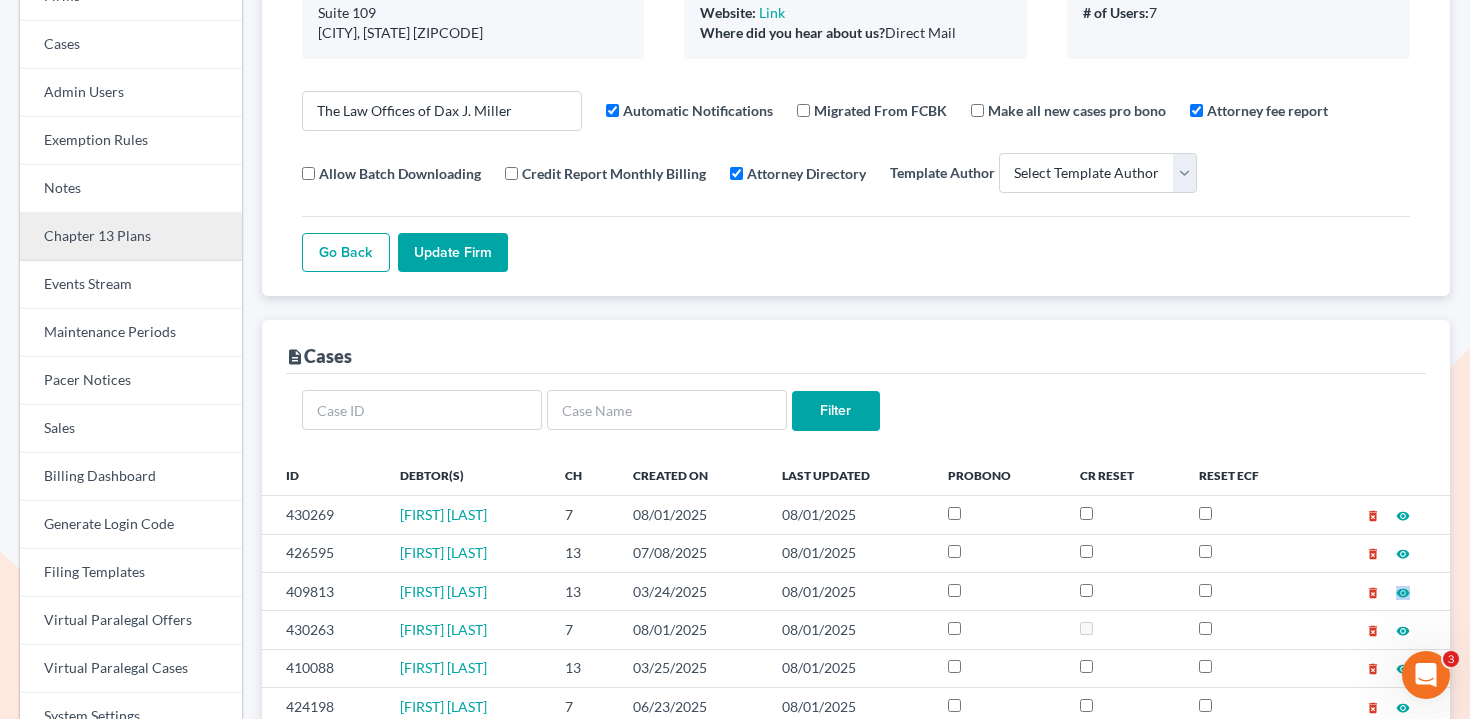 click on "Chapter 13 Plans" at bounding box center (131, 237) 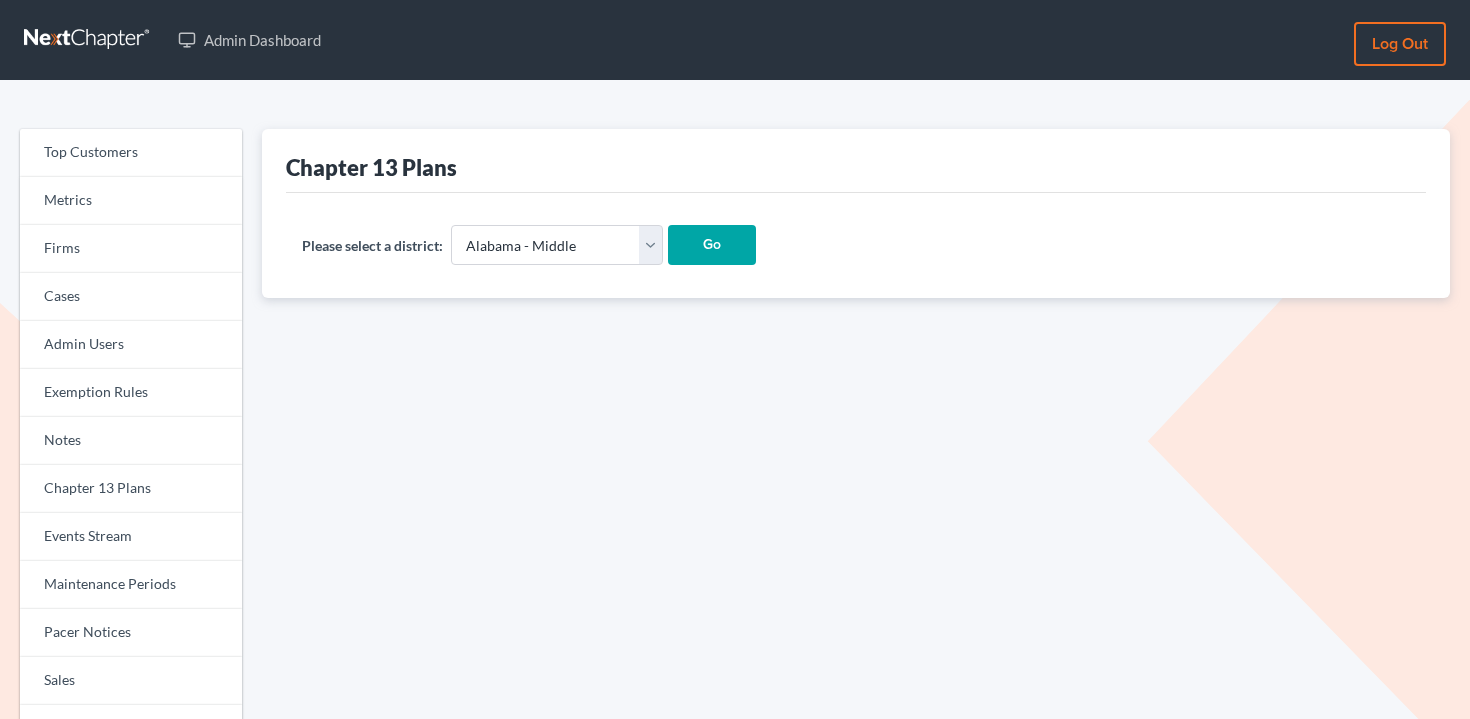 scroll, scrollTop: 0, scrollLeft: 0, axis: both 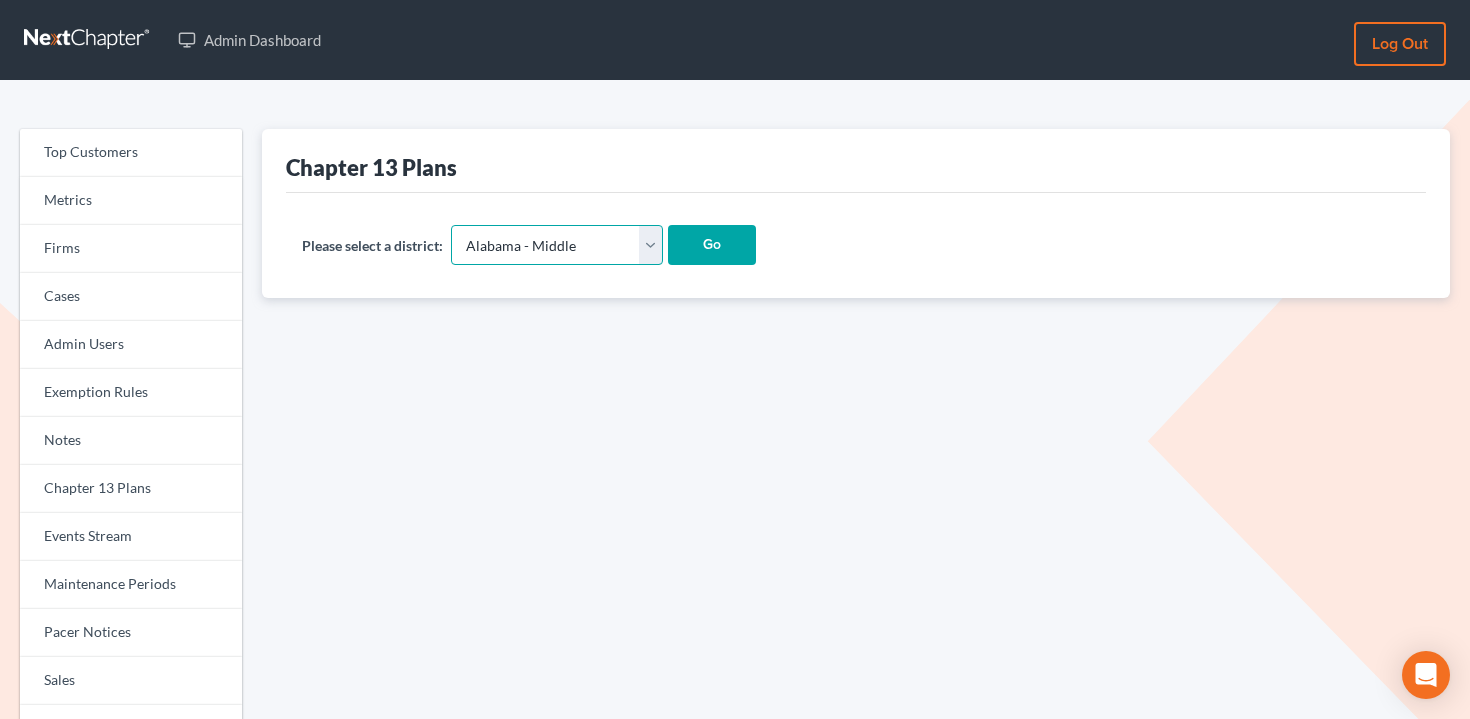 click on "Alabama - Middle
Alabama - Northern
Alabama - Southern
Alaska
Arizona
Arkansas - Eastern
Arkansas - Western
California - Central
California - Eastern
California - Northern
California - Southern
Colorado
Connecticut
Delaware
District of Columbia
Florida - Middle
Florida - Northern
Florida - Southern
Georgia - Middle
Georgia - Northern
Georgia - Southern
Guam
Hawaii
Idaho
Illinois - Central
Illinois - Northern
Illinois - Southern
Indiana - Northern
Indiana - Southern
Iowa - Northern
Iowa - Southern
Kansas
Kentucky
Kentucky - Eastern
Kentucky - Western
Louisiana - Eastern
Louisiana - Middle
Louisiana - Western
Maine
Maryland
Massachusetts
Michigan - Eastern
Michigan - Western
Minnesota
Mississippi - Northern
Mississippi - Southern
Missouri - Eastern
Missouri - Western
Montana
Nebraska
Nevada
New Hampshire
New Jersey
New Mexico
New York - Eastern
New York - Northern
New York - Southern" at bounding box center [557, 245] 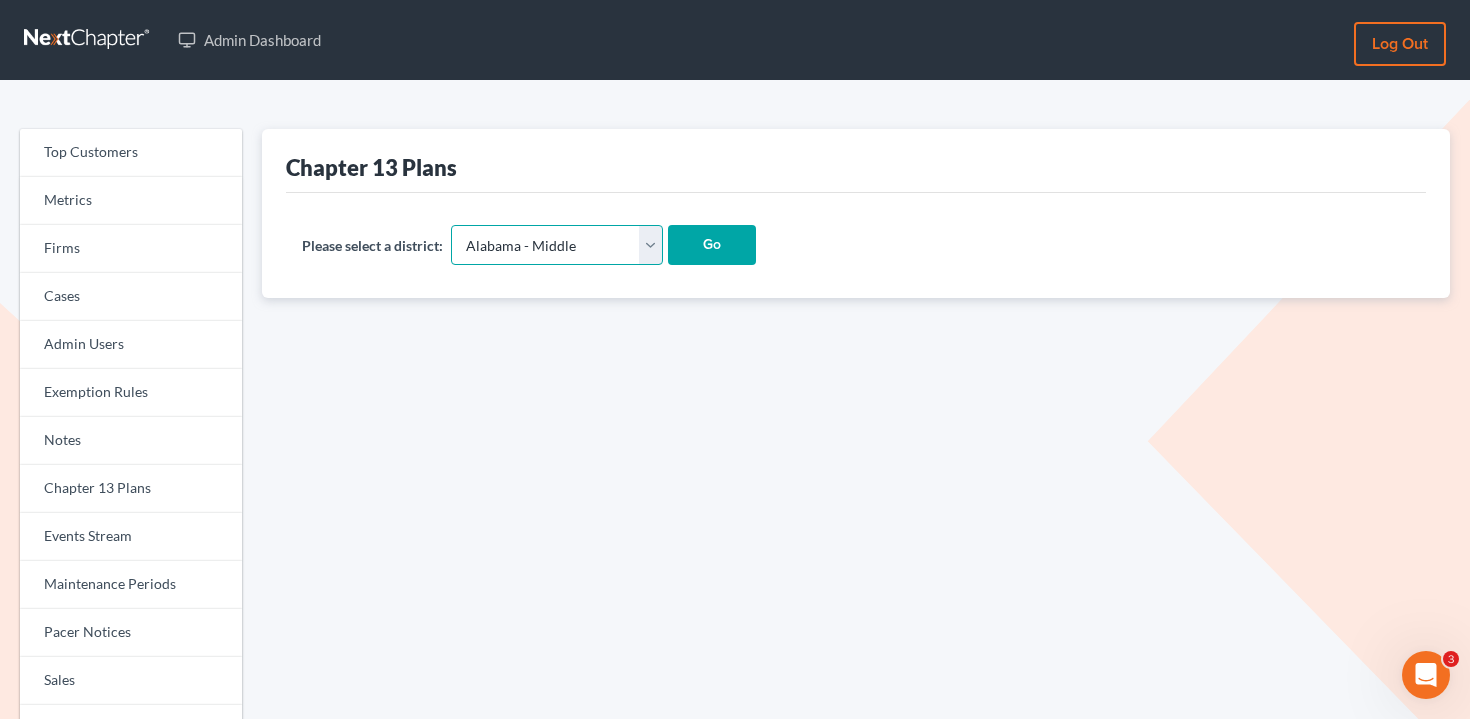 scroll, scrollTop: 0, scrollLeft: 0, axis: both 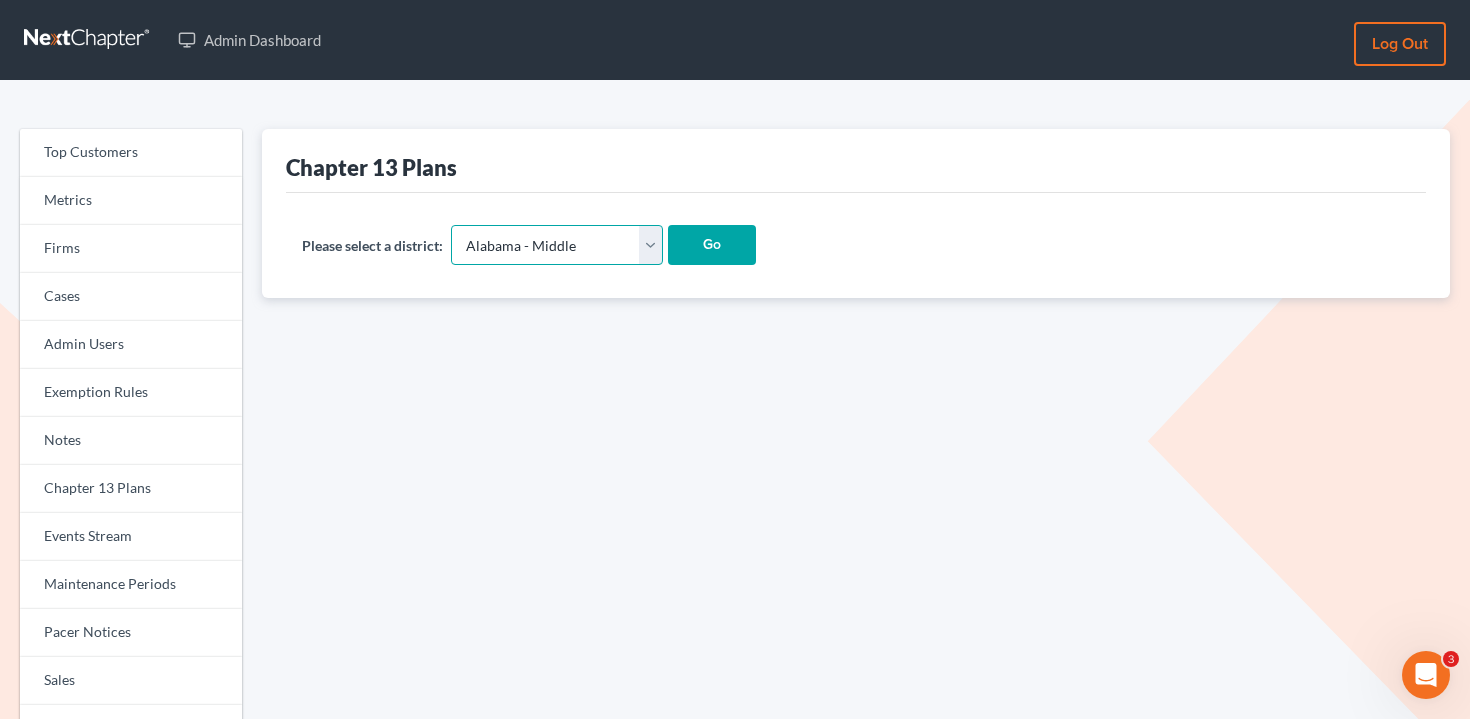 select on "29" 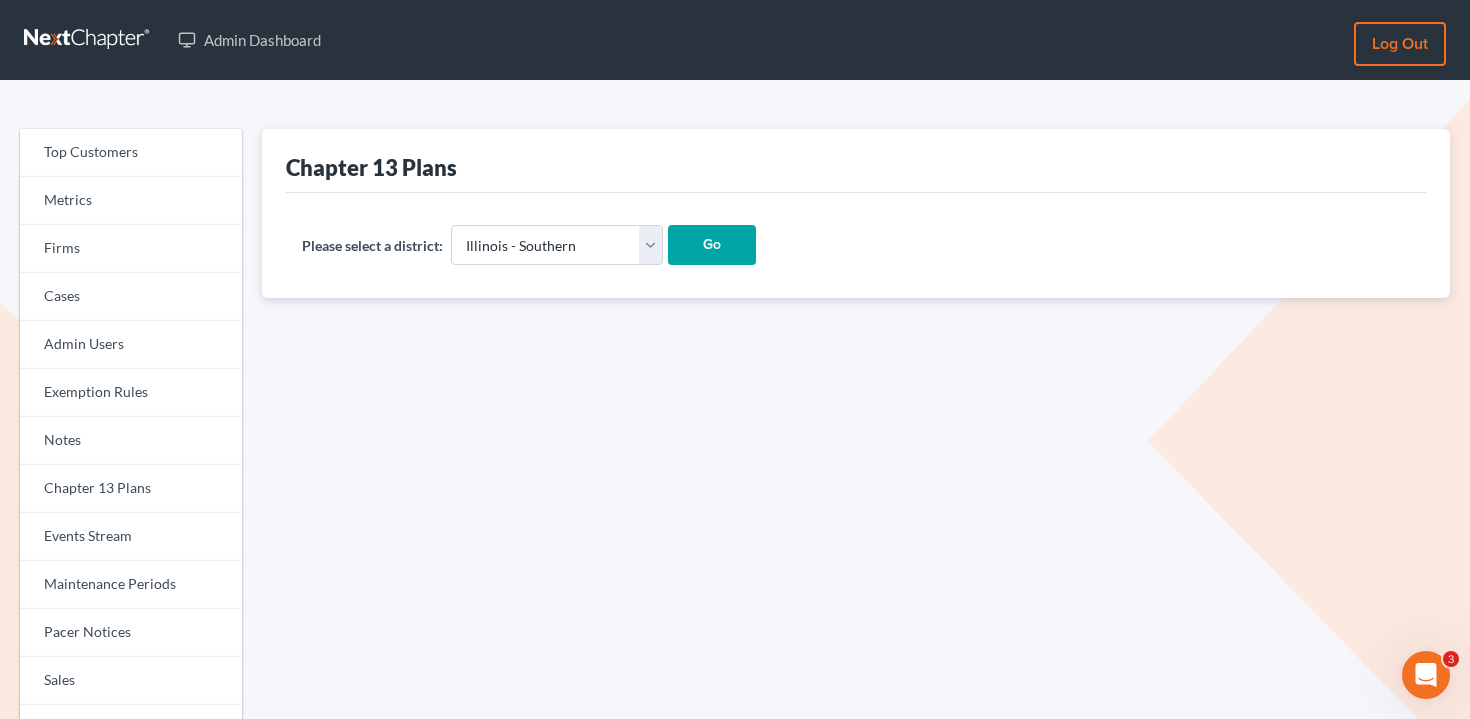 click on "Go" at bounding box center [712, 245] 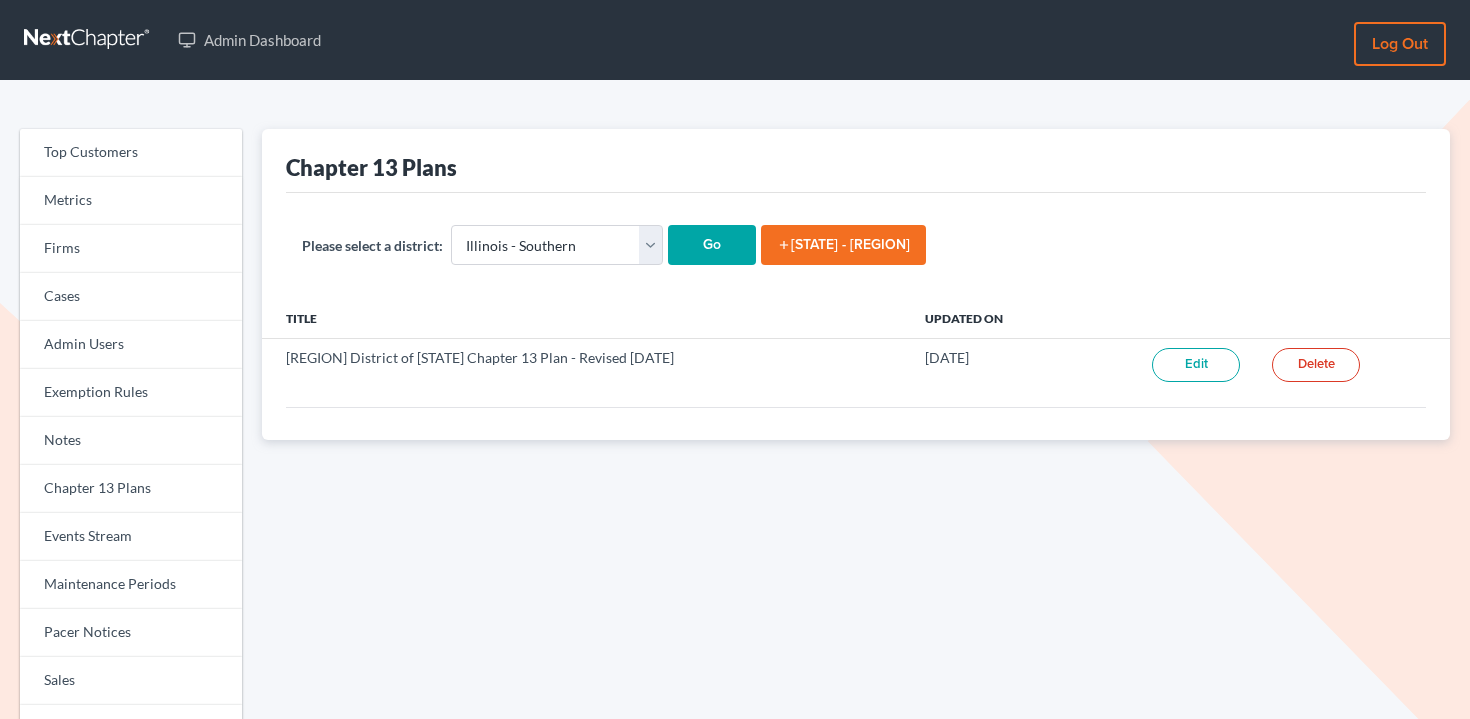 scroll, scrollTop: 0, scrollLeft: 0, axis: both 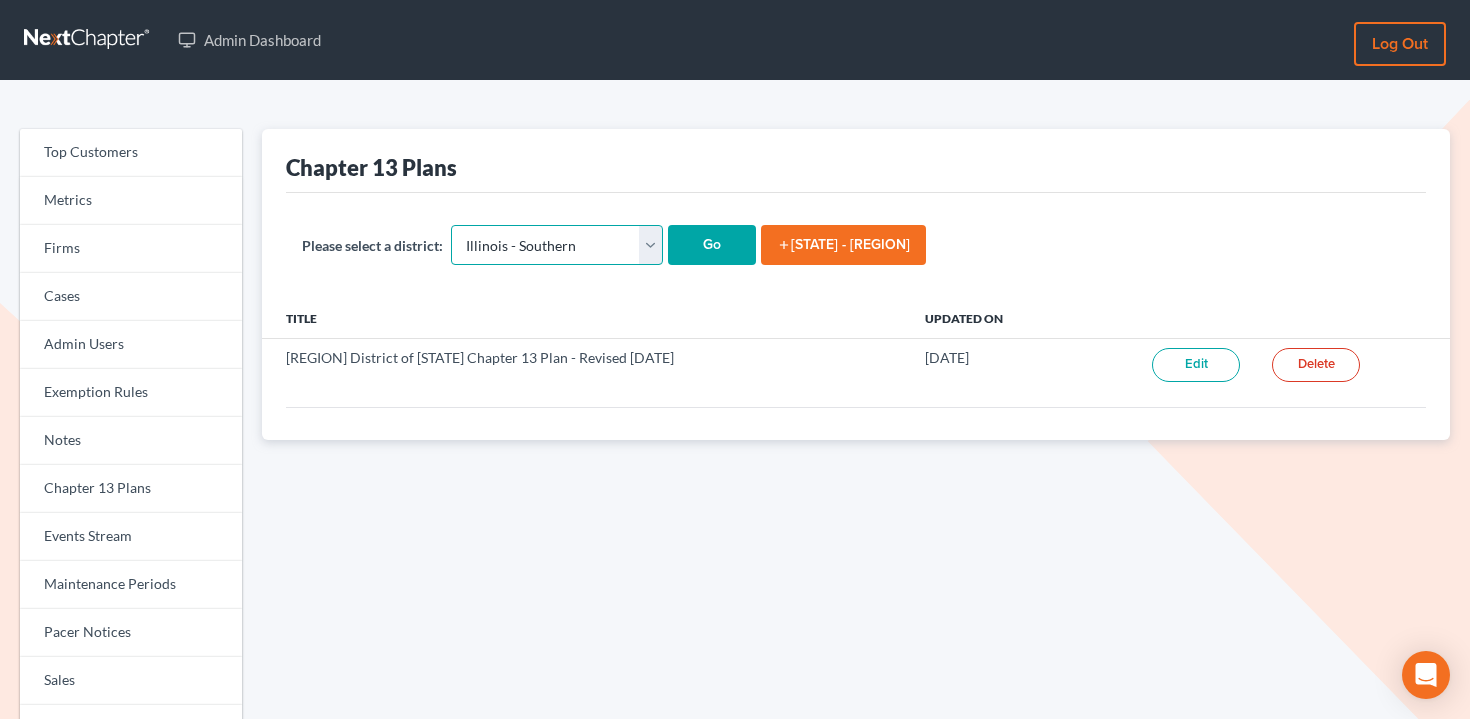 click on "[STATE] - [REGION]
[STATE] - [REGION]
[STATE] - [REGION]
[STATE]
[STATE]
[STATE] - [REGION]
[STATE] - [REGION]
[STATE] - [REGION]
[STATE] - [REGION]
[STATE] - [REGION]
[STATE] - [REGION]
[STATE]
[STATE]
[STATE]
[STATE]
[STATE] - [REGION]
[STATE] - [REGION]
[STATE] - [REGION]
[STATE] - [REGION]
[STATE] - [REGION]
[STATE] - [REGION]
[TERRITORY]
[STATE]
[STATE]
[STATE] - [REGION]
[STATE] - [REGION]
[STATE] - [REGION]
[STATE] - [REGION]
[STATE] - [REGION]
[STATE] - [REGION]
[STATE] - [REGION]
[STATE]
[STATE]
[STATE] - [REGION]
[STATE] - [REGION]
[STATE] - [REGION]
[STATE] - [REGION]
[STATE] - [REGION]
[STATE]
[STATE]
[STATE]
[STATE] - [REGION]
[STATE] - [REGION]
[STATE]
[STATE] - [REGION]
[STATE] - [REGION]
[STATE]
[STATE]
[STATE]
[STATE]
[STATE]
[STATE] - [REGION]
[STATE] - [REGION]
[STATE] - [REGION]" at bounding box center (557, 245) 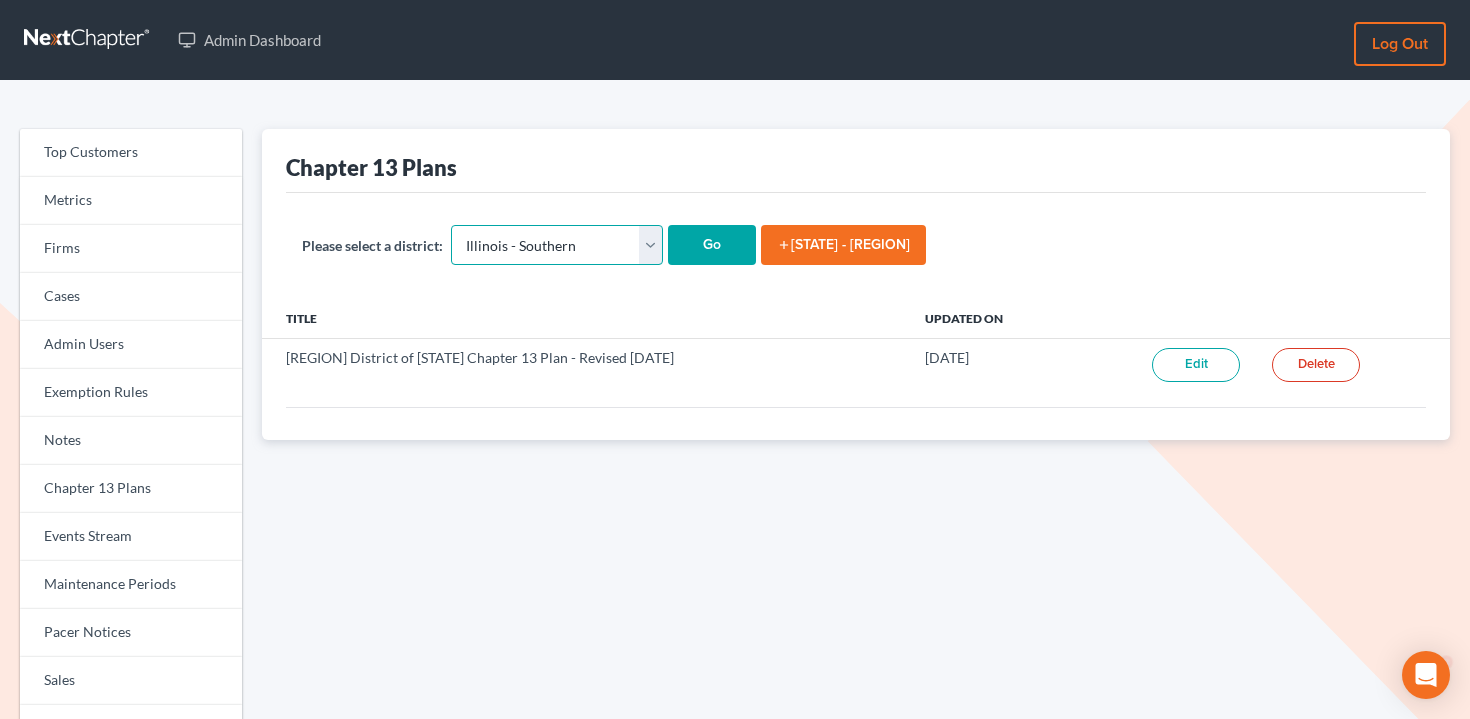 scroll, scrollTop: 0, scrollLeft: 0, axis: both 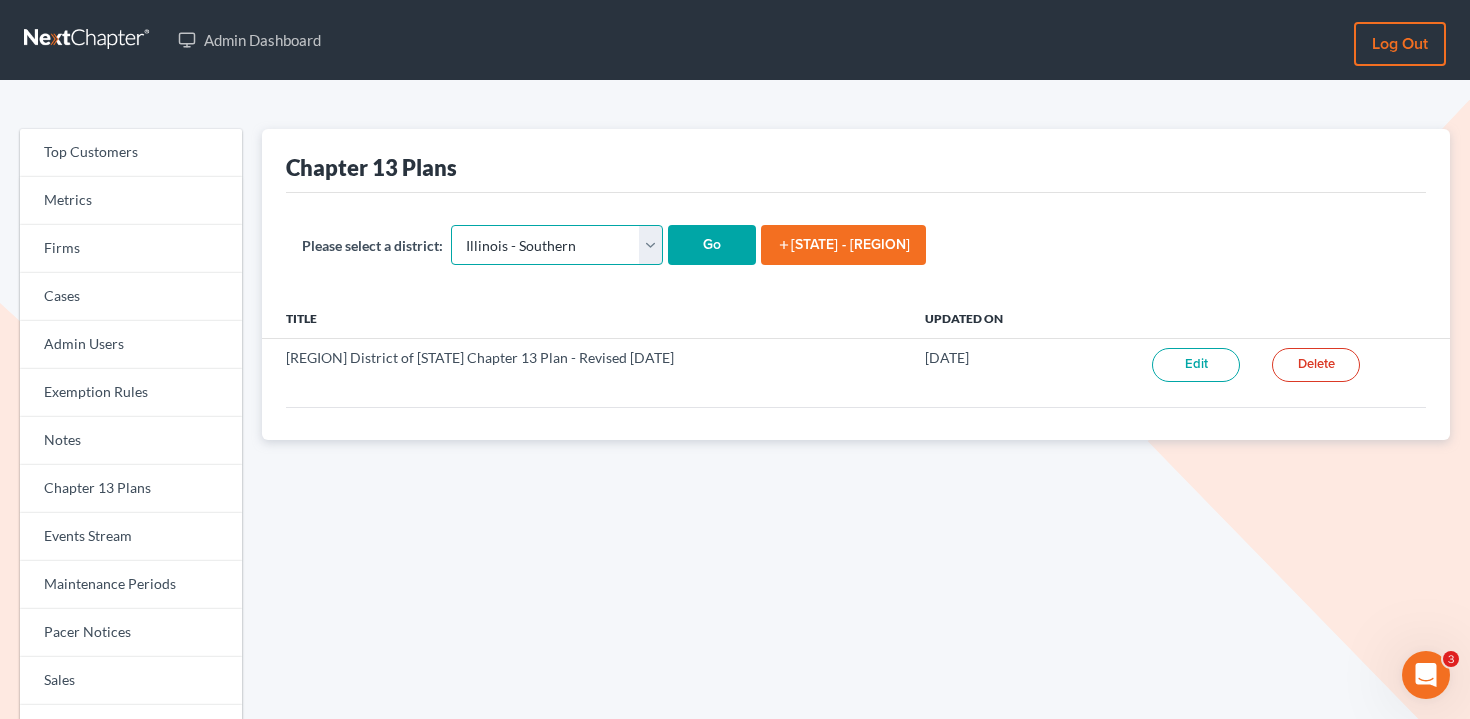 click on "[STATE] - [REGION]
[STATE] - [REGION]
[STATE] - [REGION]
[STATE]
[STATE]
[STATE] - [REGION]
[STATE] - [REGION]
[STATE] - [REGION]
[STATE] - [REGION]
[STATE] - [REGION]
[STATE] - [REGION]
[STATE]
[STATE]
[STATE]
[STATE]
[STATE] - [REGION]
[STATE] - [REGION]
[STATE] - [REGION]
[STATE] - [REGION]
[STATE] - [REGION]
[STATE] - [REGION]
[TERRITORY]
[STATE]
[STATE]
[STATE] - [REGION]
[STATE] - [REGION]
[STATE] - [REGION]
[STATE] - [REGION]
[STATE] - [REGION]
[STATE] - [REGION]
[STATE] - [REGION]
[STATE]
[STATE]
[STATE] - [REGION]
[STATE] - [REGION]
[STATE] - [REGION]
[STATE] - [REGION]
[STATE] - [REGION]
[STATE]
[STATE]
[STATE]
[STATE] - [REGION]
[STATE] - [REGION]
[STATE]
[STATE] - [REGION]
[STATE] - [REGION]
[STATE]
[STATE]
[STATE]
[STATE]
[STATE]
[STATE] - [REGION]
[STATE] - [REGION]
[STATE] - [REGION]" at bounding box center (557, 245) 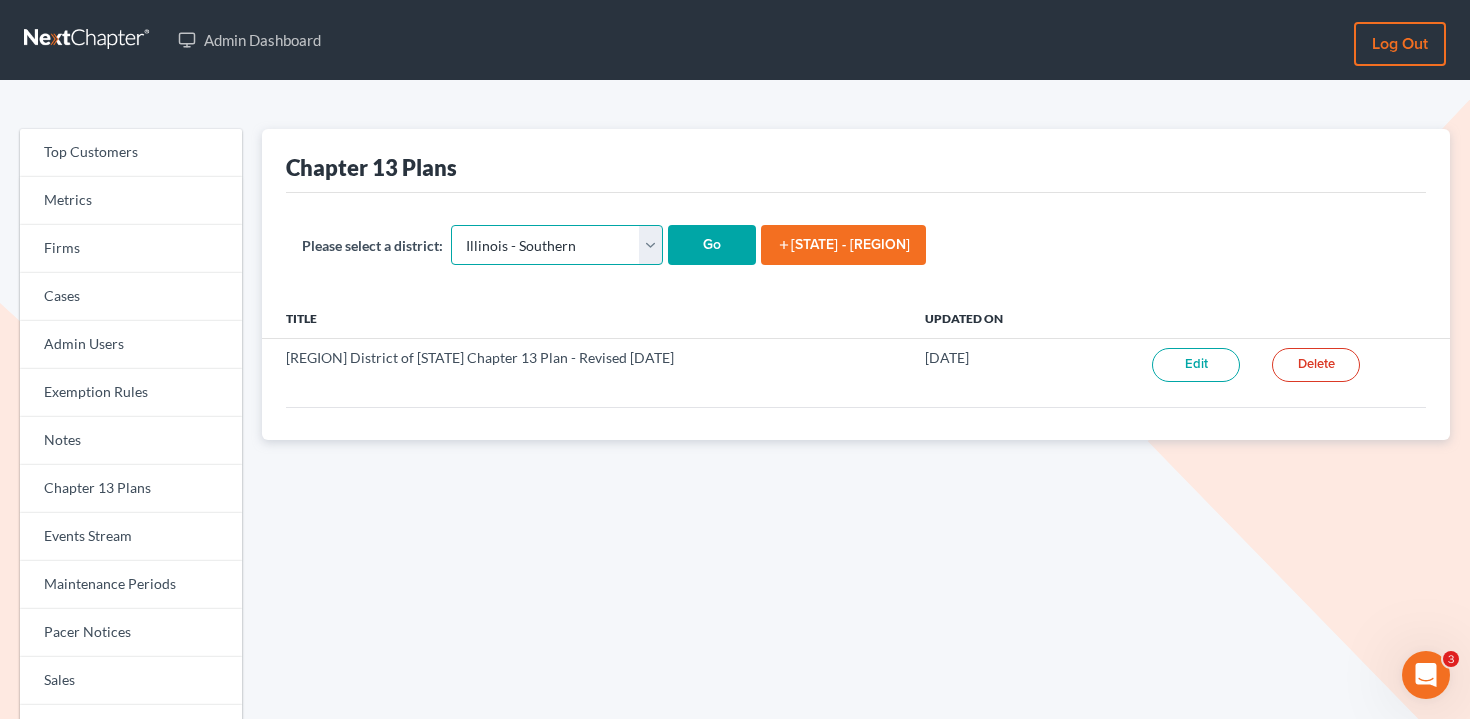 select on "31" 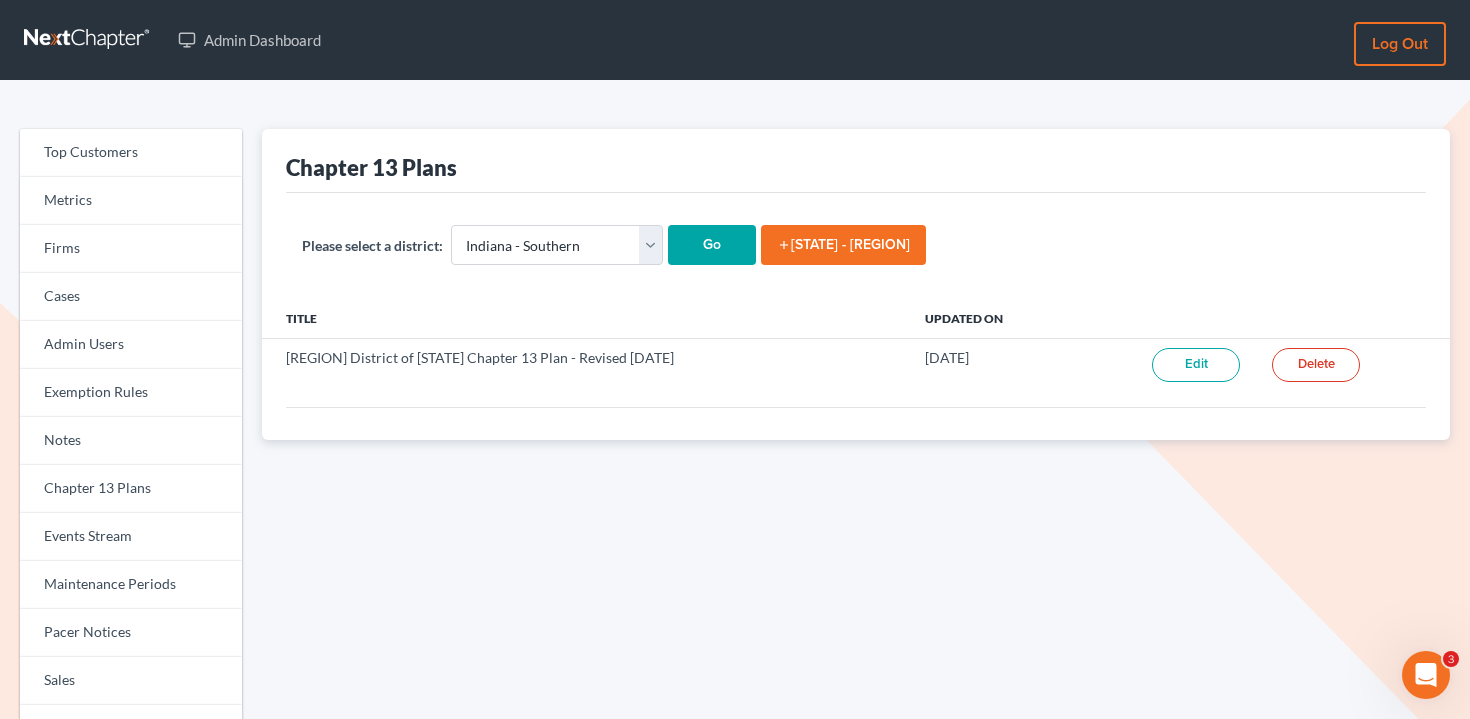 click on "Go" at bounding box center (712, 245) 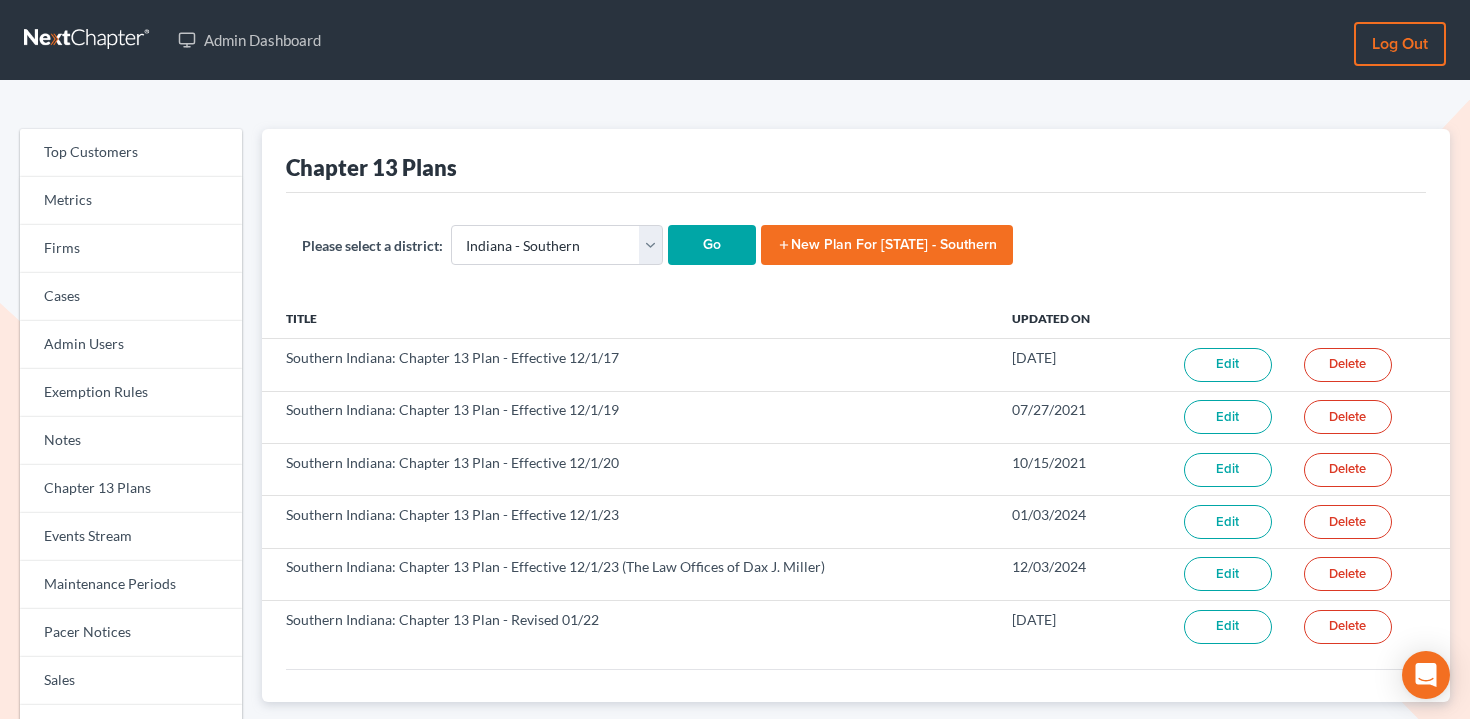 scroll, scrollTop: 0, scrollLeft: 0, axis: both 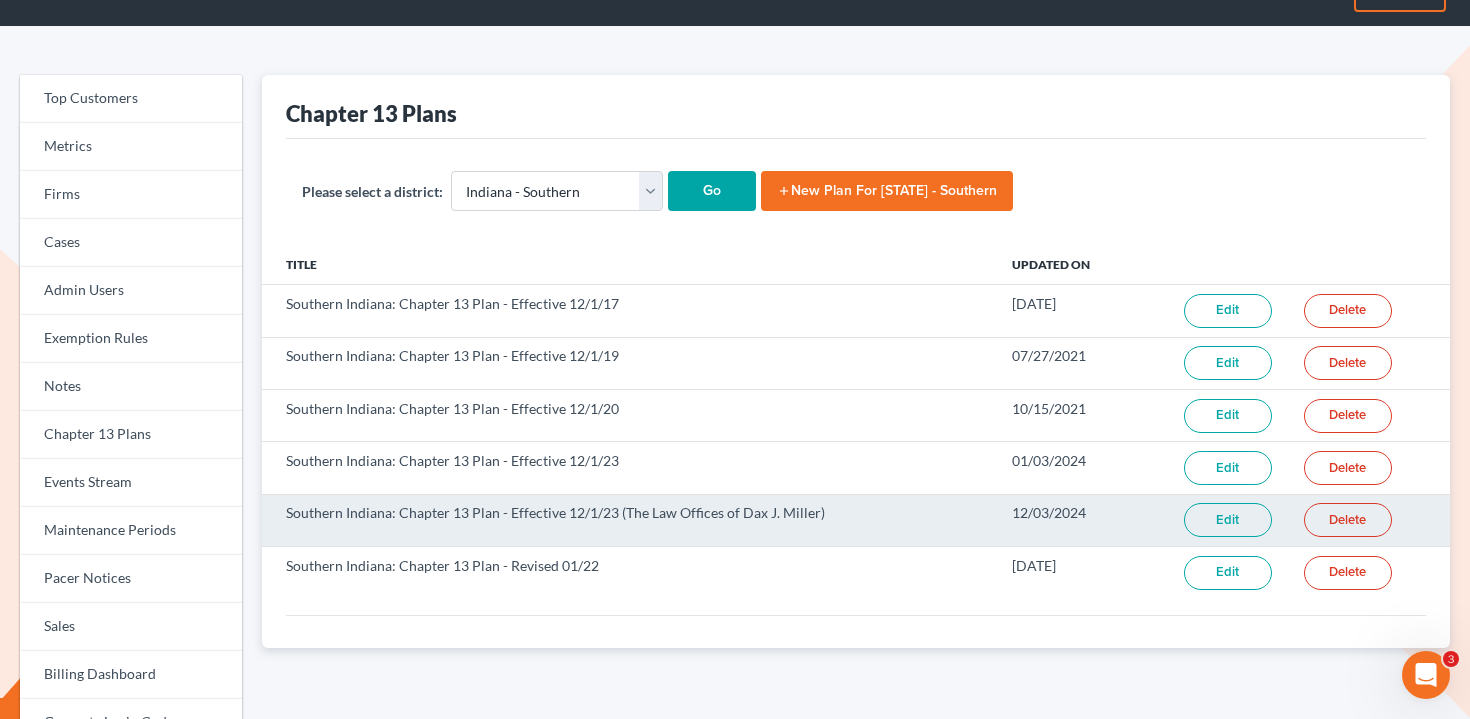 click on "Edit" at bounding box center (1228, 520) 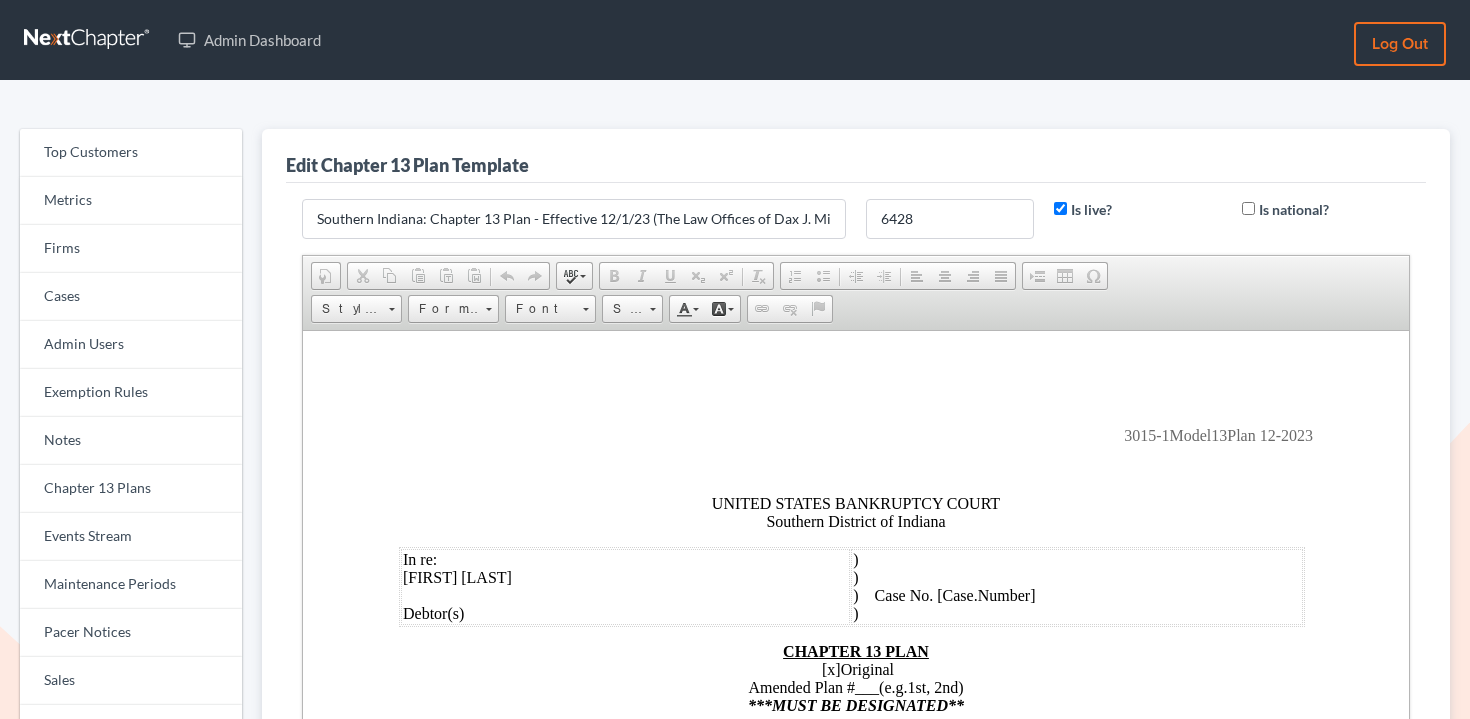 scroll, scrollTop: 0, scrollLeft: 0, axis: both 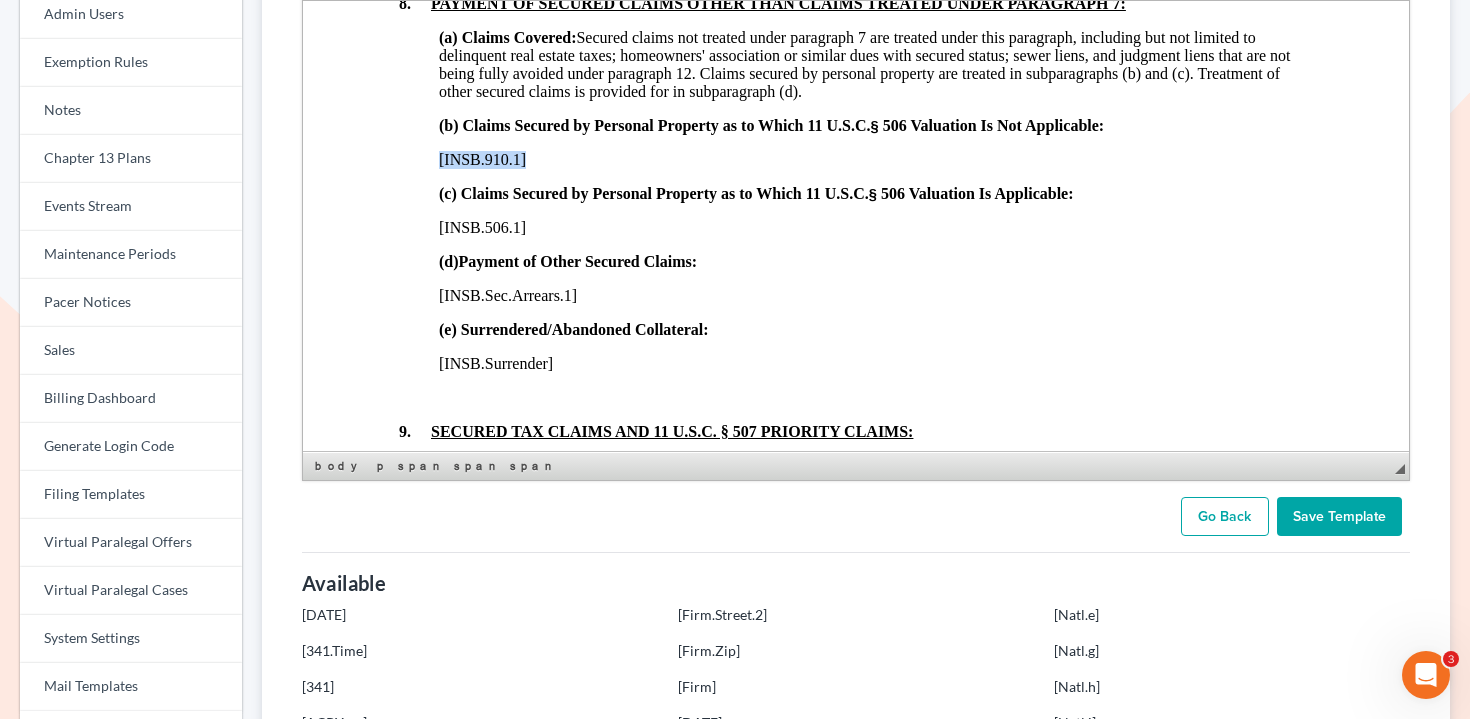drag, startPoint x: 530, startPoint y: 206, endPoint x: 433, endPoint y: 208, distance: 97.020615 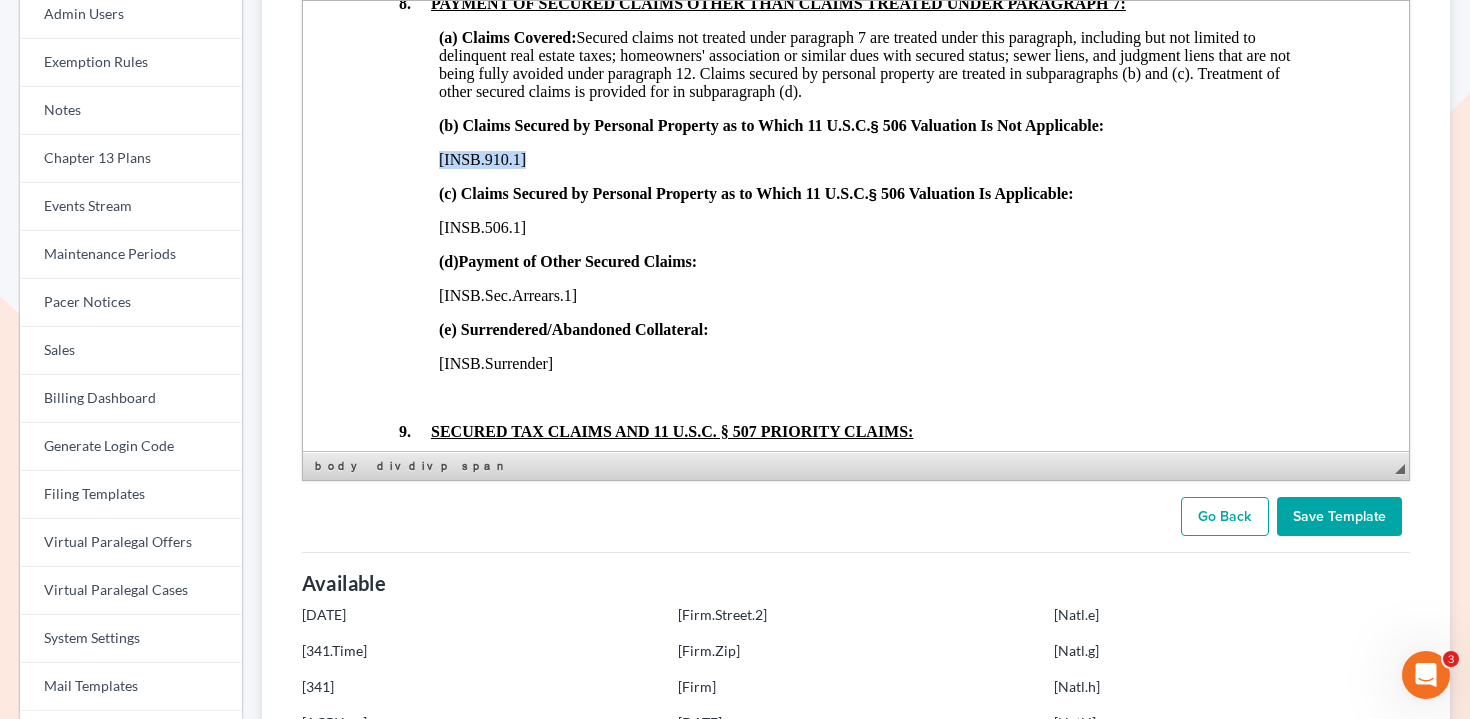 copy on "[INSB.910.1]" 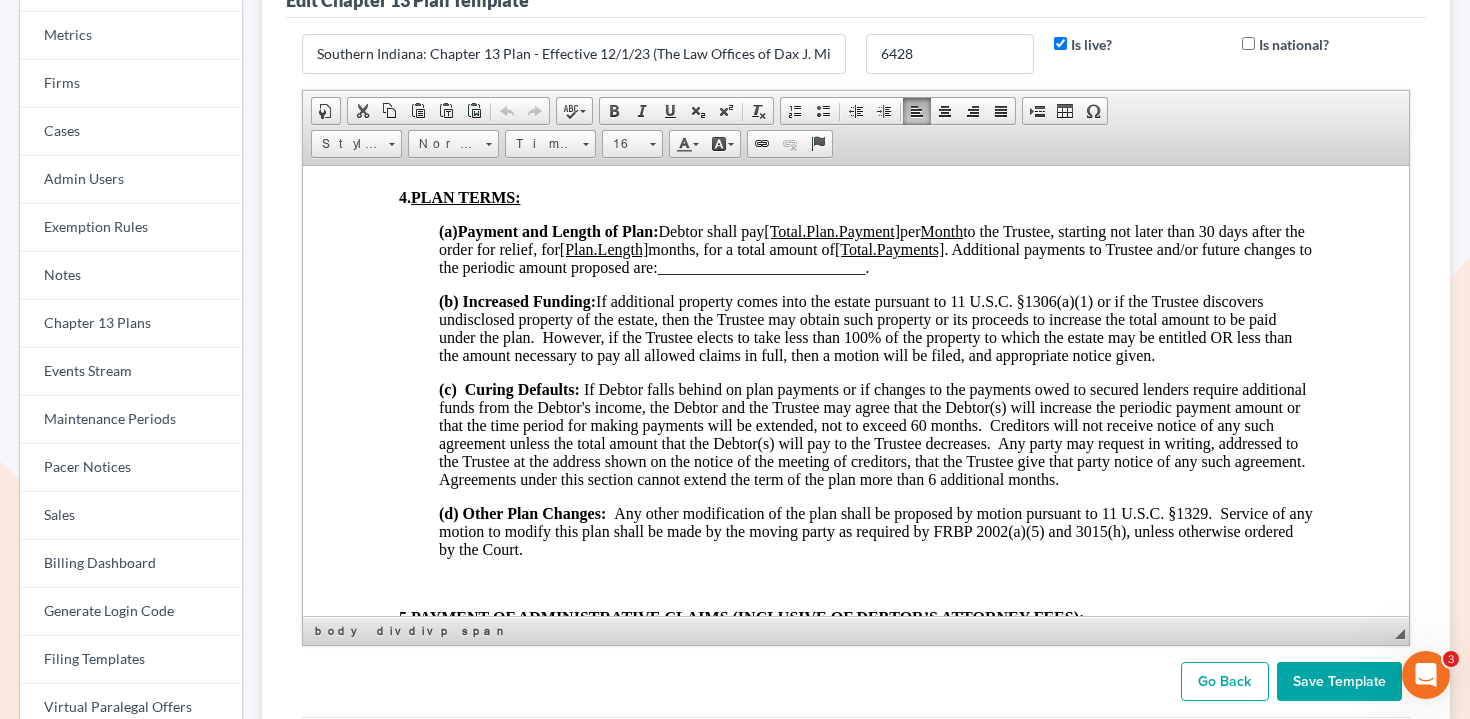 scroll, scrollTop: 0, scrollLeft: 0, axis: both 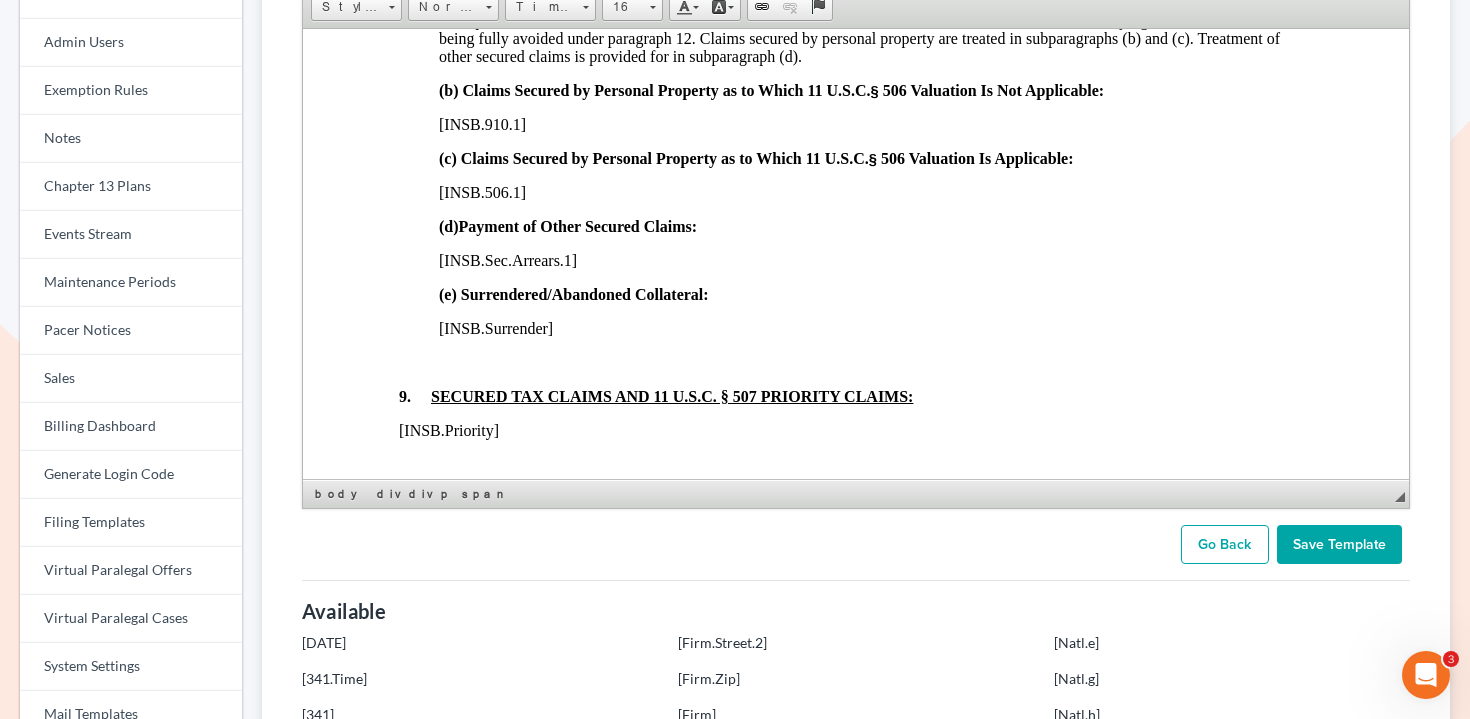 click on "[INSB.Sec.Arrears.1]" at bounding box center [507, 259] 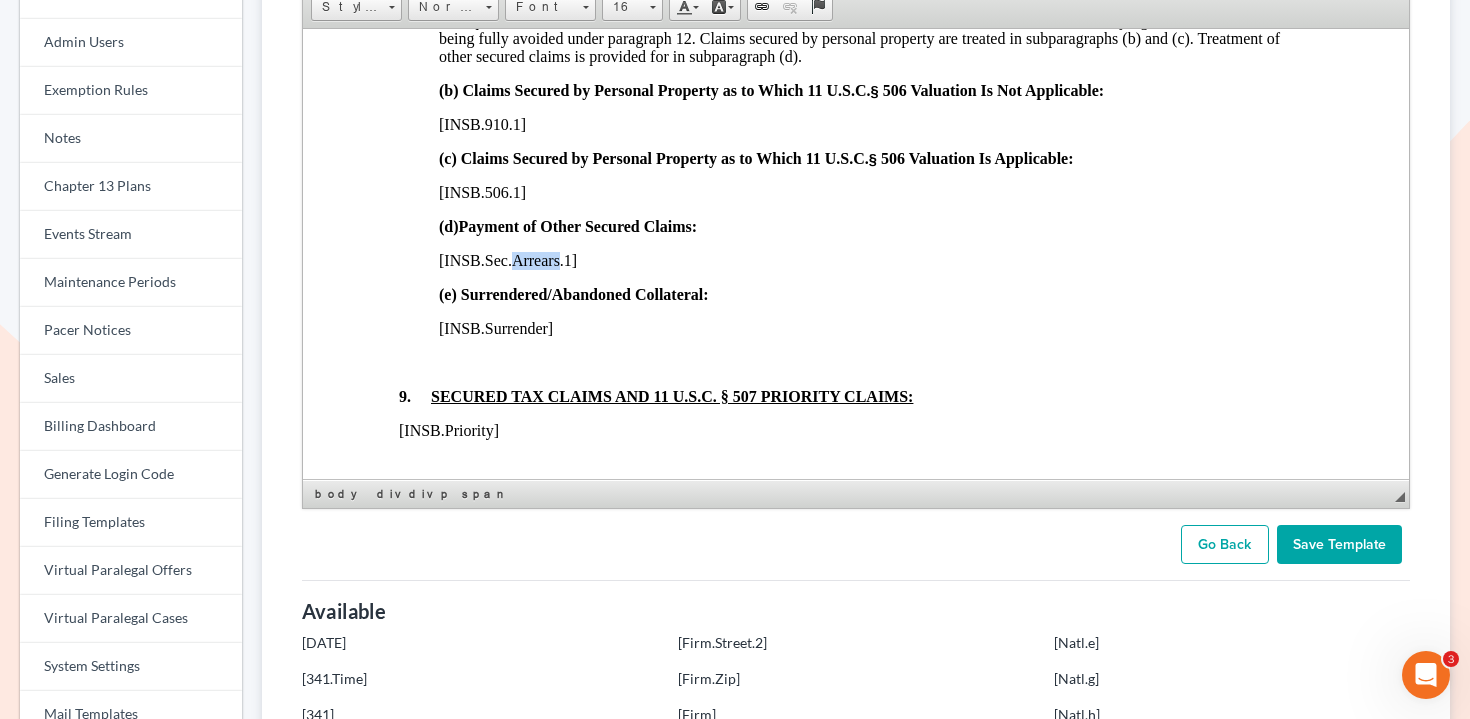 click on "[INSB.Sec.Arrears.1]" at bounding box center (507, 259) 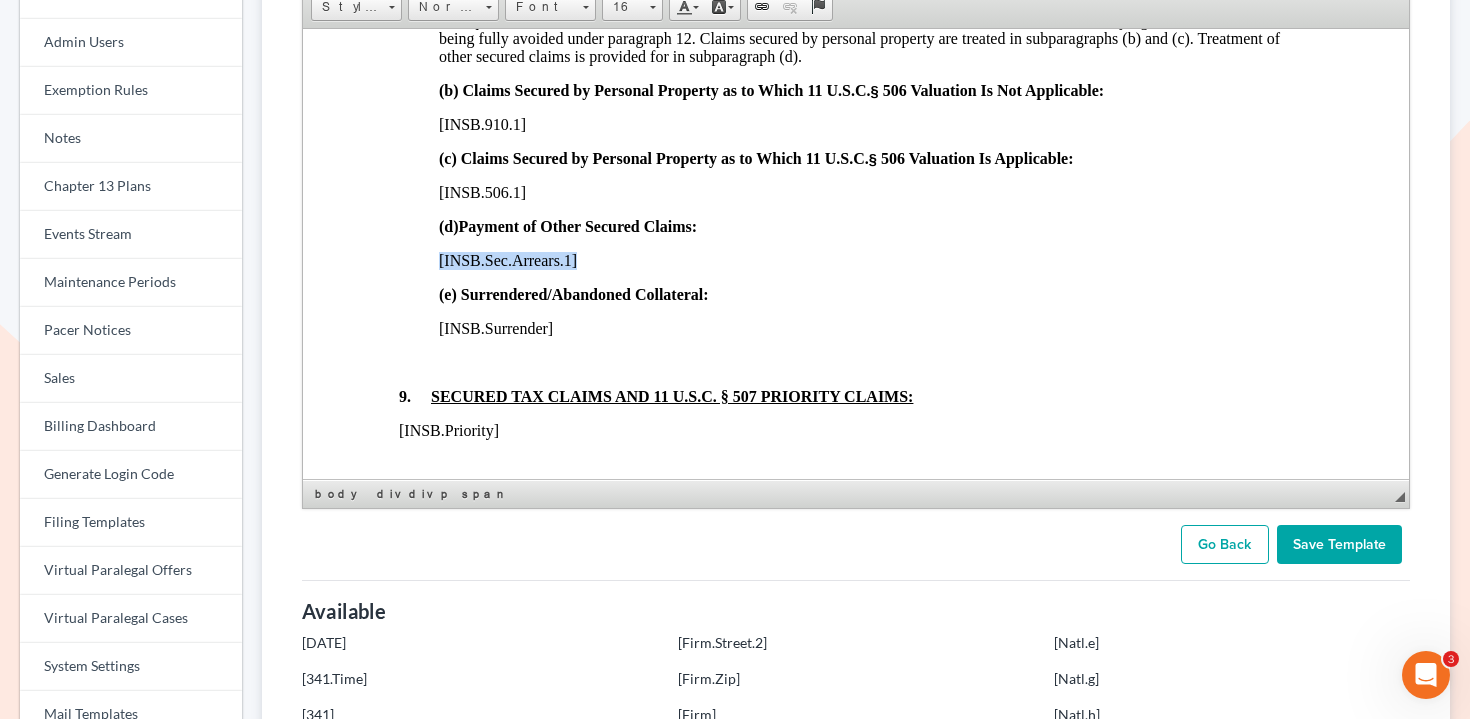 click on "[INSB.Sec.Arrears.1]" at bounding box center (507, 259) 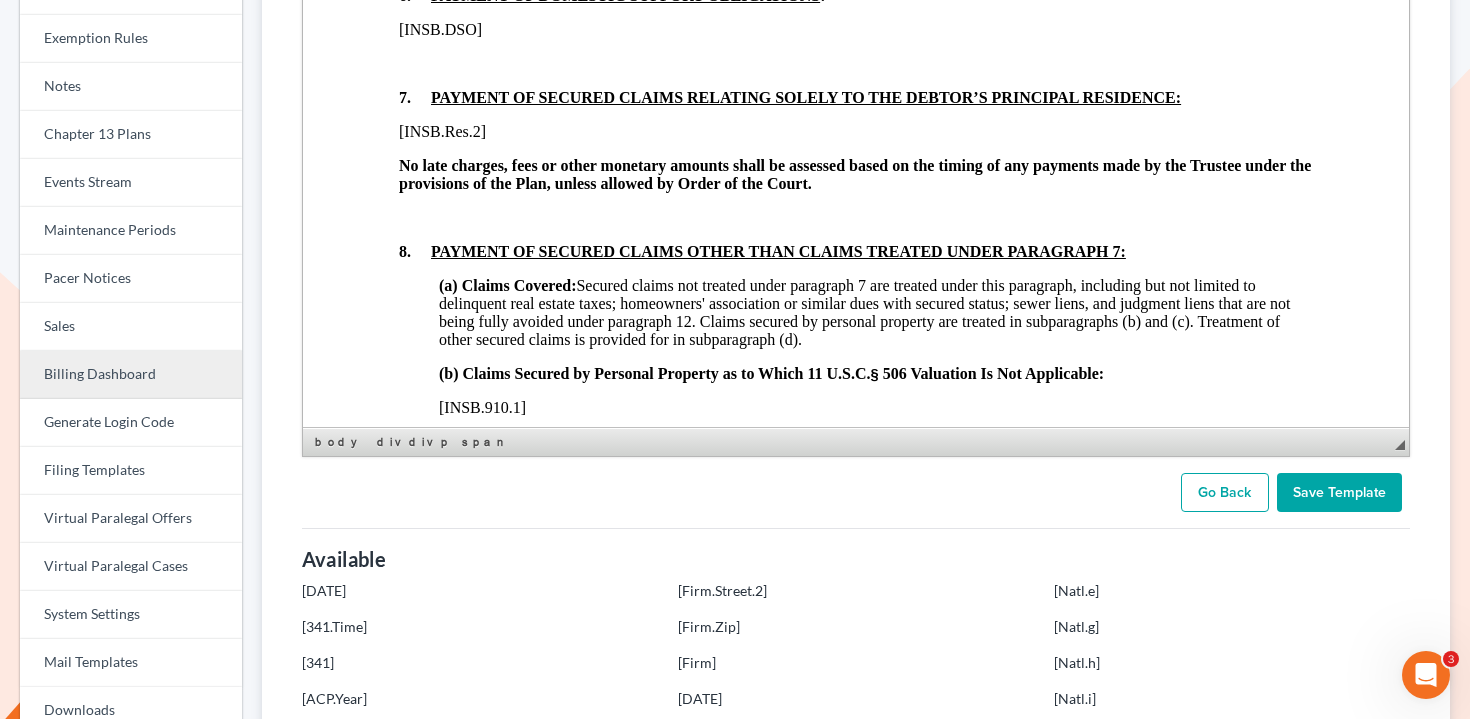 scroll, scrollTop: 255, scrollLeft: 0, axis: vertical 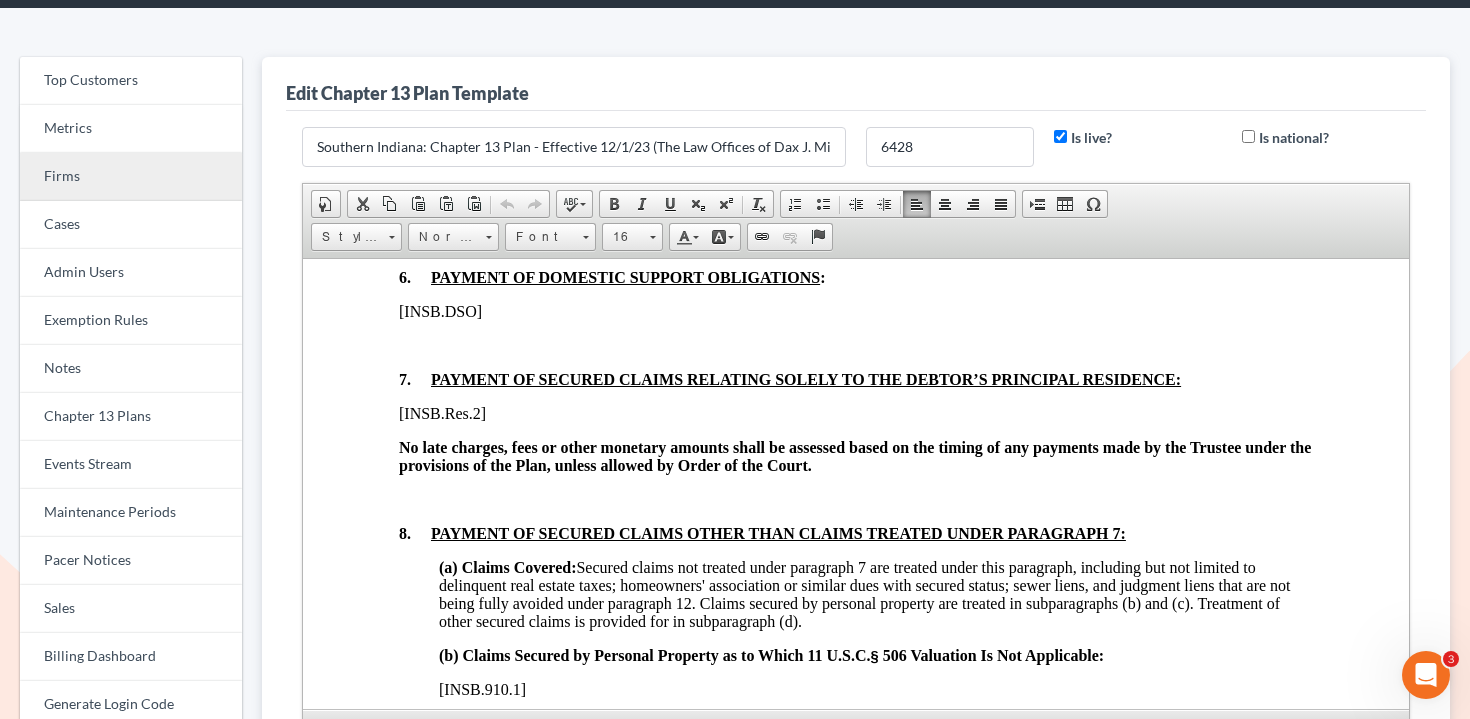 click on "Firms" at bounding box center [131, 177] 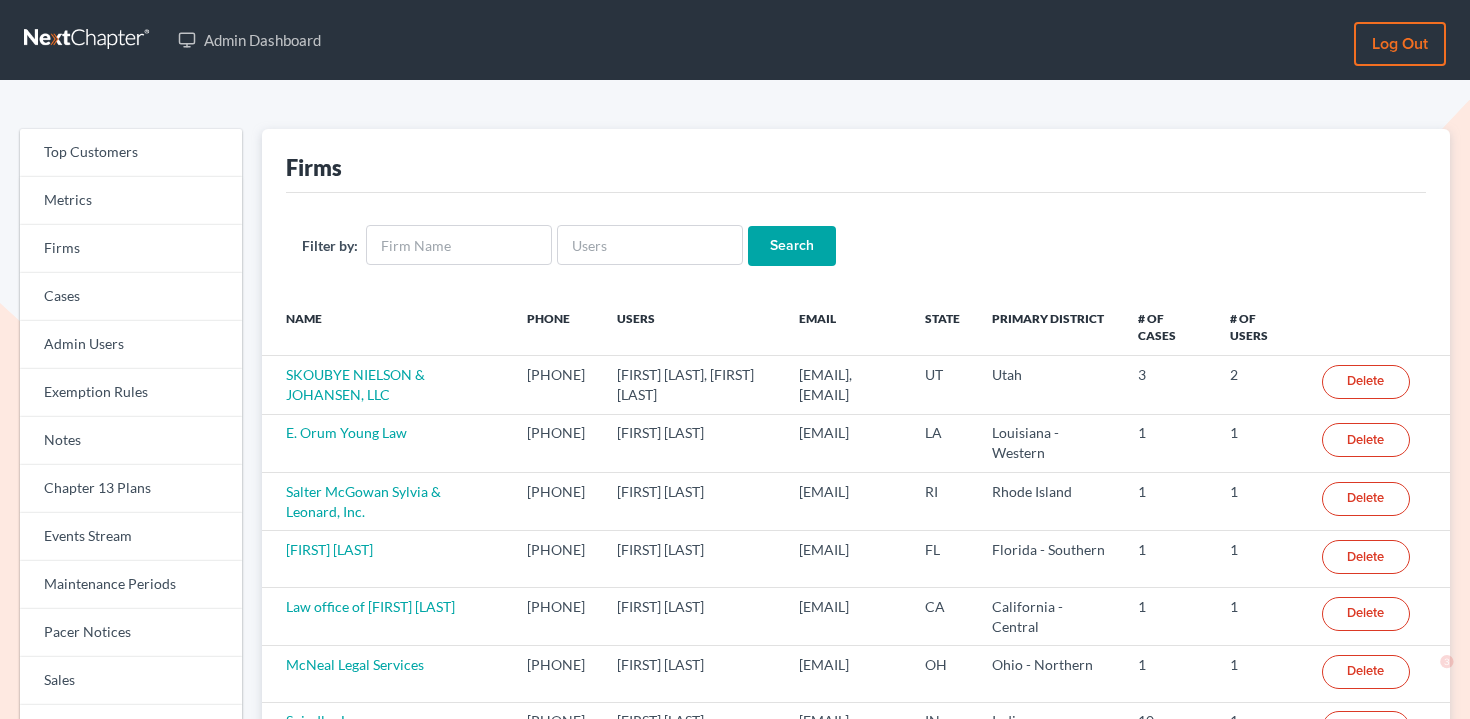 scroll, scrollTop: 0, scrollLeft: 0, axis: both 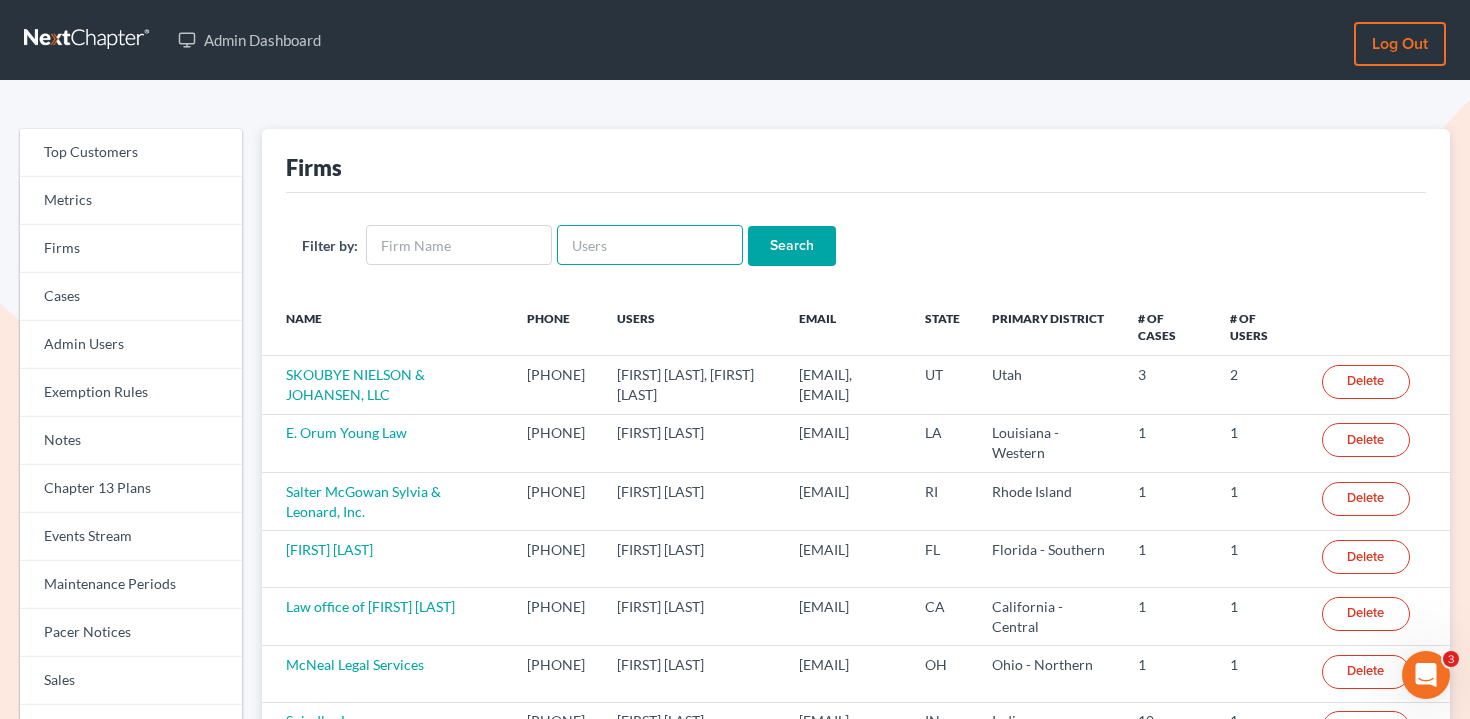 click at bounding box center [650, 245] 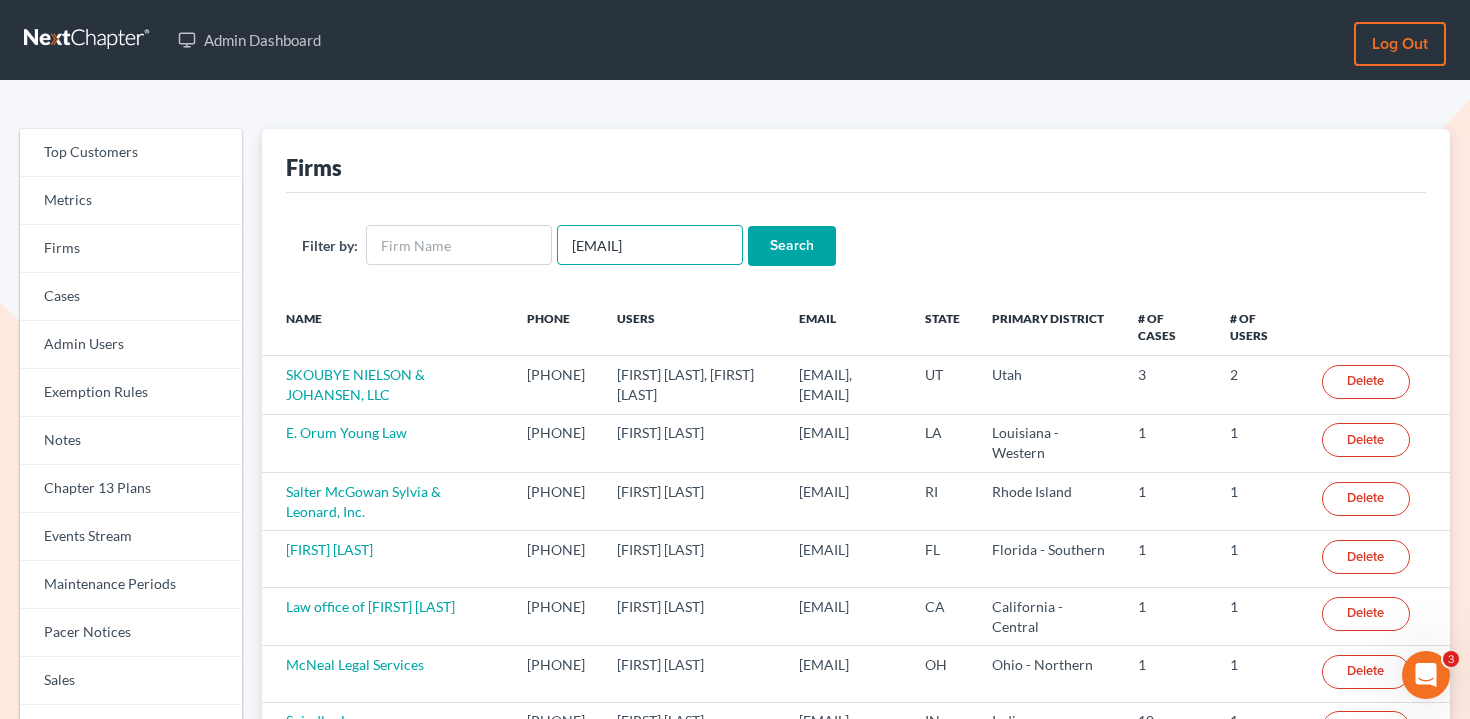 type on "[EMAIL]" 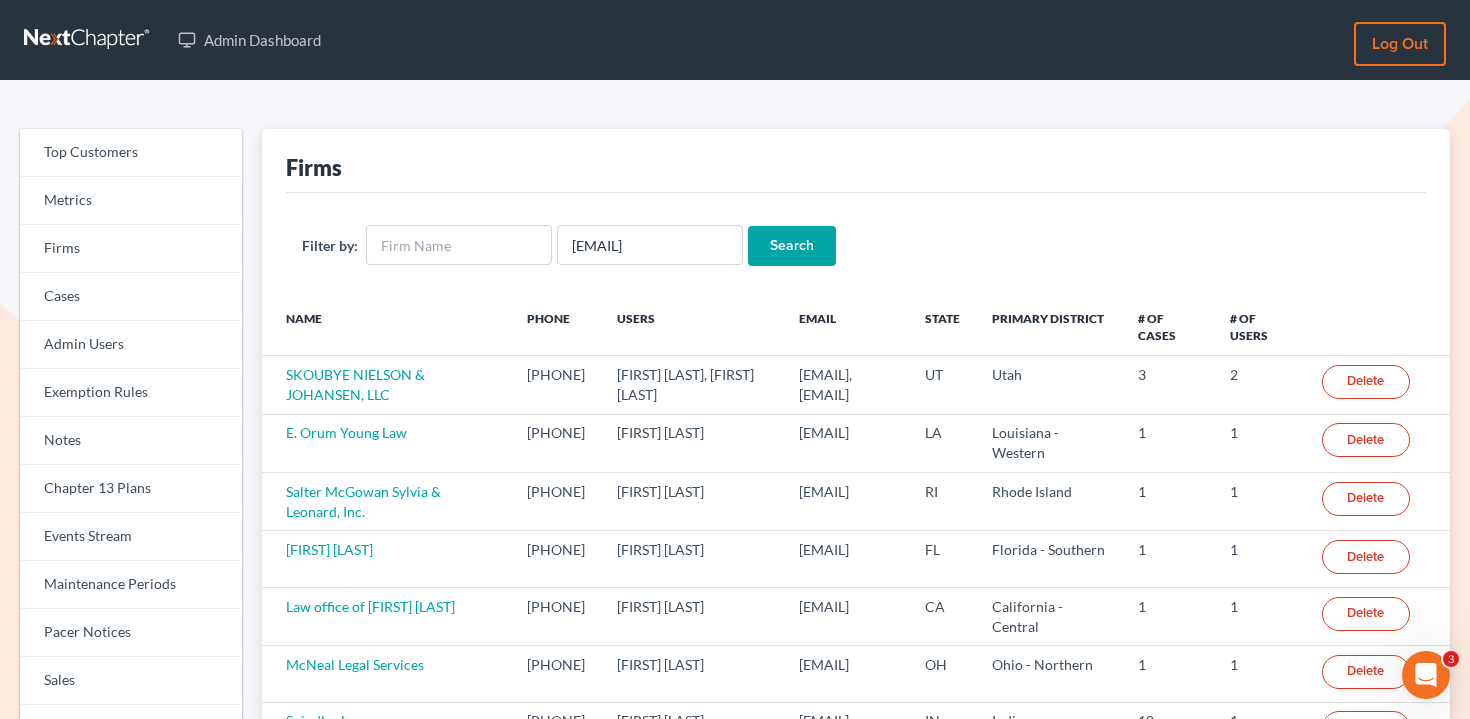 click on "Search" at bounding box center (792, 246) 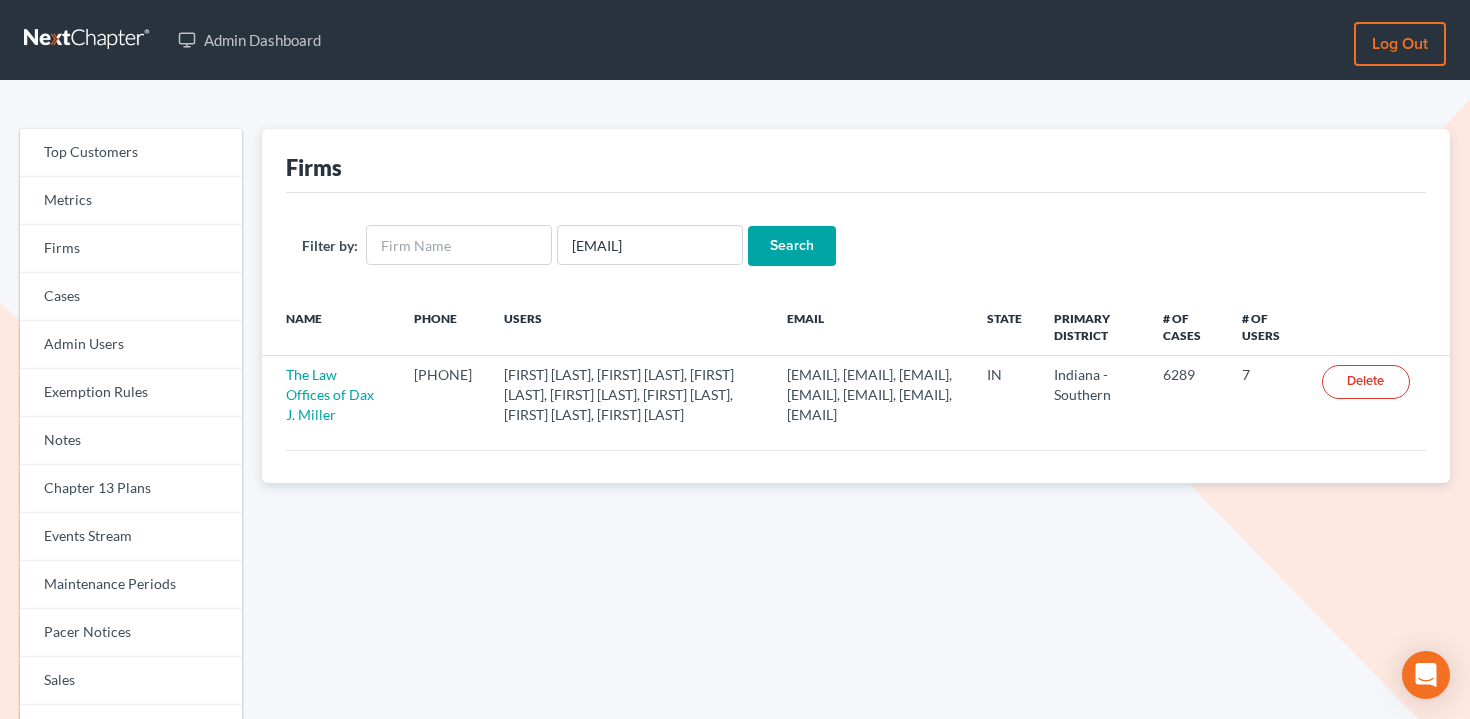 scroll, scrollTop: 0, scrollLeft: 0, axis: both 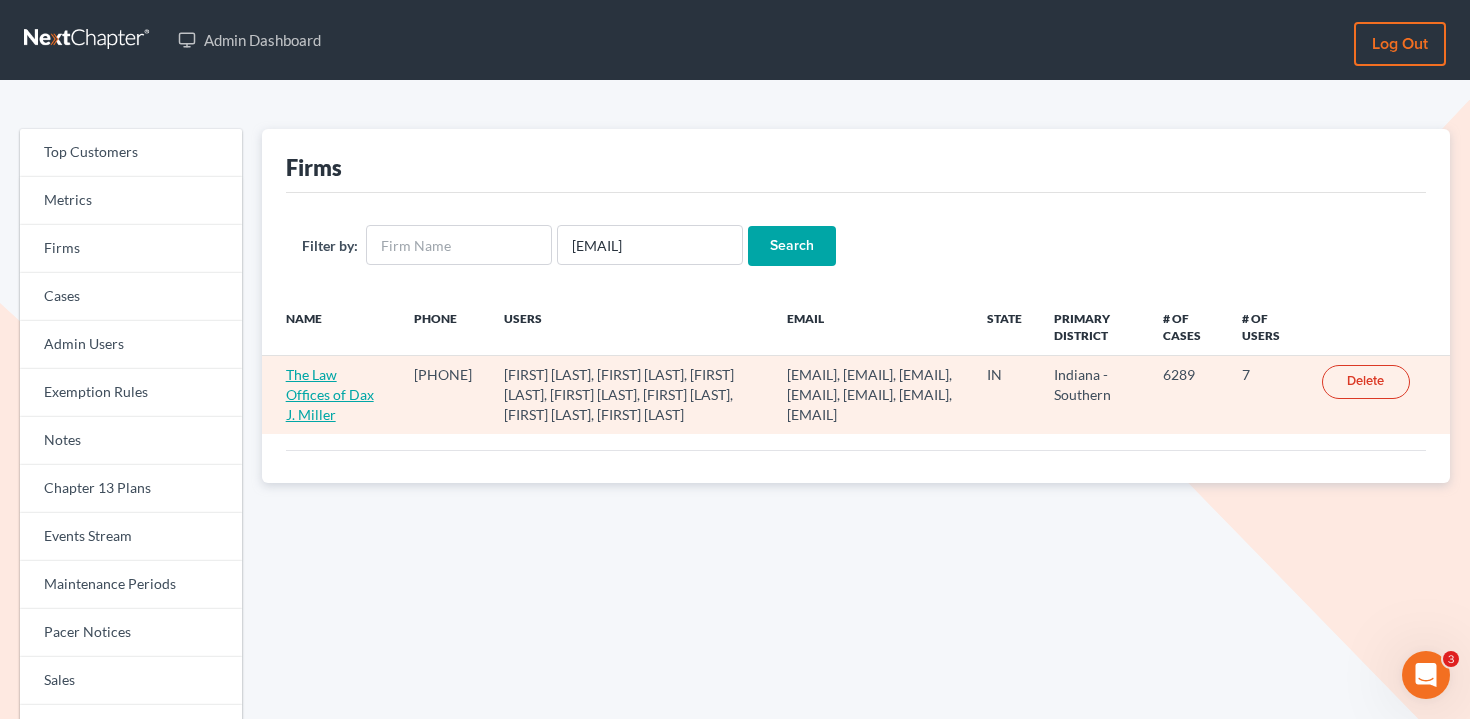 click on "The Law Offices of Dax J. Miller" at bounding box center (330, 394) 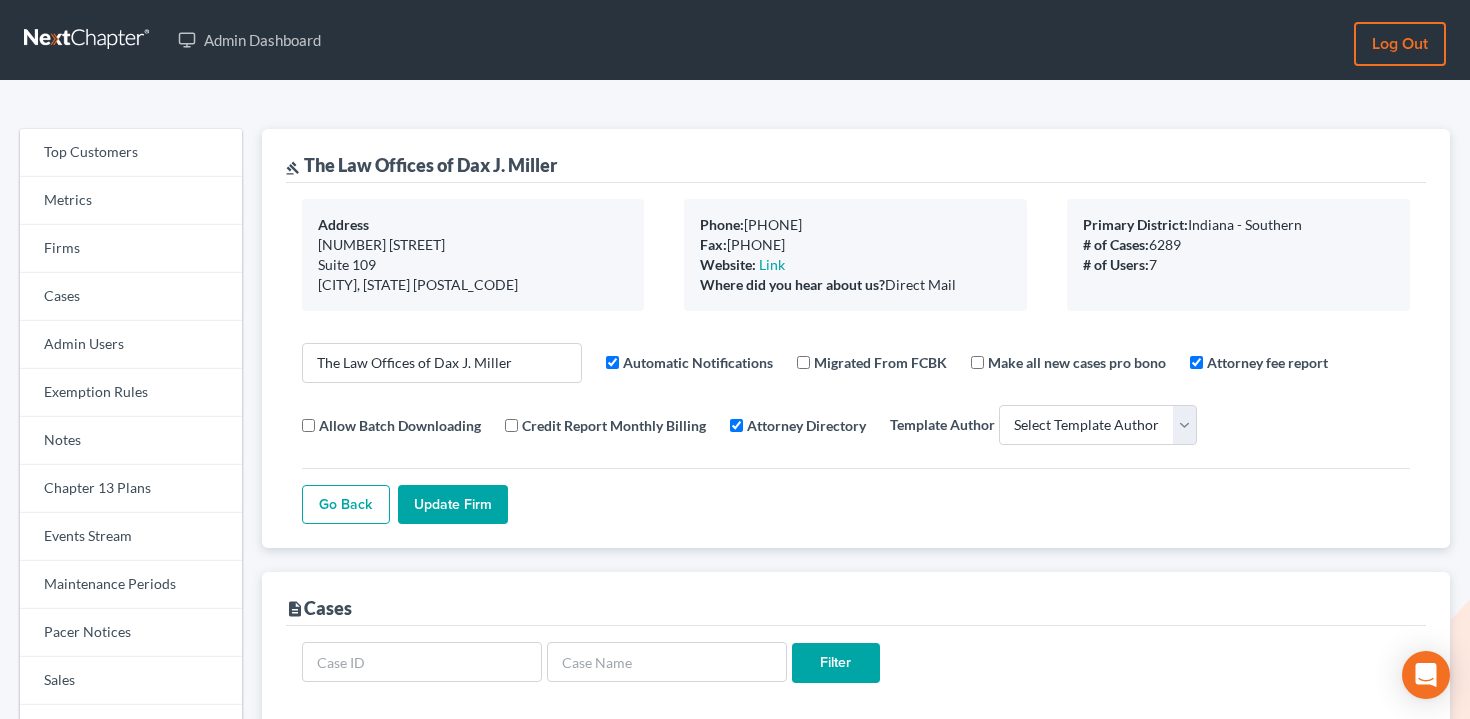 select 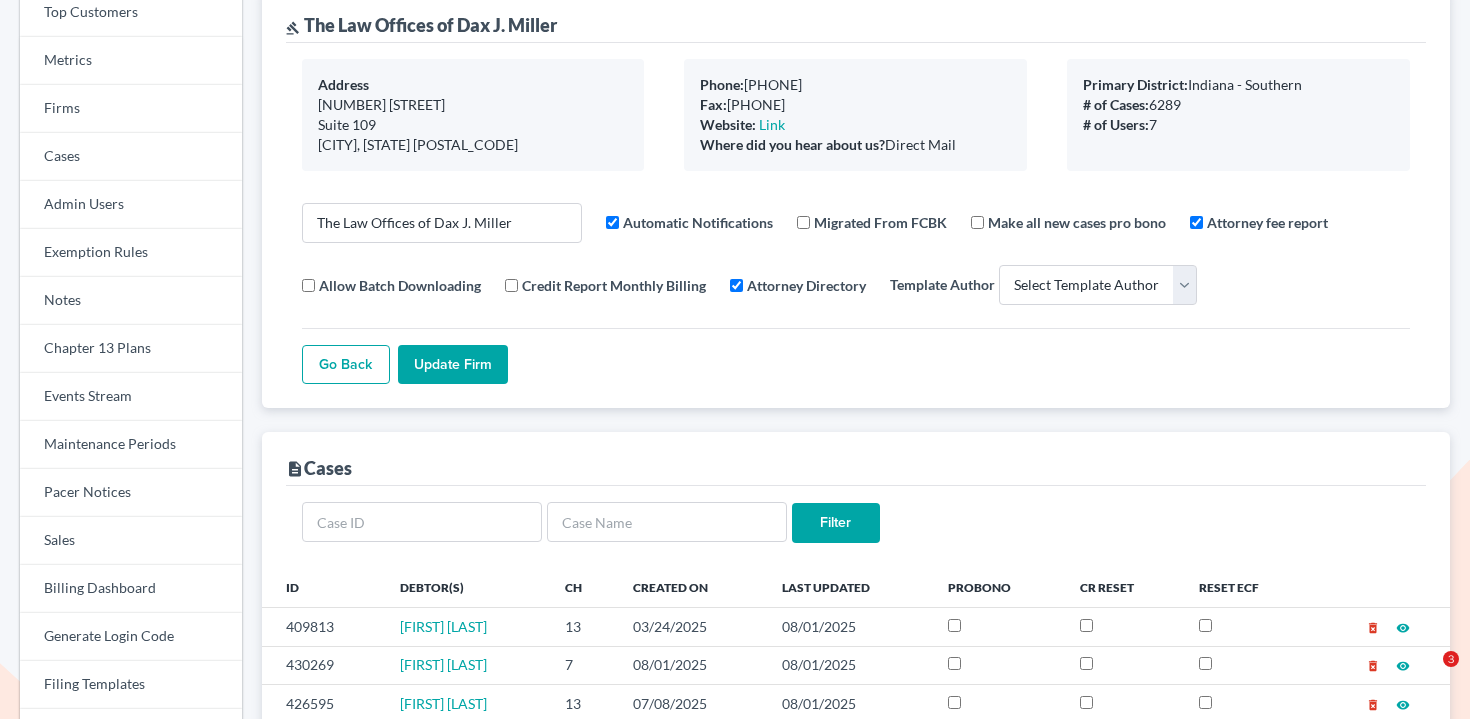 scroll, scrollTop: 310, scrollLeft: 0, axis: vertical 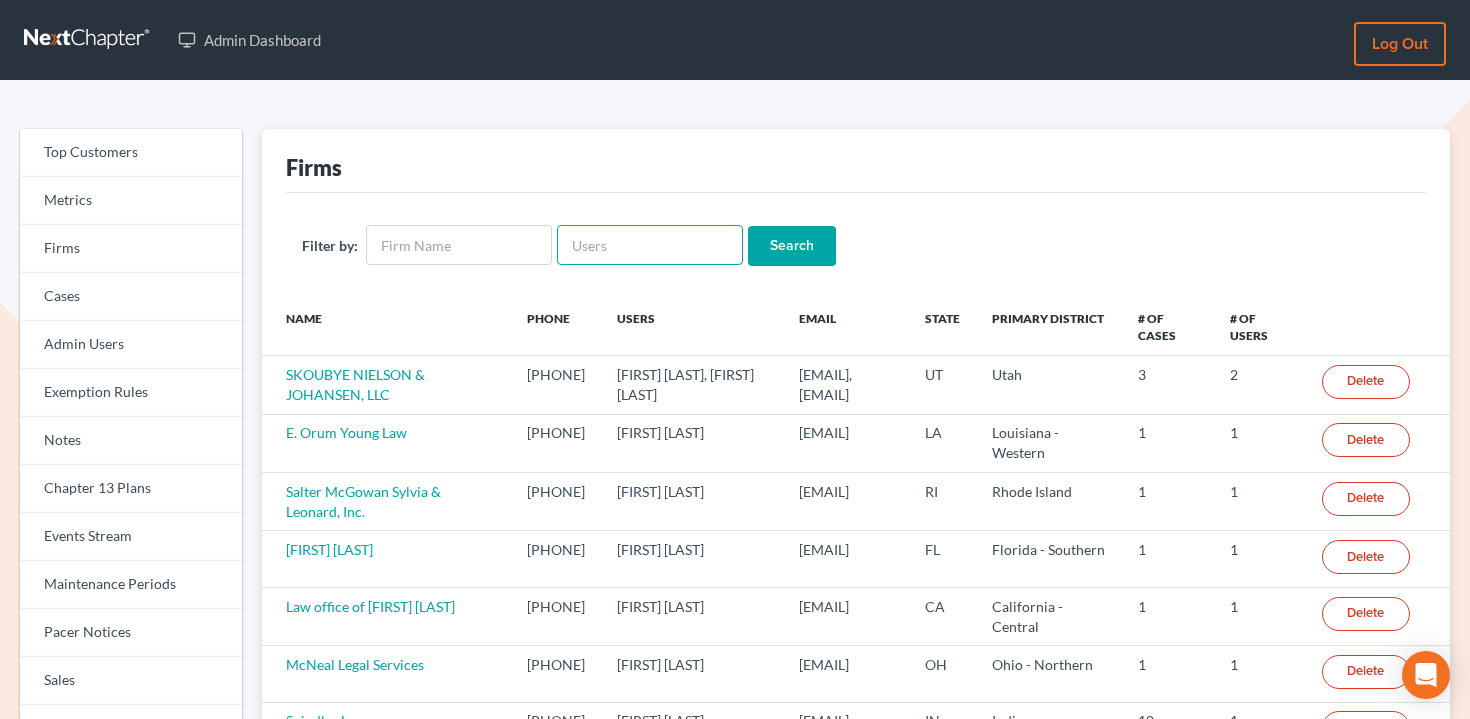 click at bounding box center [650, 245] 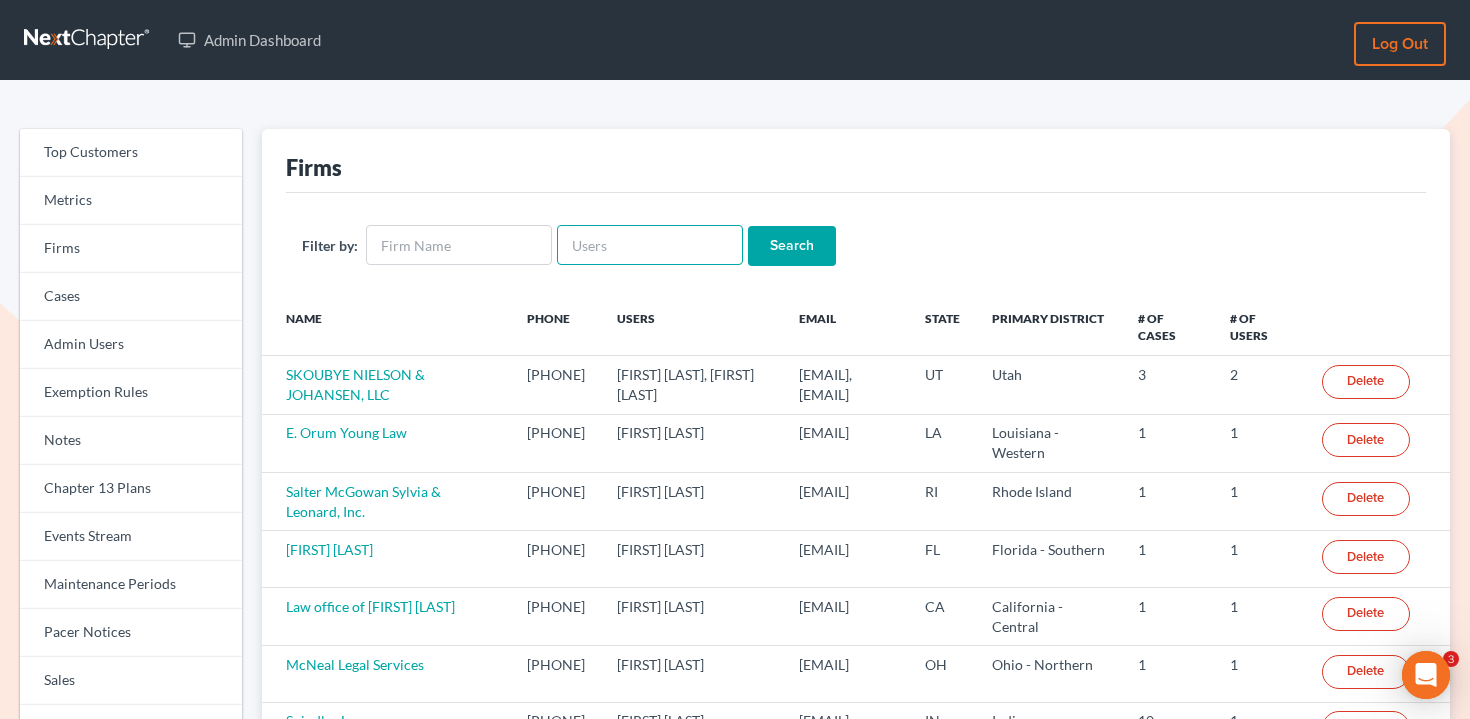 scroll, scrollTop: 0, scrollLeft: 0, axis: both 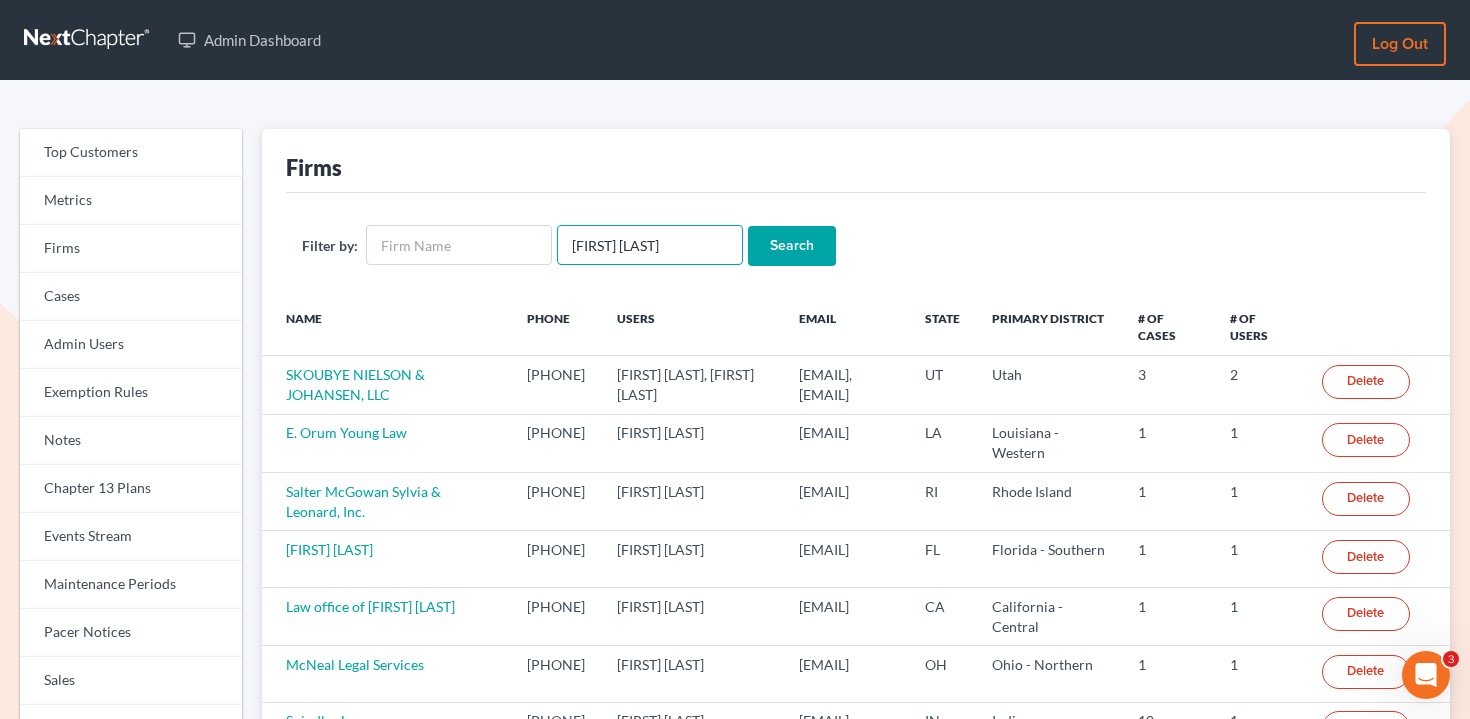 type on "[LAST] [NAME]" 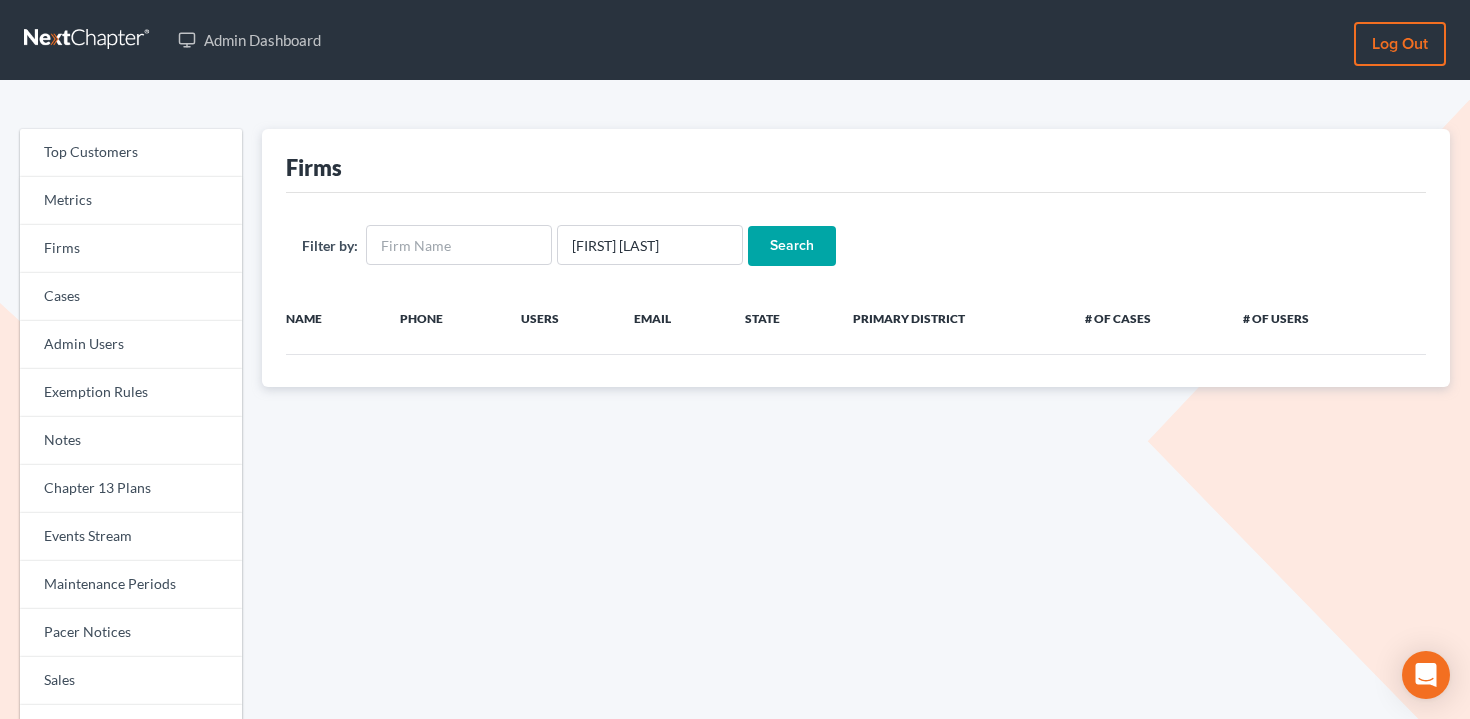 scroll, scrollTop: 0, scrollLeft: 0, axis: both 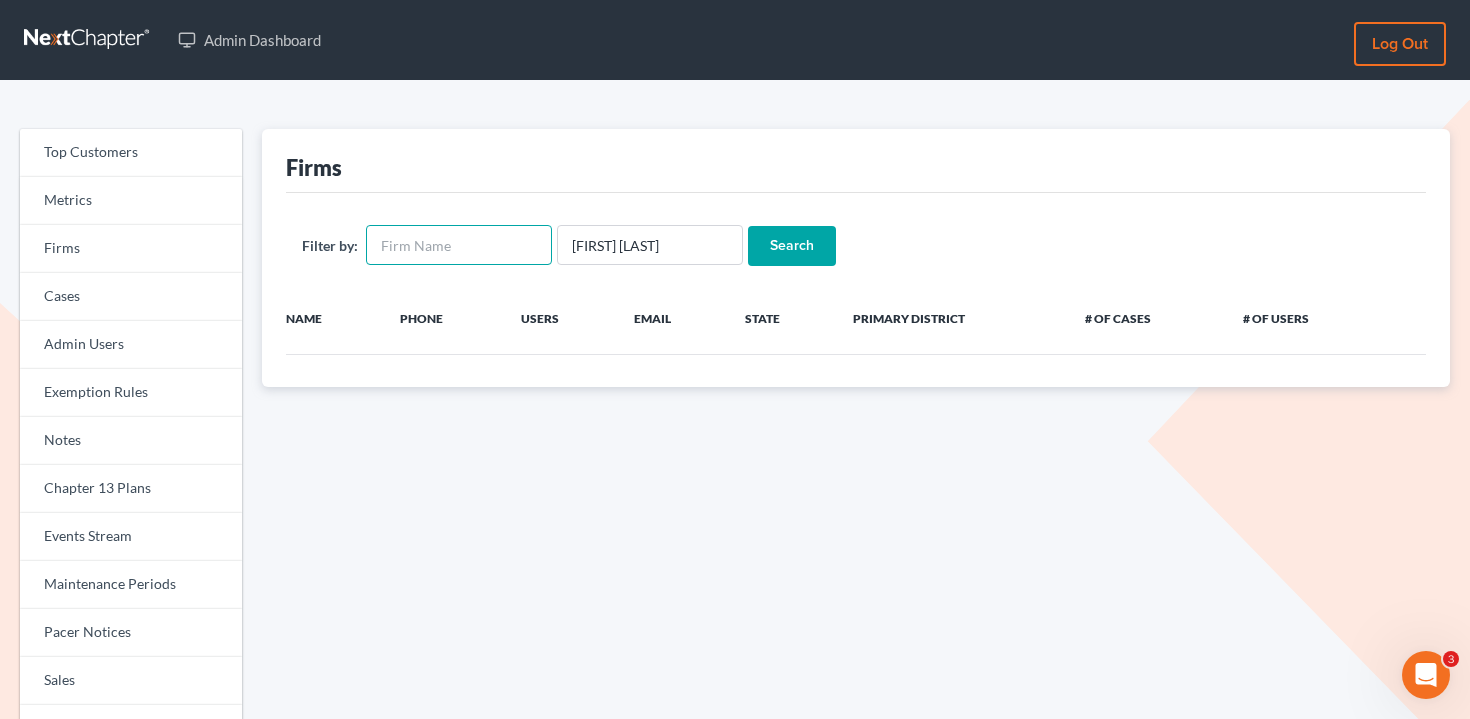 click at bounding box center (459, 245) 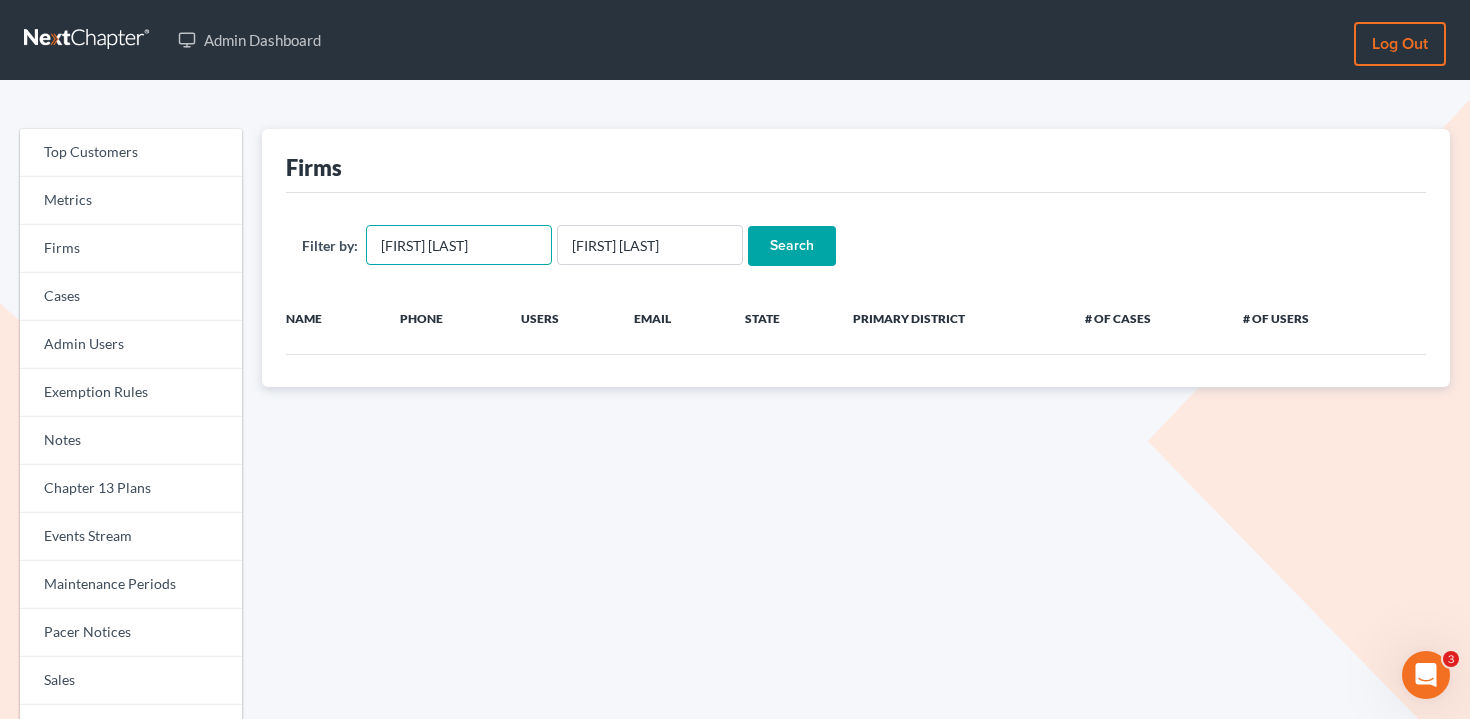 type on "[FIRST] [LAST]" 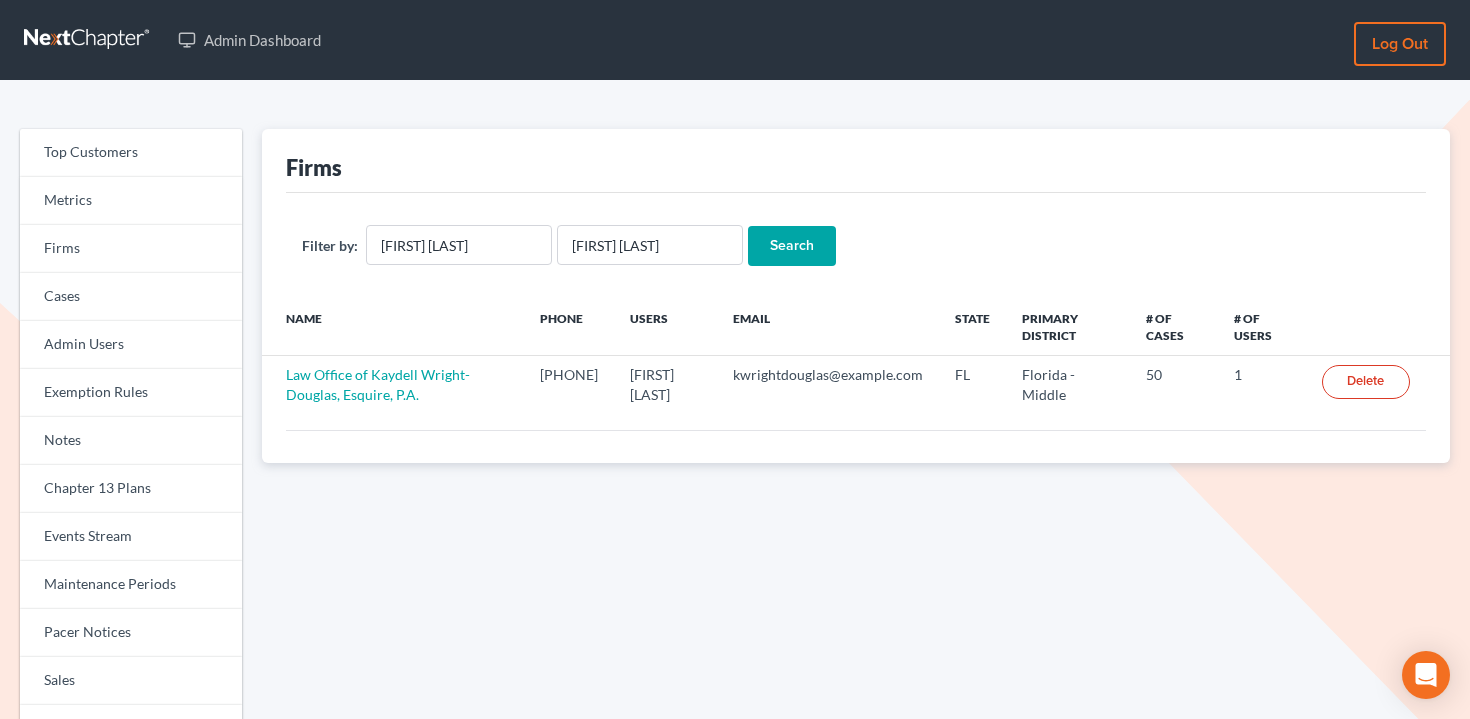 scroll, scrollTop: 0, scrollLeft: 0, axis: both 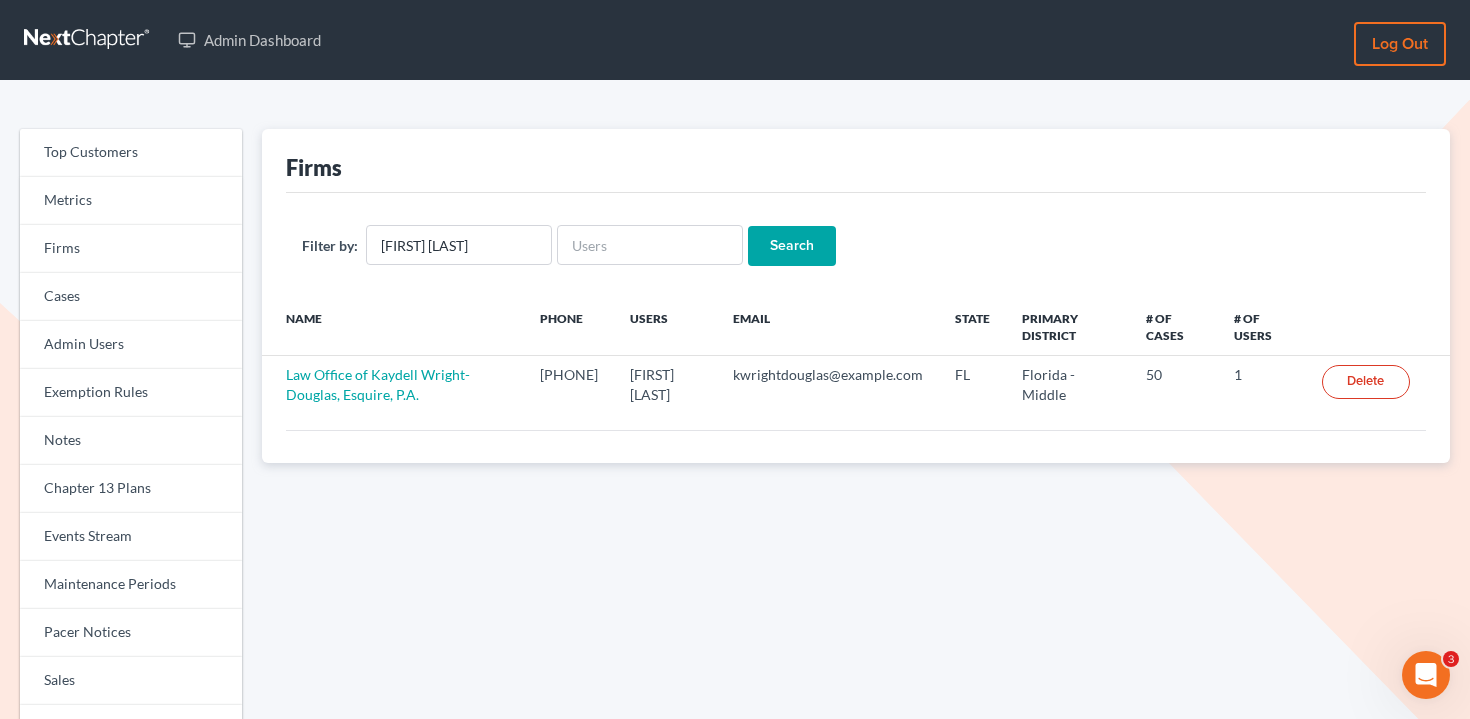 type 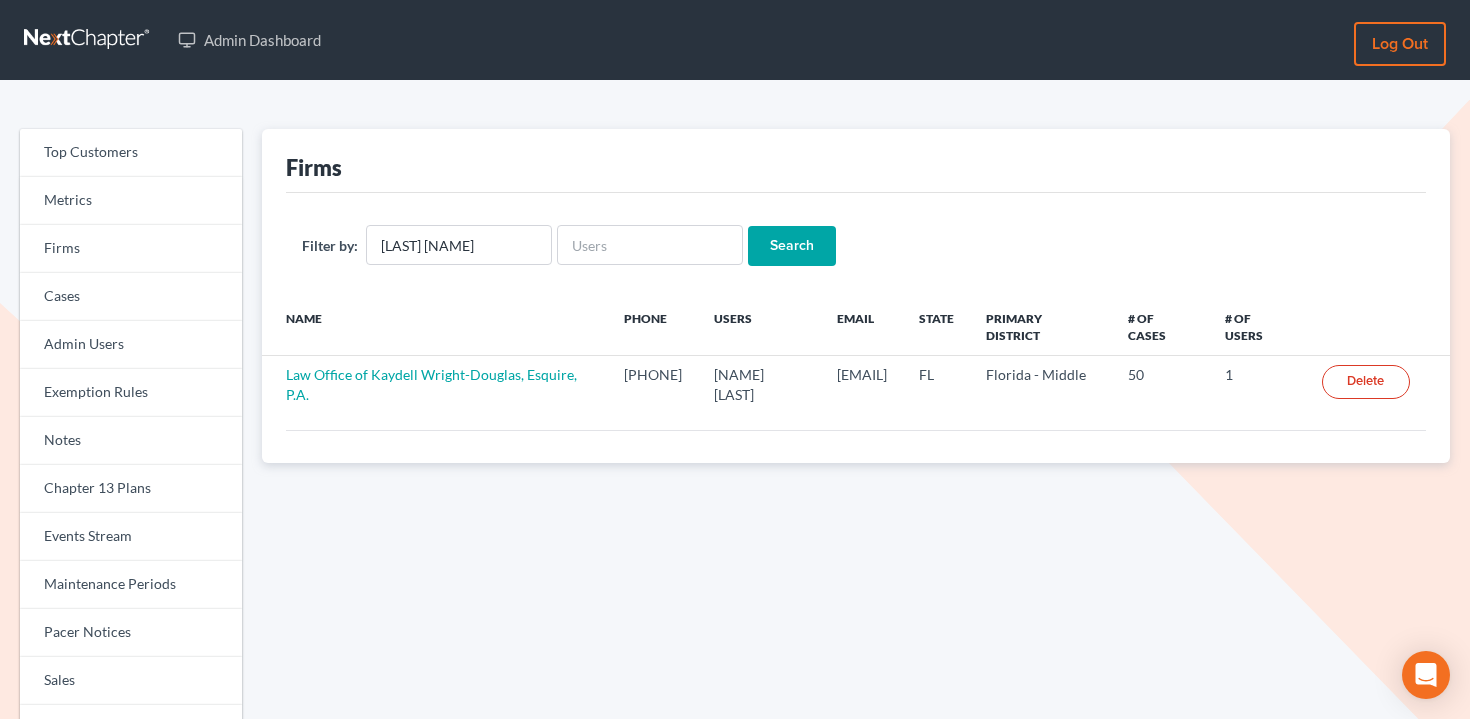 scroll, scrollTop: 0, scrollLeft: 0, axis: both 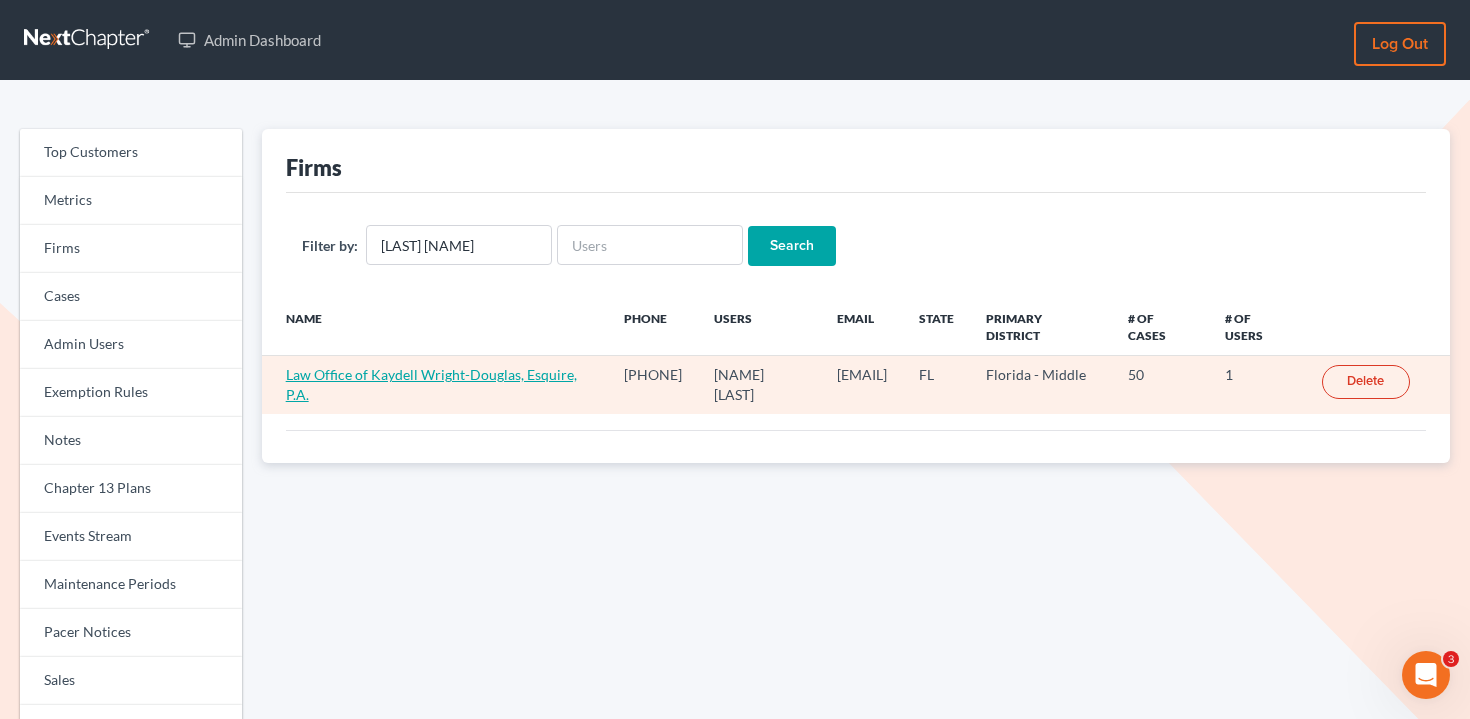 click on "Law Office of Kaydell Wright-Douglas, Esquire, P.A." at bounding box center (431, 384) 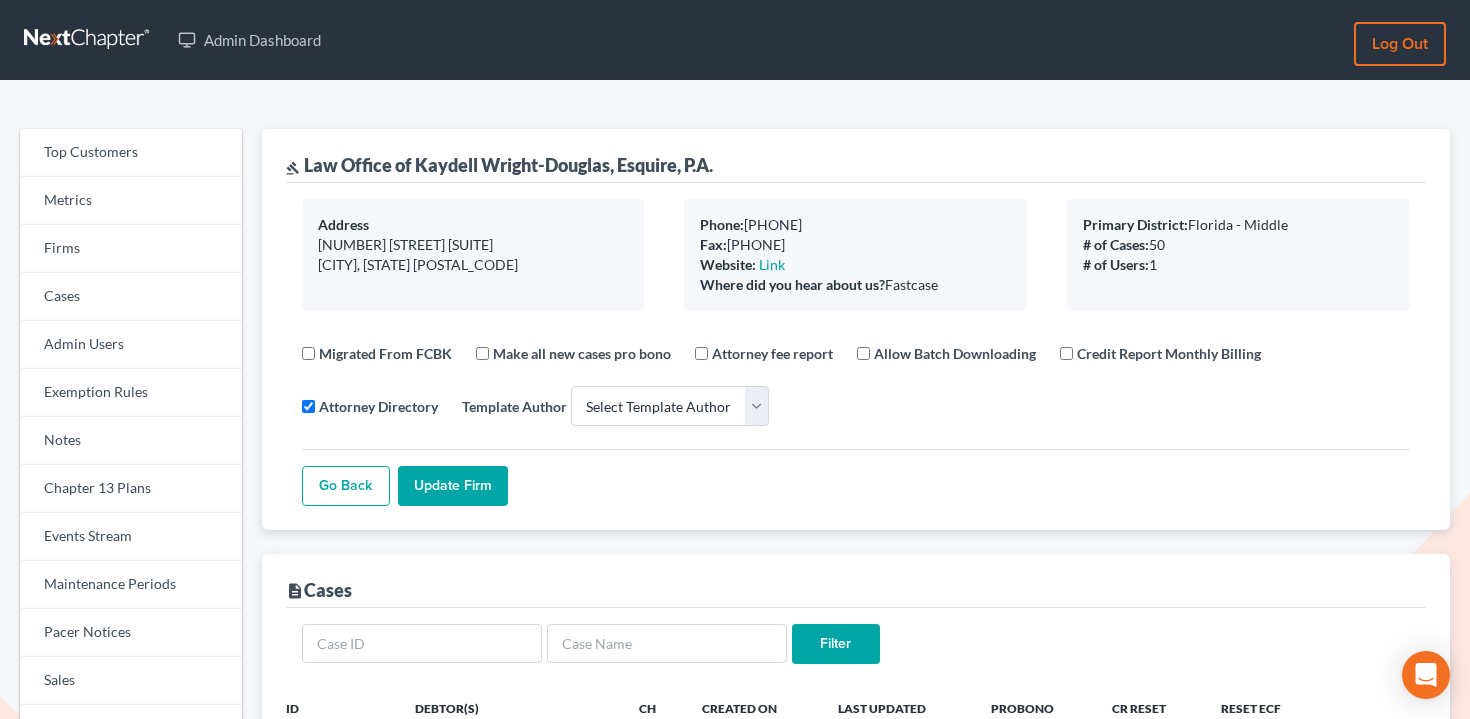 select 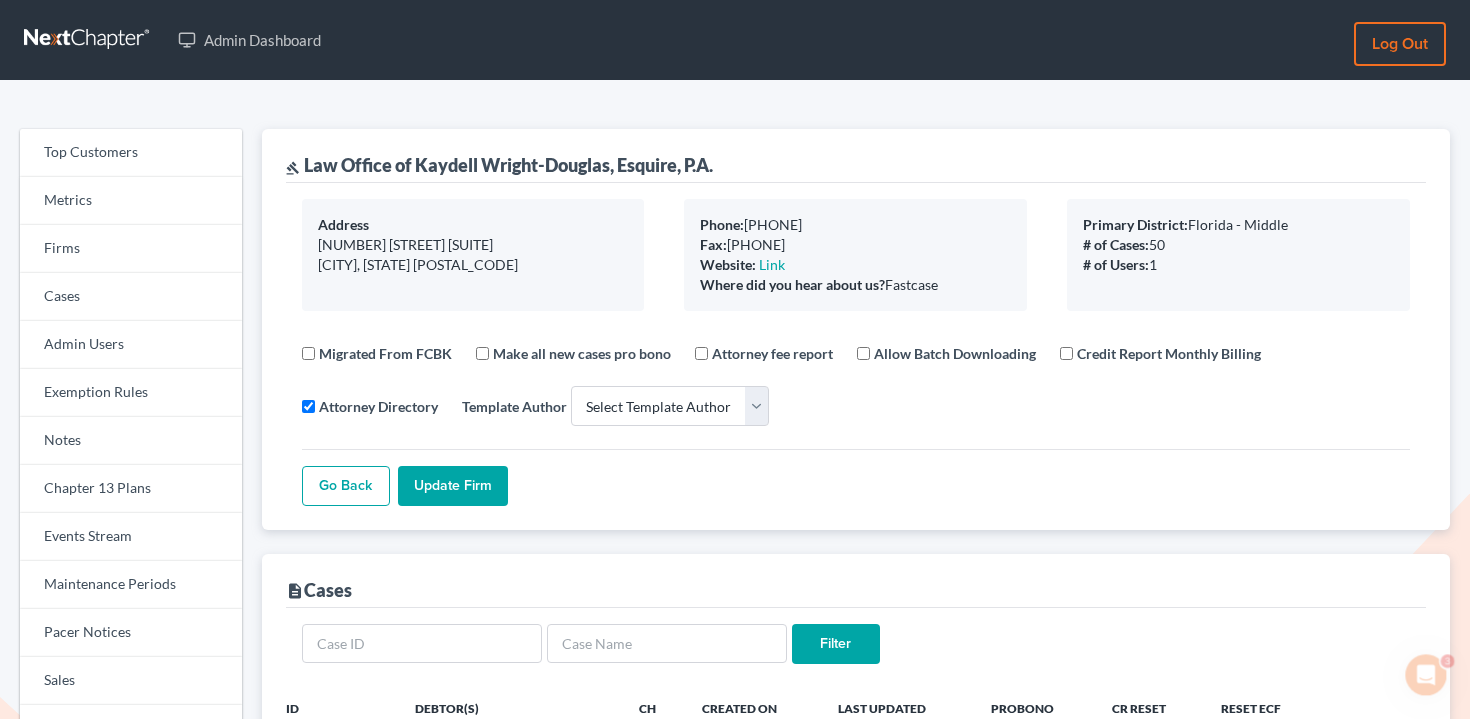 scroll, scrollTop: 0, scrollLeft: 0, axis: both 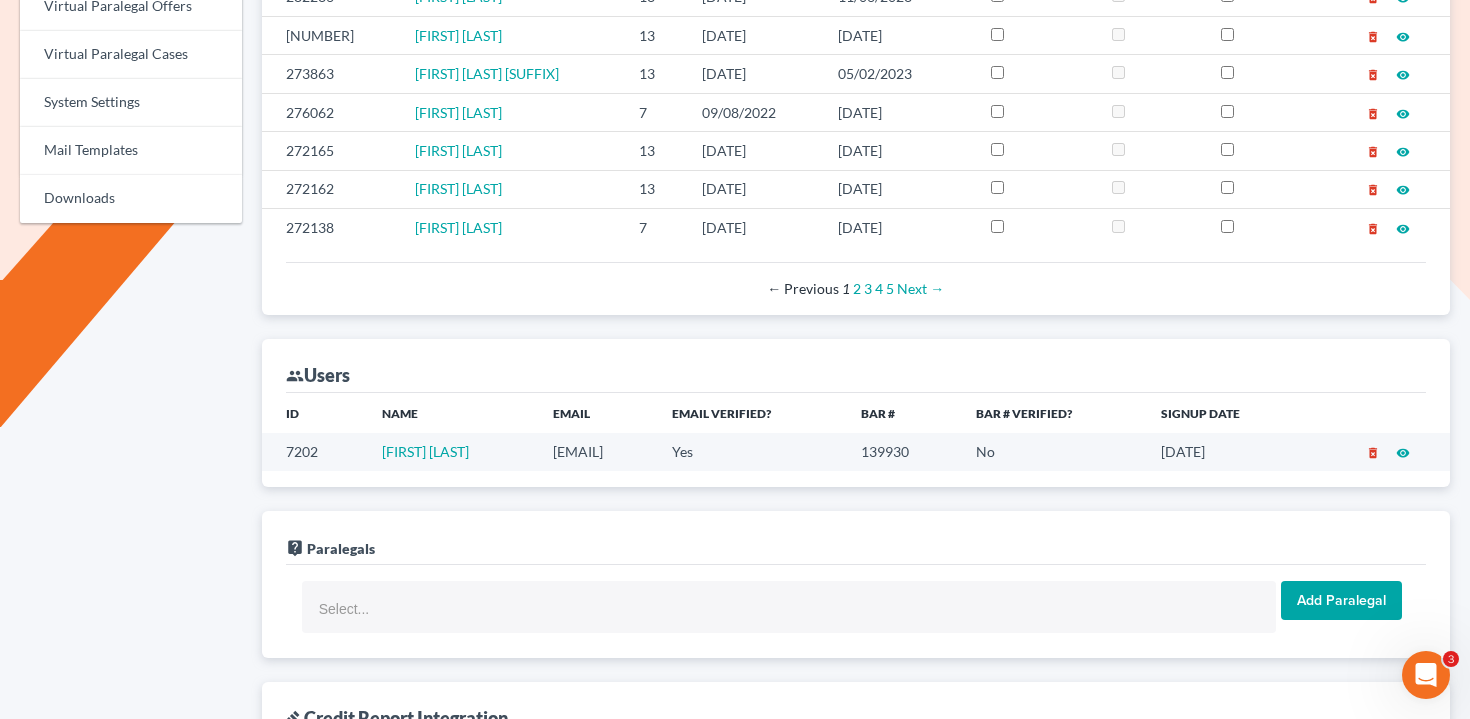 click on "[EMAIL]" at bounding box center (596, 451) 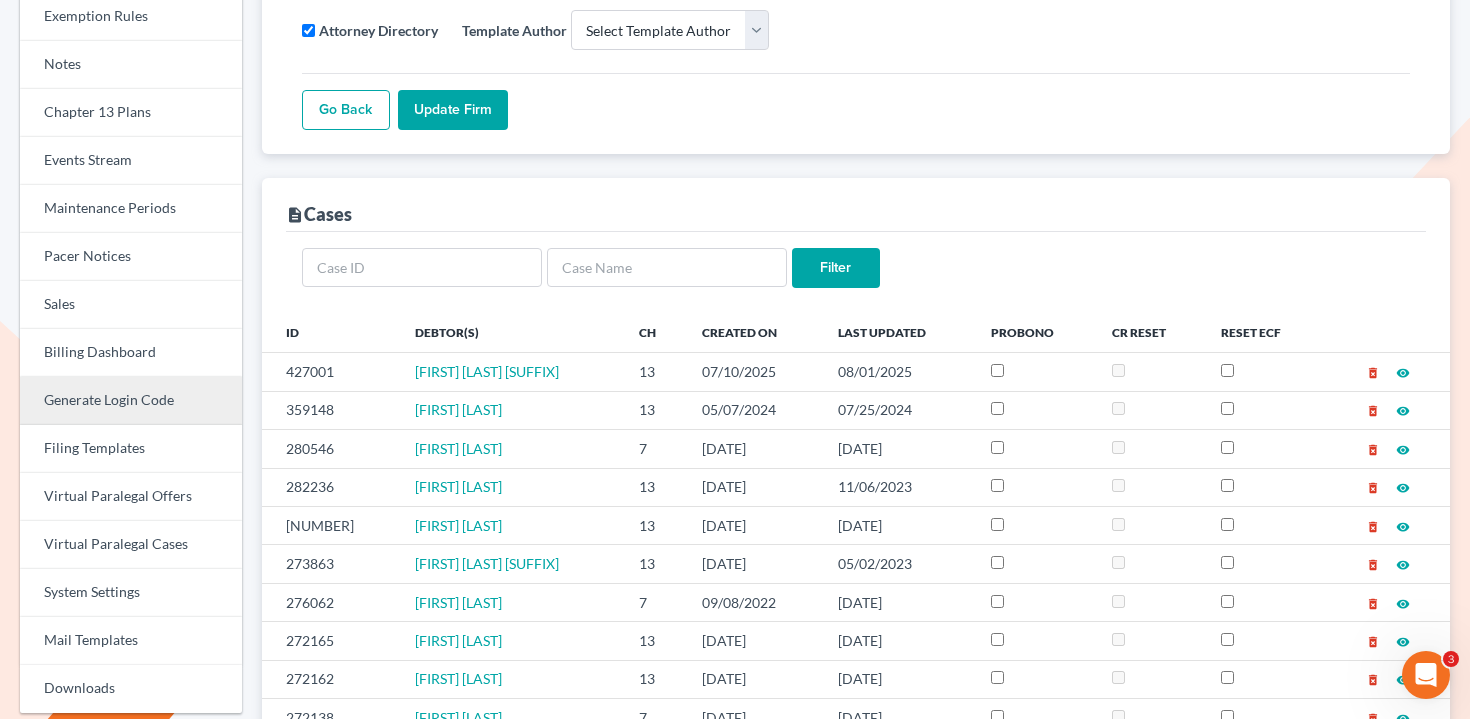 scroll, scrollTop: 359, scrollLeft: 0, axis: vertical 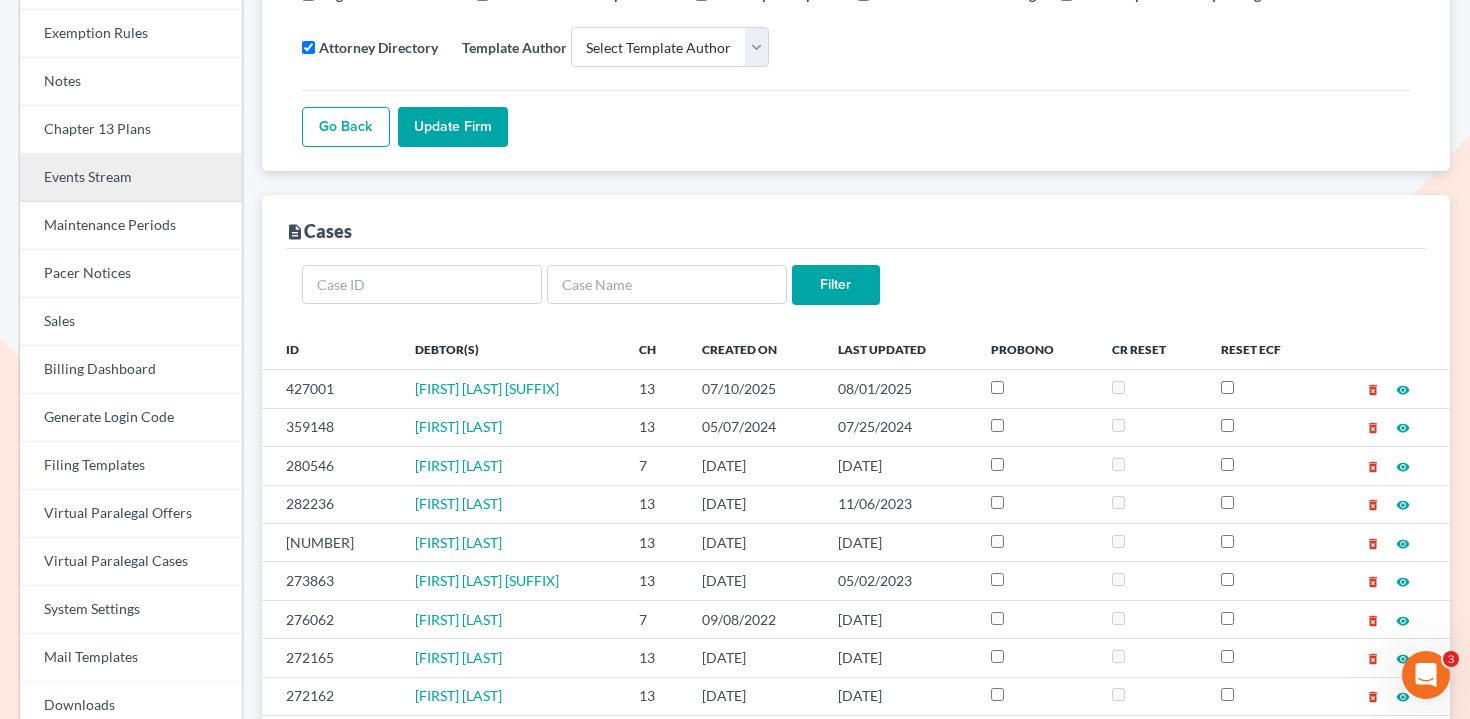 click on "Events Stream" at bounding box center (131, 178) 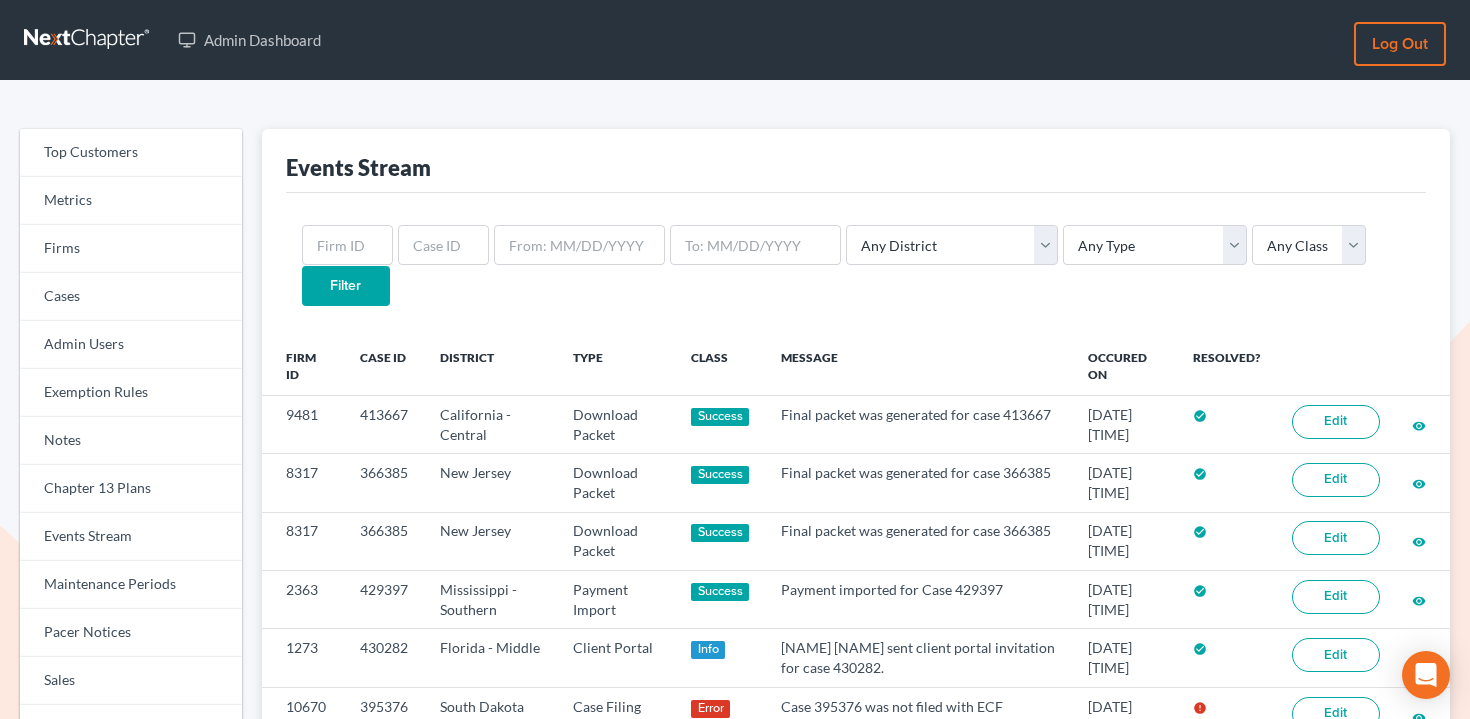 scroll, scrollTop: 0, scrollLeft: 0, axis: both 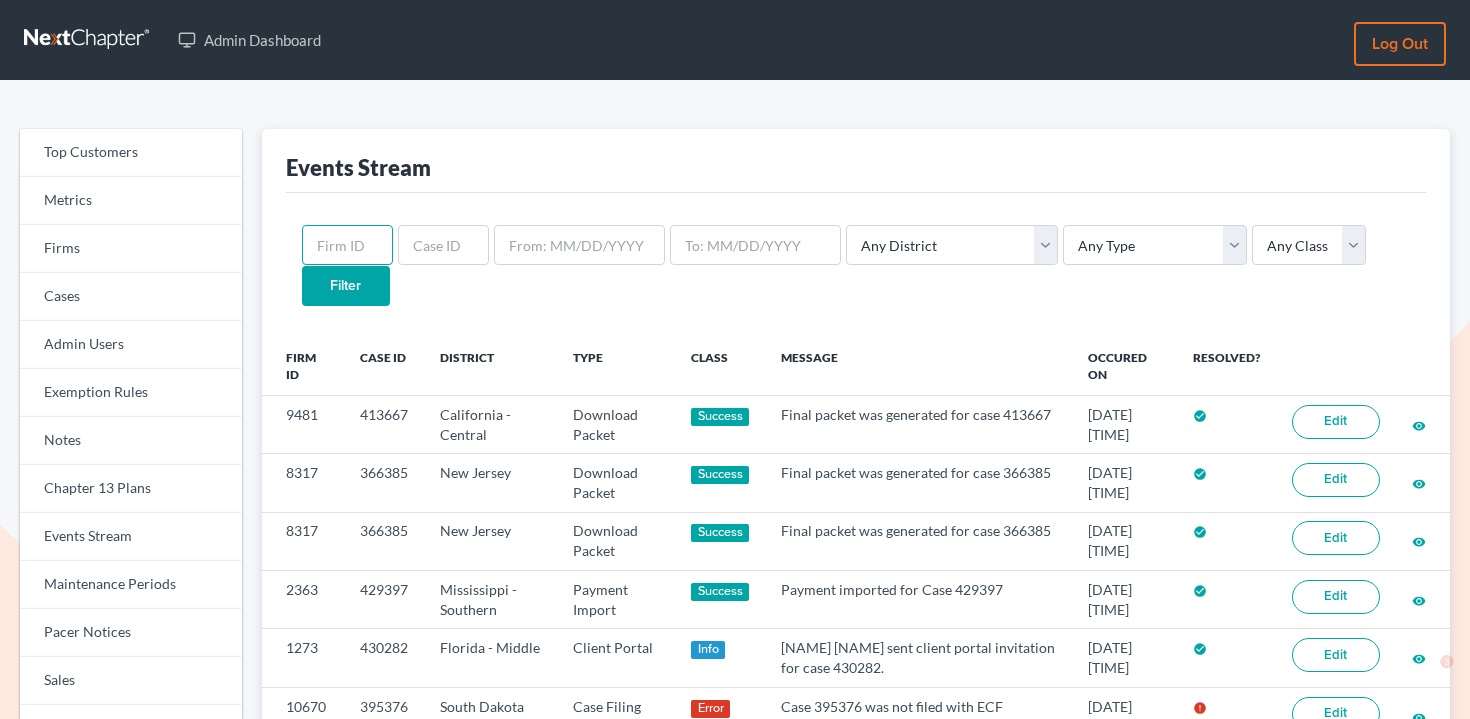 click at bounding box center (347, 245) 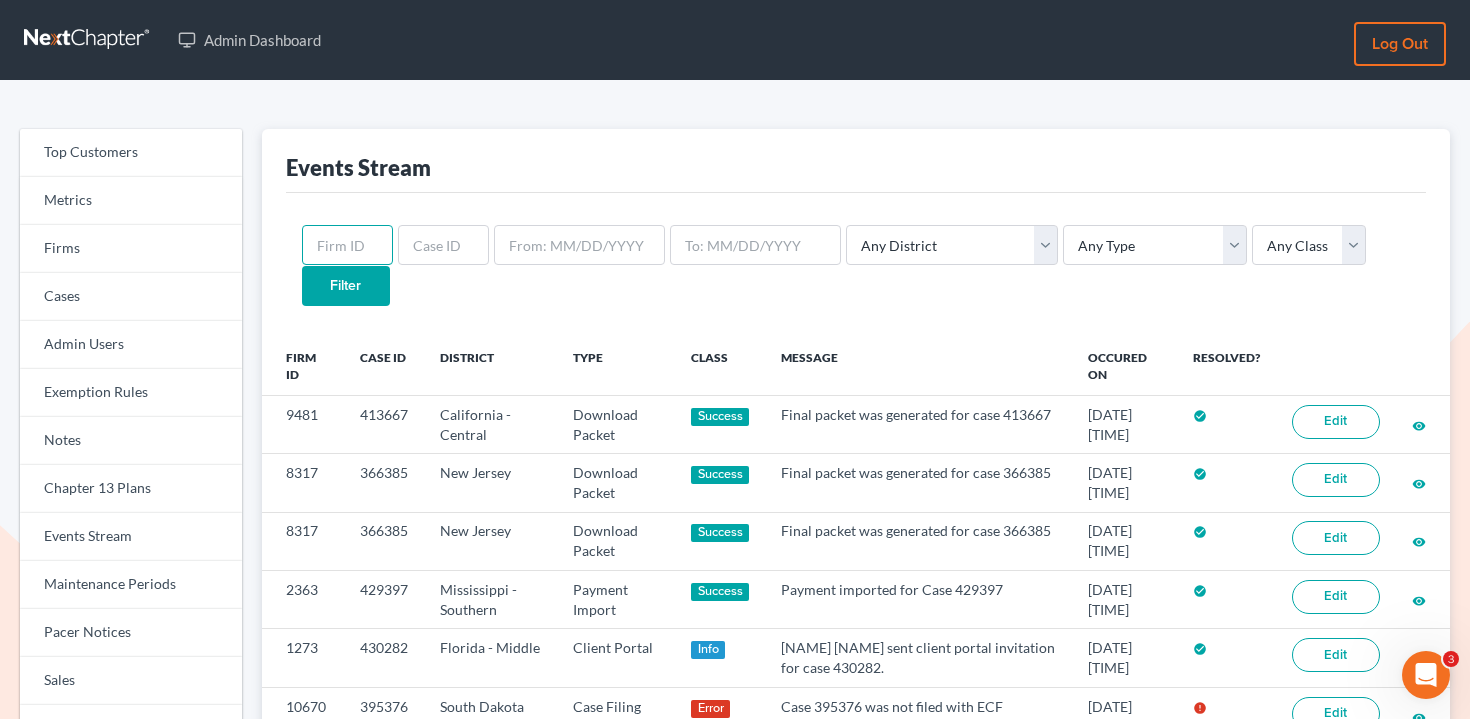 scroll, scrollTop: 0, scrollLeft: 0, axis: both 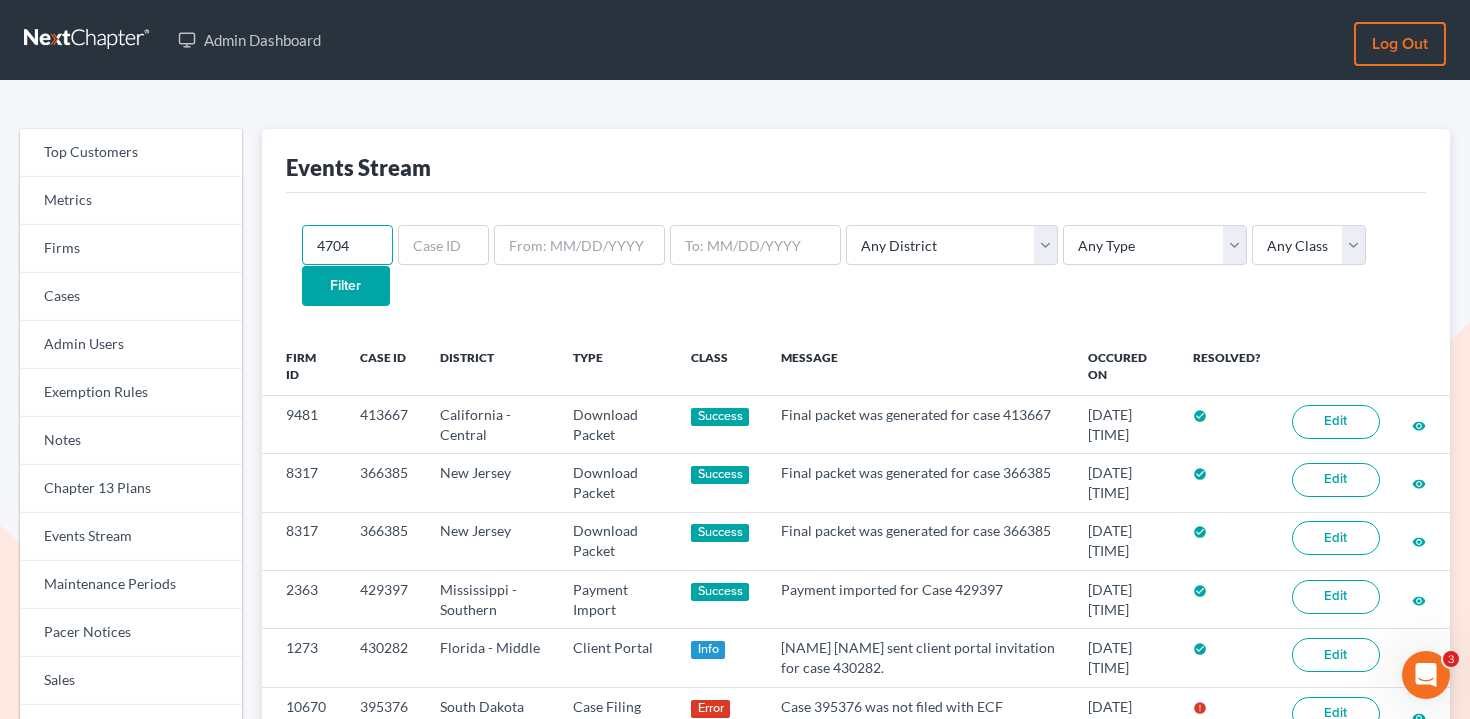 type on "4704" 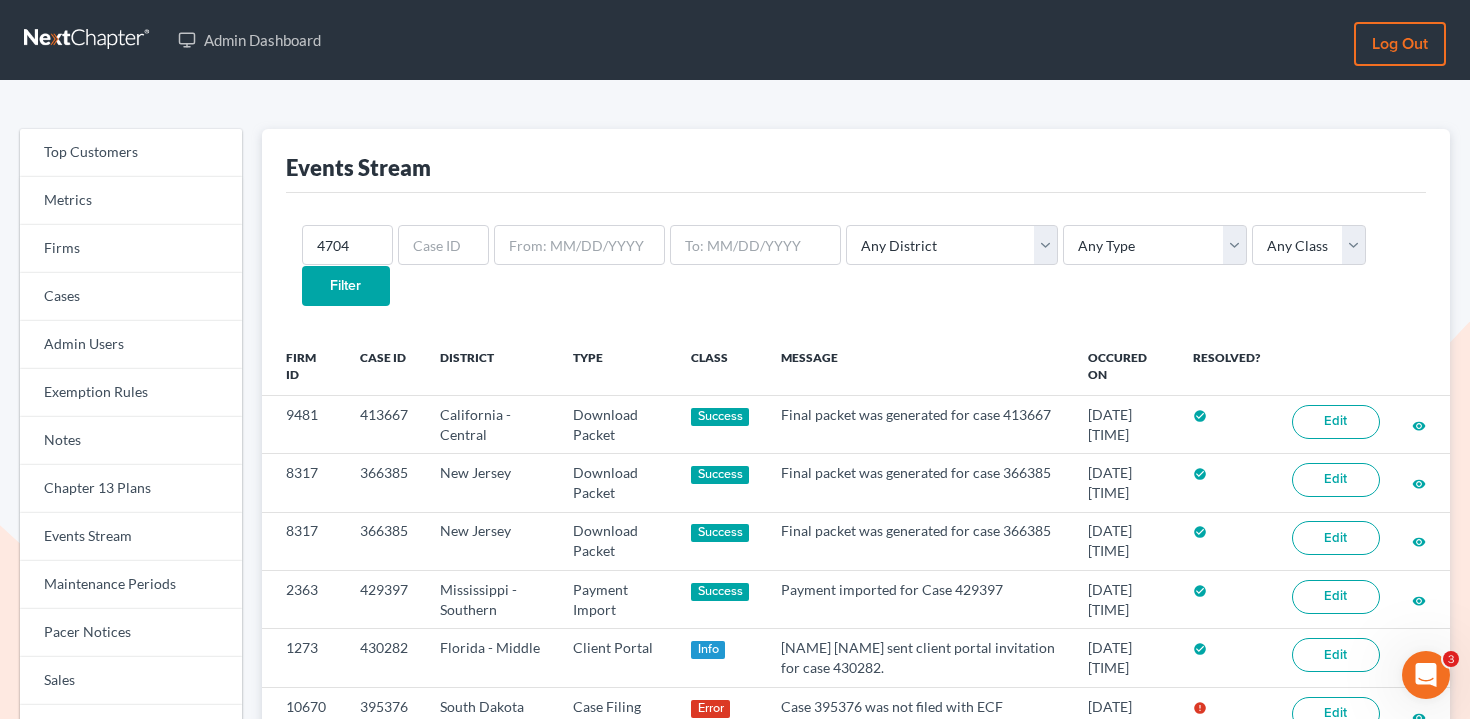 click on "Filter" at bounding box center [346, 286] 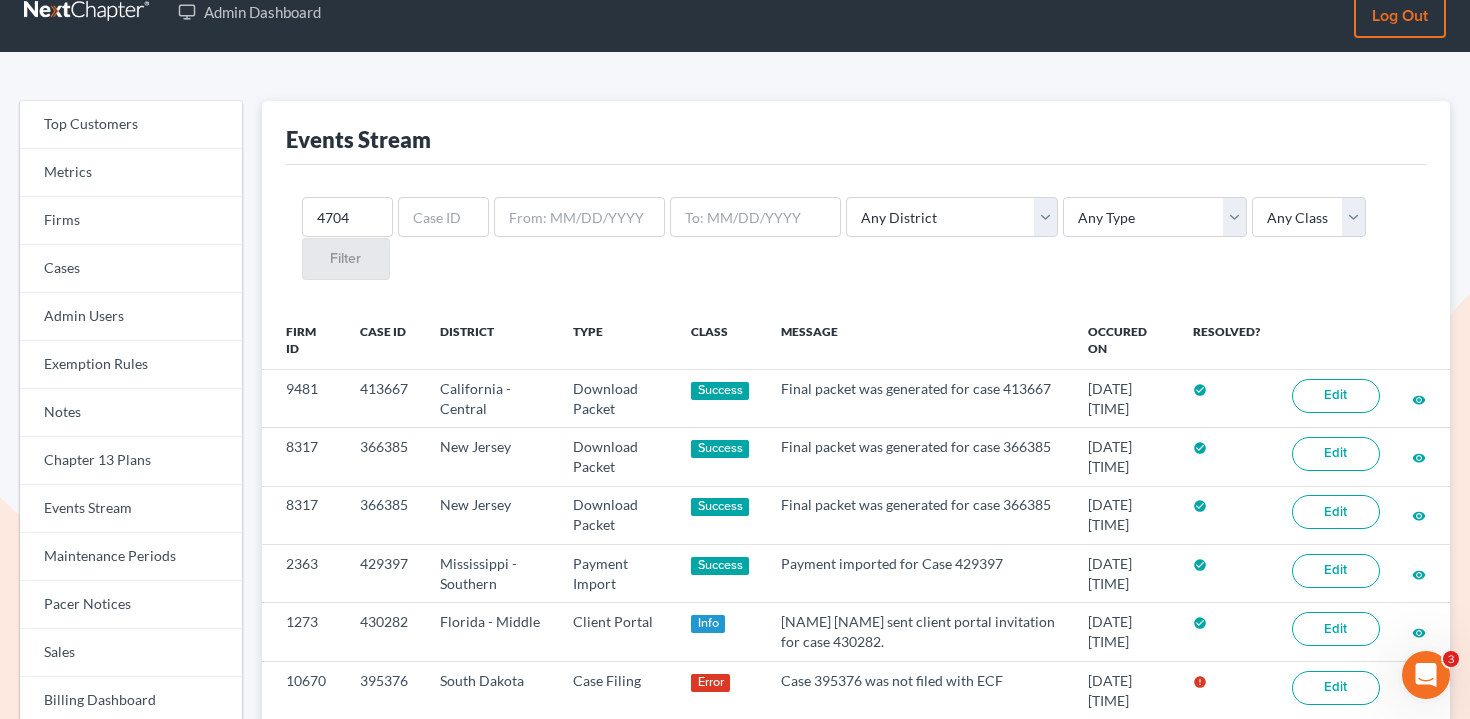 scroll, scrollTop: 29, scrollLeft: 0, axis: vertical 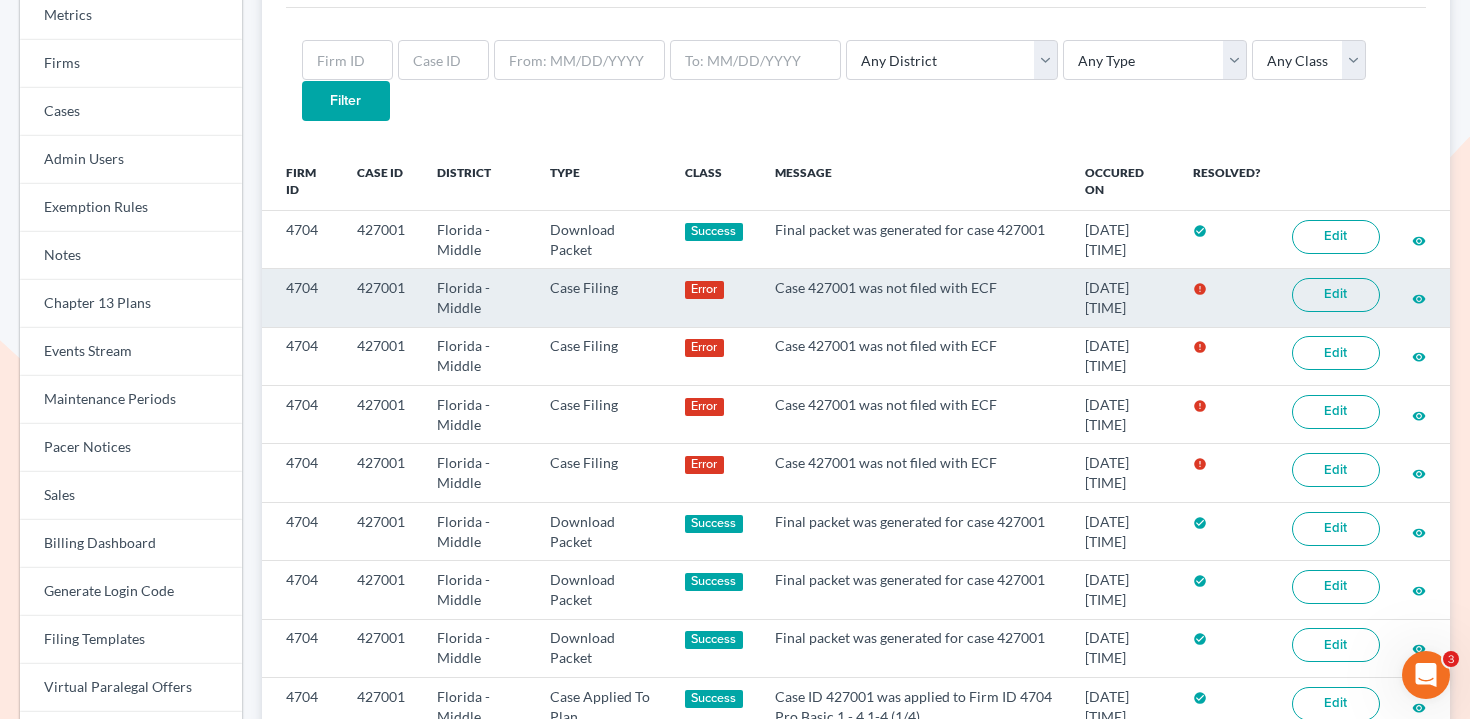 click on "Edit" at bounding box center [1336, 295] 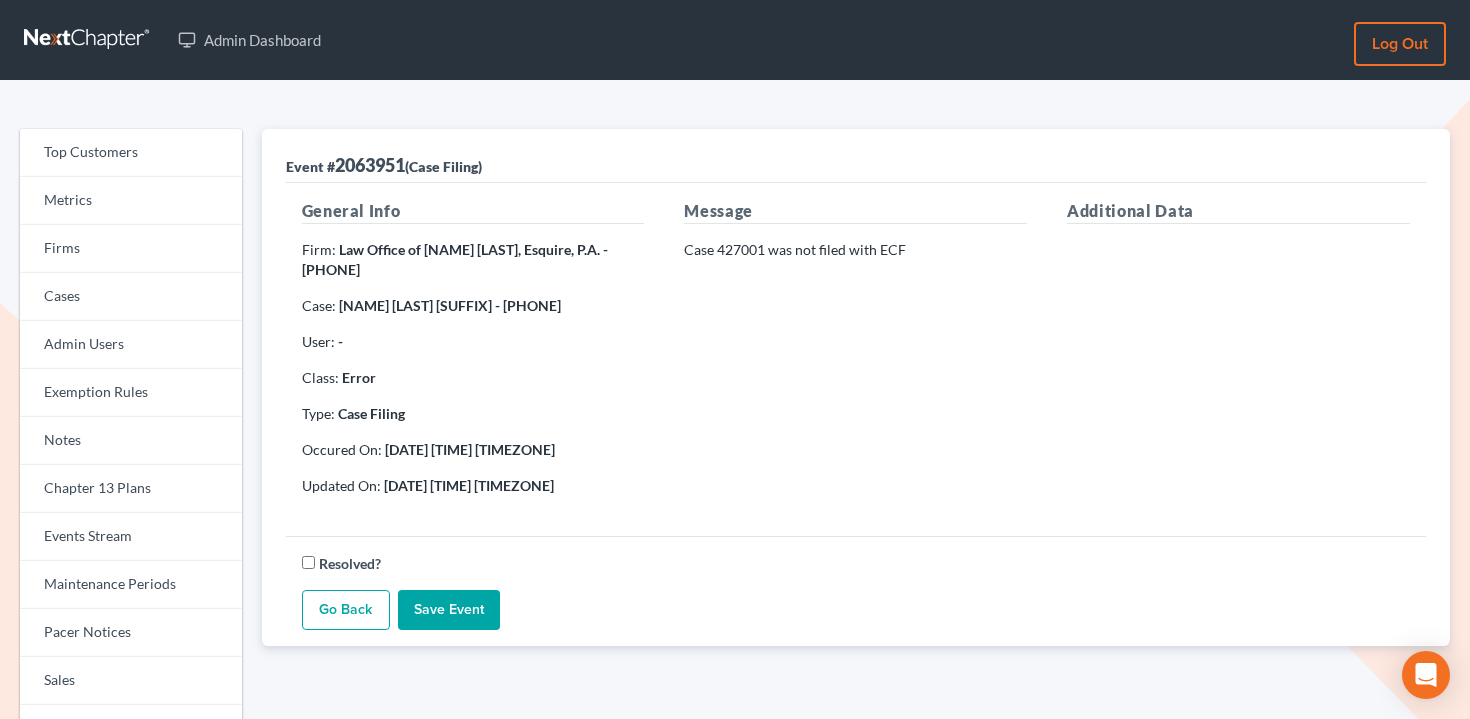 scroll, scrollTop: 0, scrollLeft: 0, axis: both 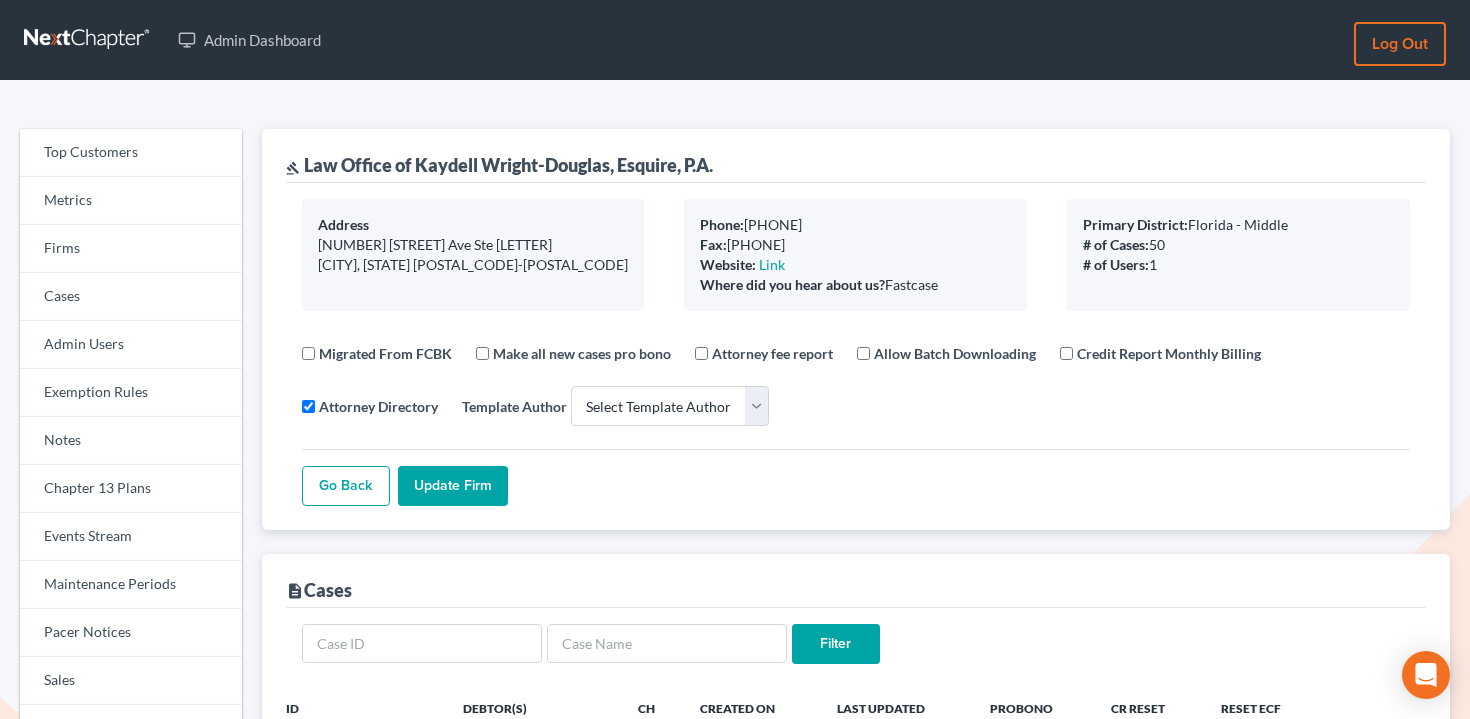 select 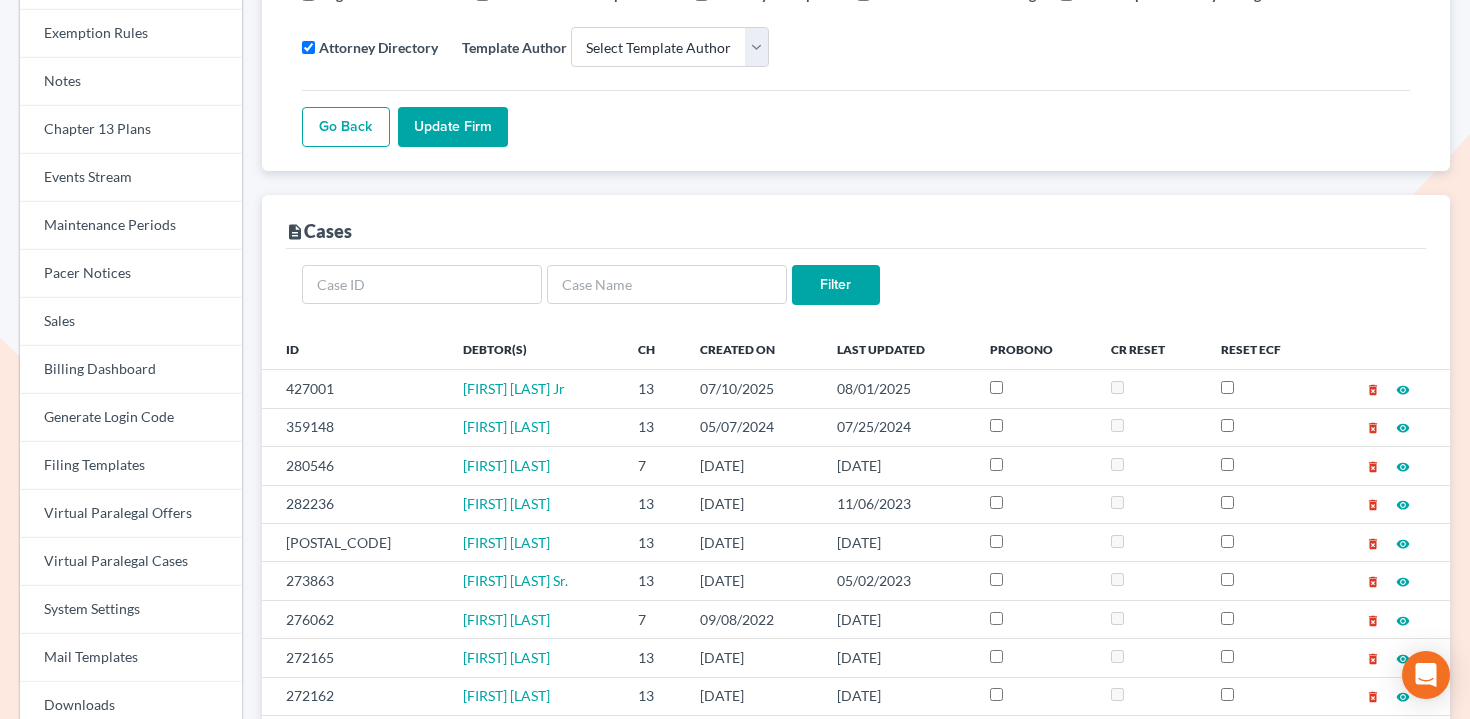 scroll, scrollTop: 359, scrollLeft: 0, axis: vertical 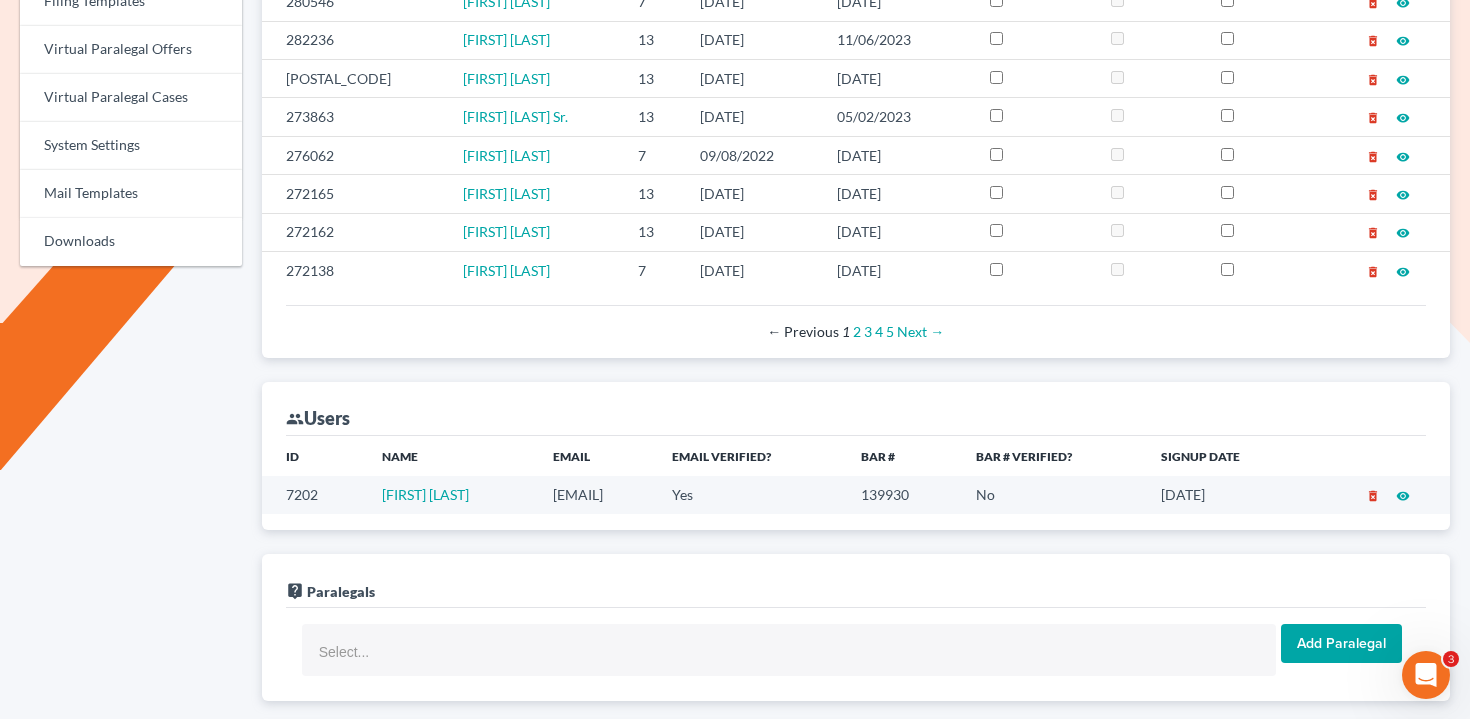 click on "kwrightdouglas@verizon.net" at bounding box center (596, 494) 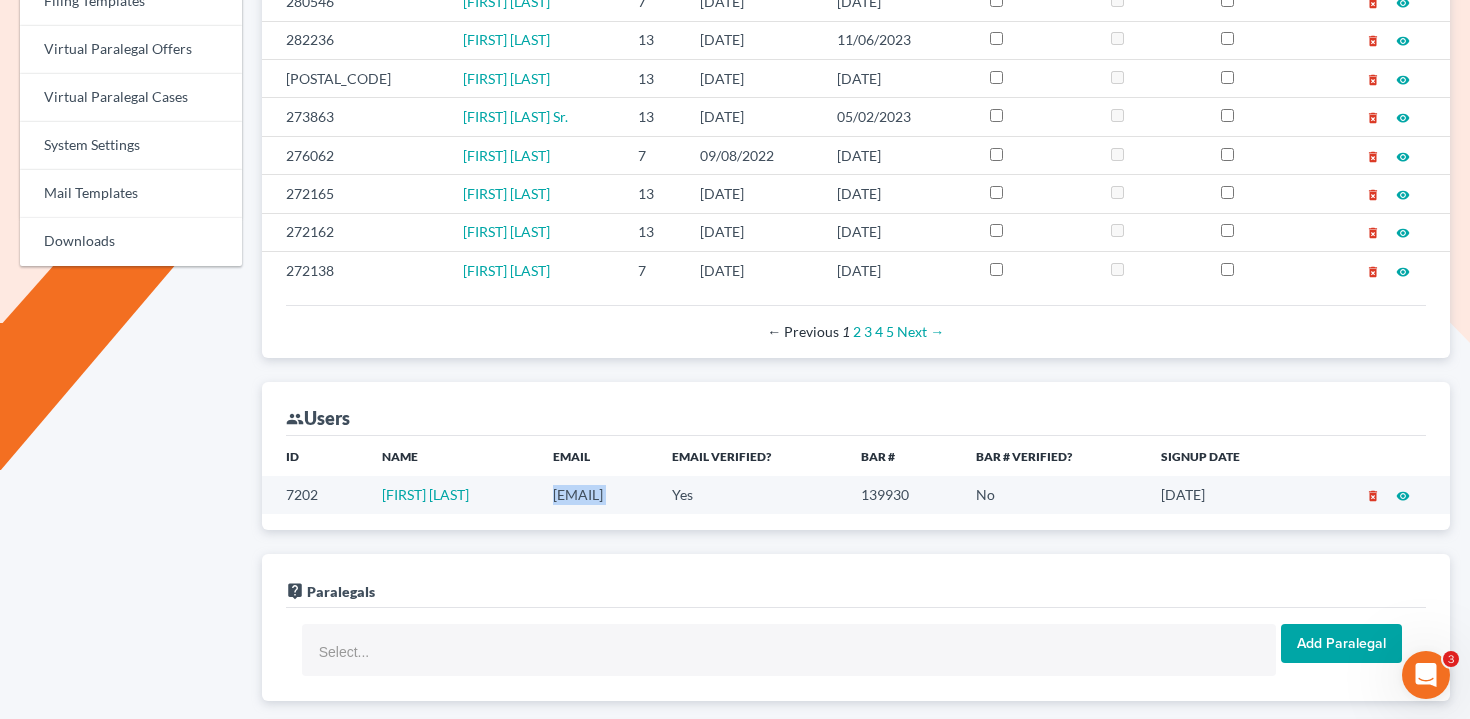 click on "kwrightdouglas@verizon.net" at bounding box center [596, 494] 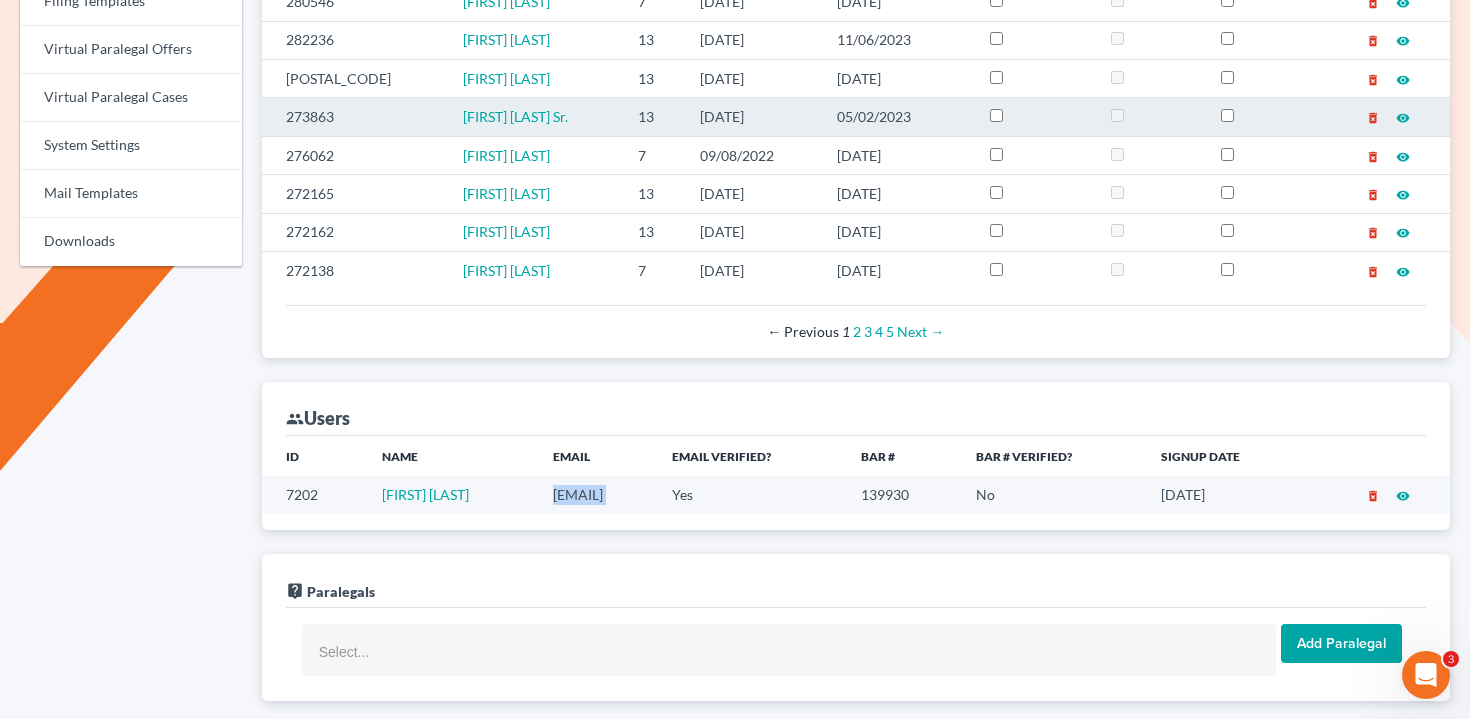 copy on "kwrightdouglas@verizon.net" 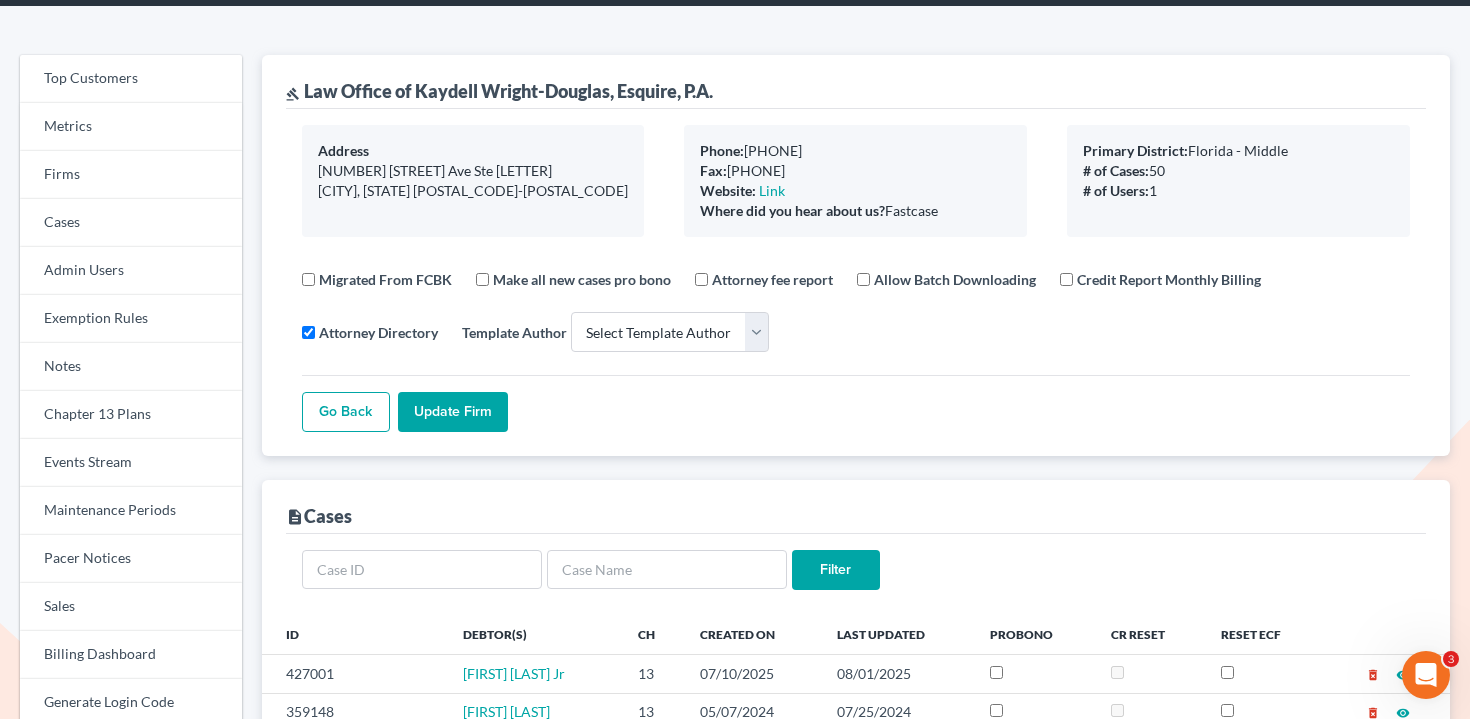 scroll, scrollTop: 12, scrollLeft: 0, axis: vertical 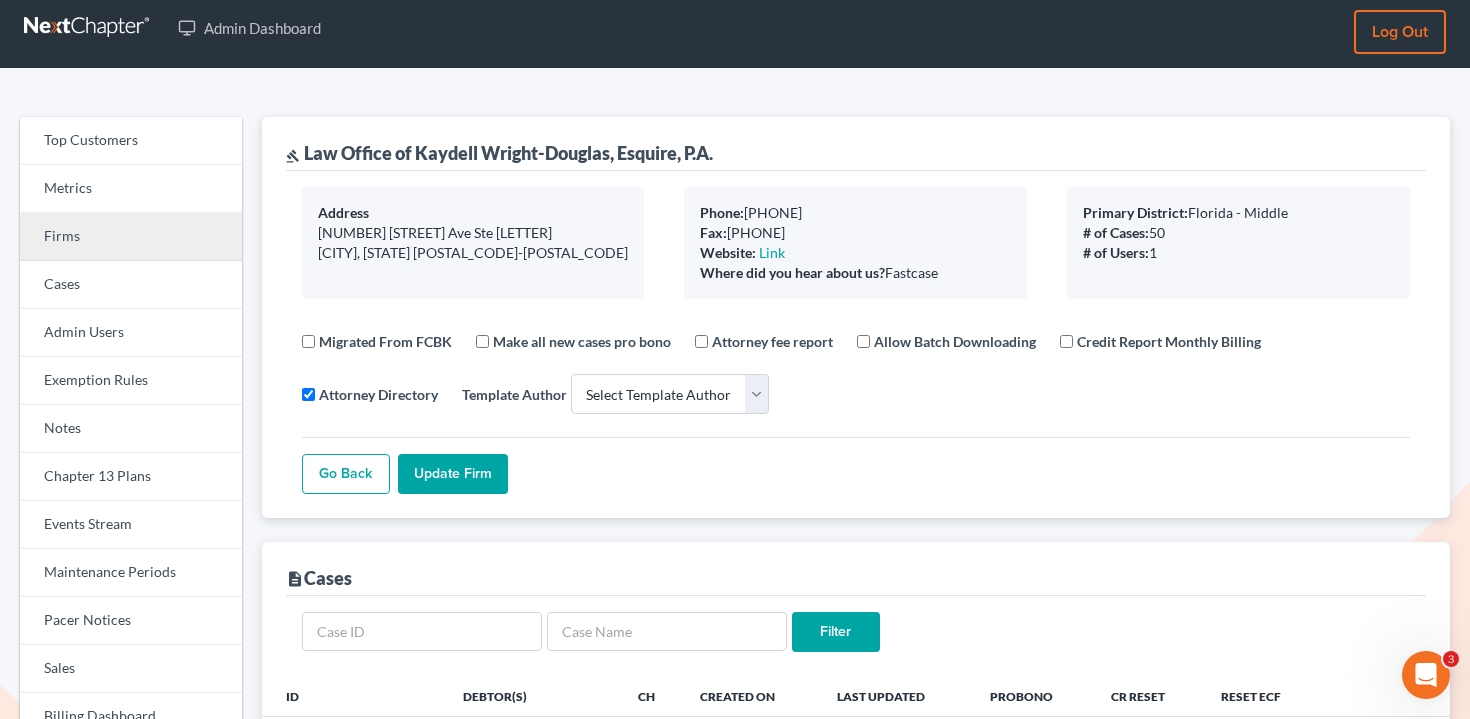 click on "Firms" at bounding box center [131, 237] 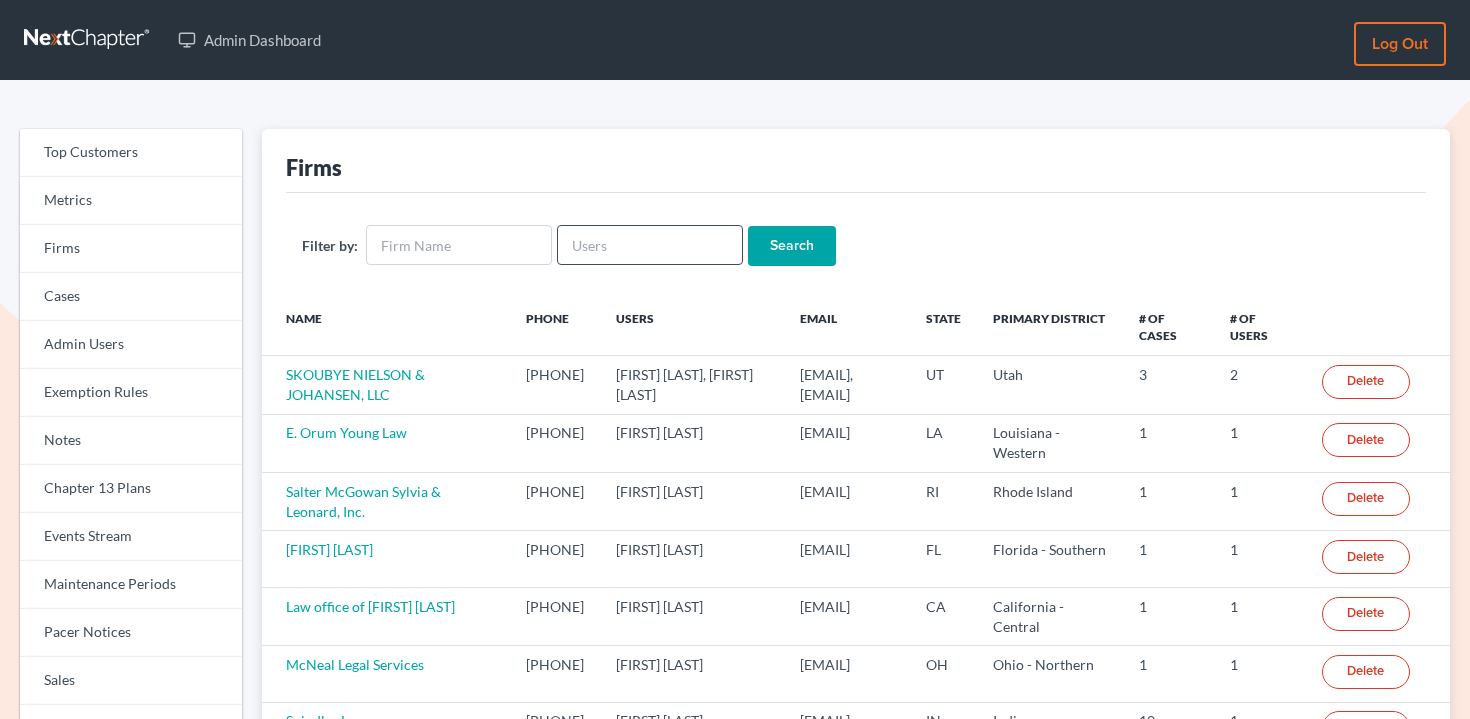 scroll, scrollTop: 0, scrollLeft: 0, axis: both 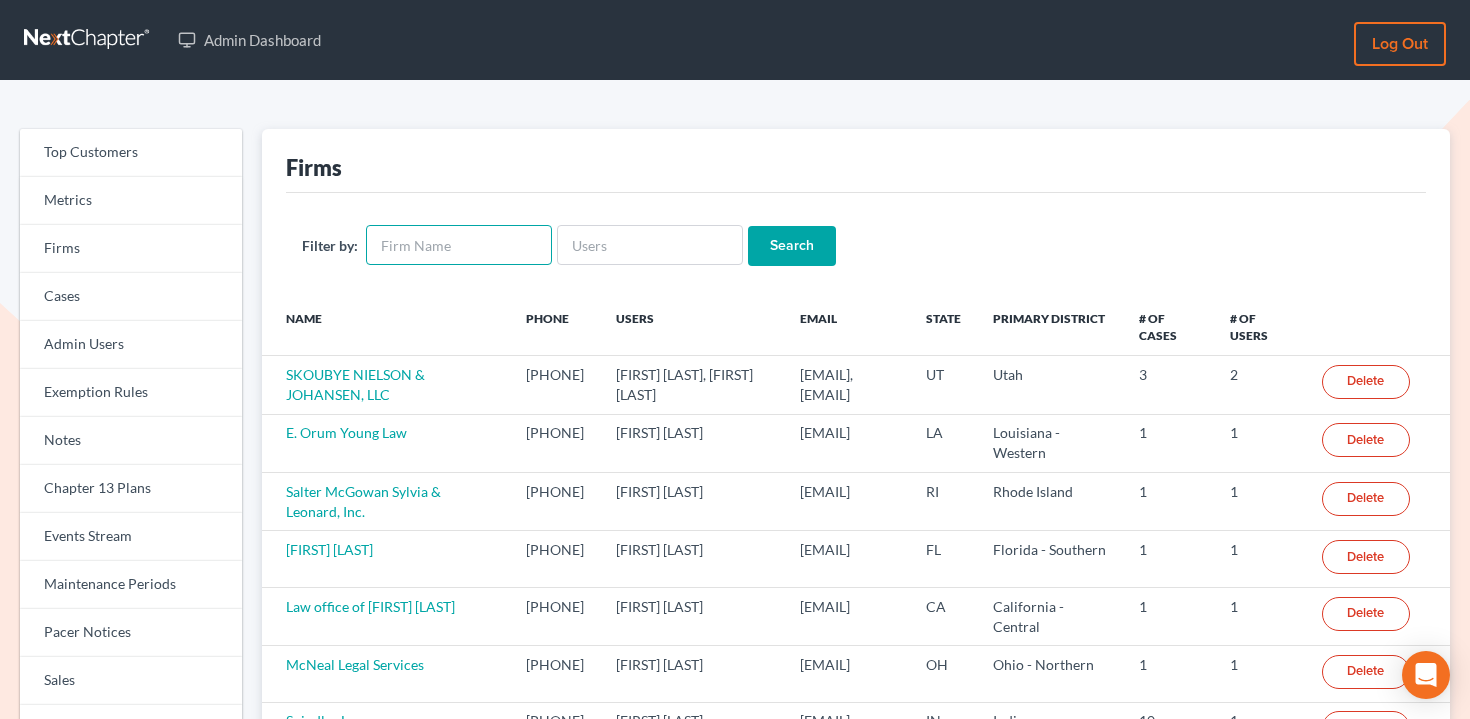 click at bounding box center (459, 245) 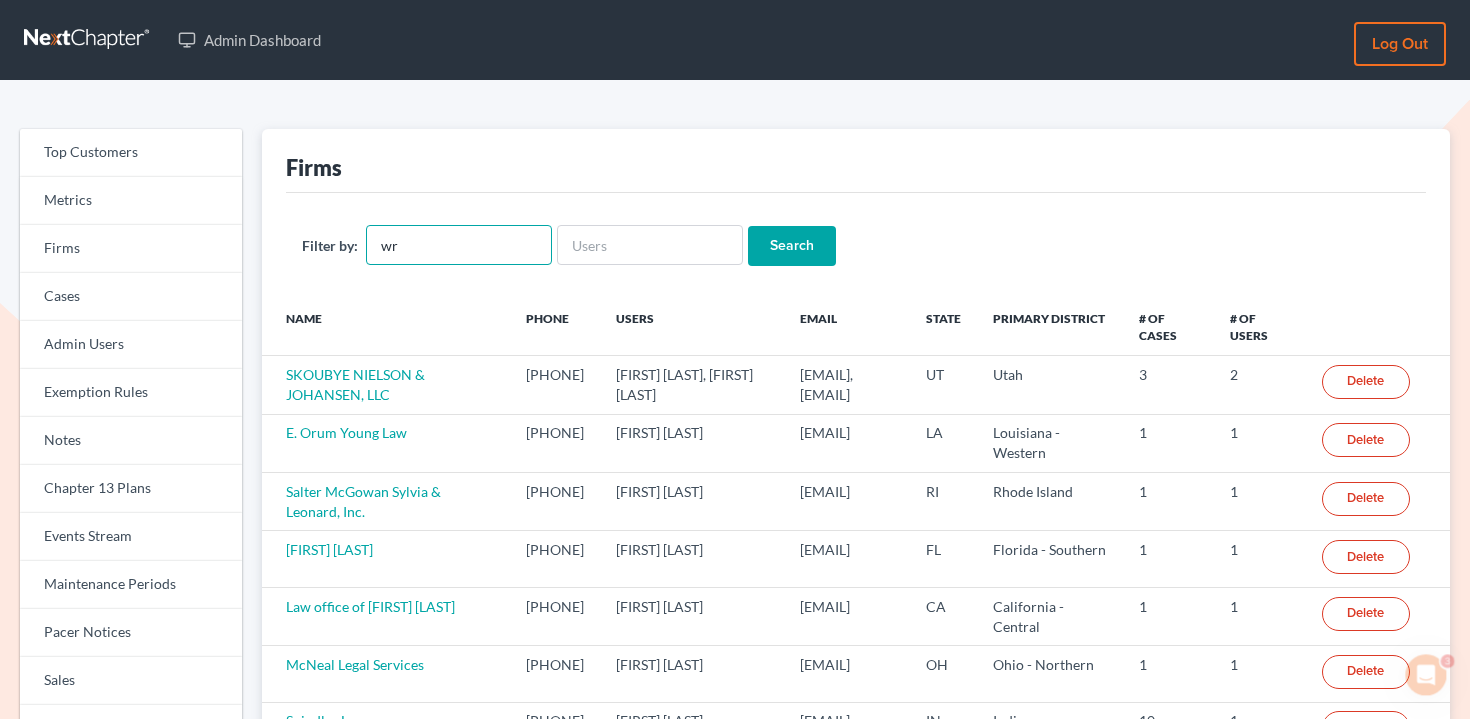 scroll, scrollTop: 0, scrollLeft: 0, axis: both 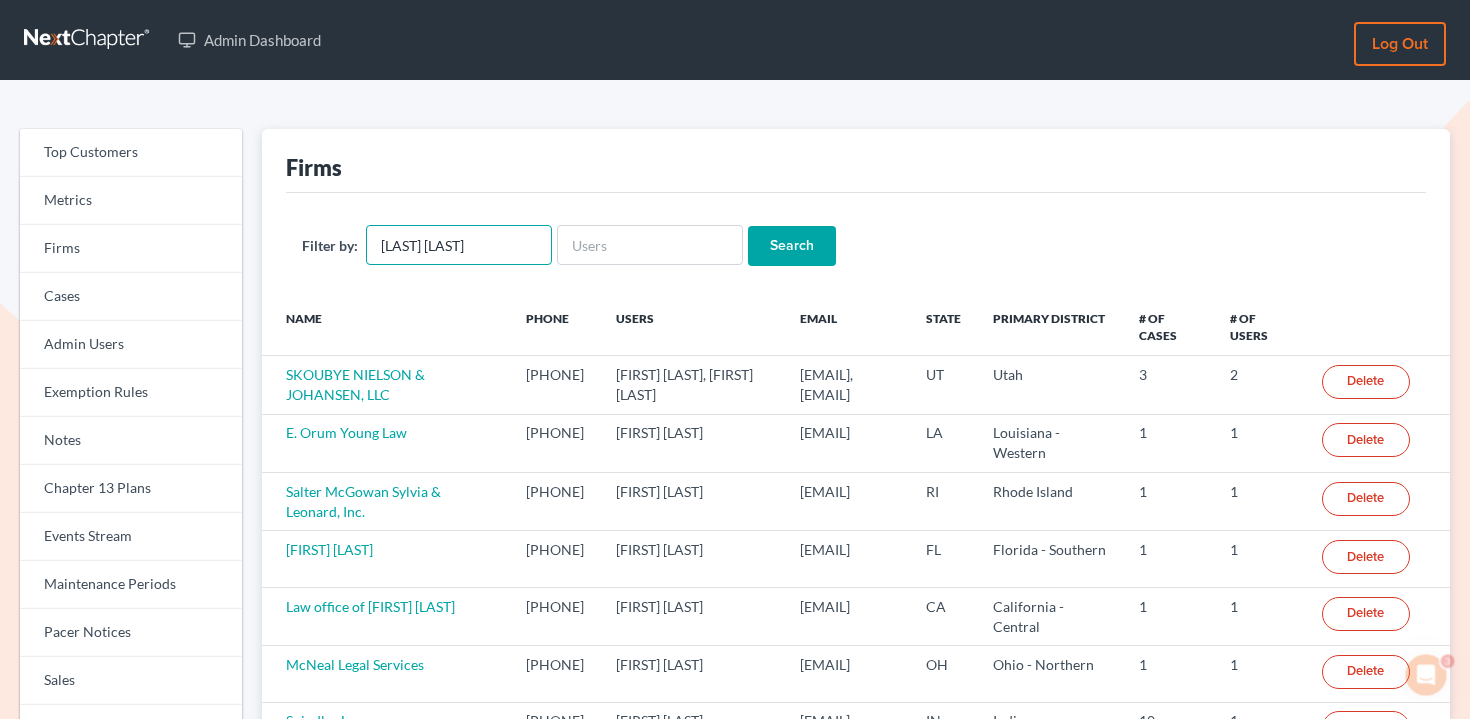 type on "[LAST] [LAST]" 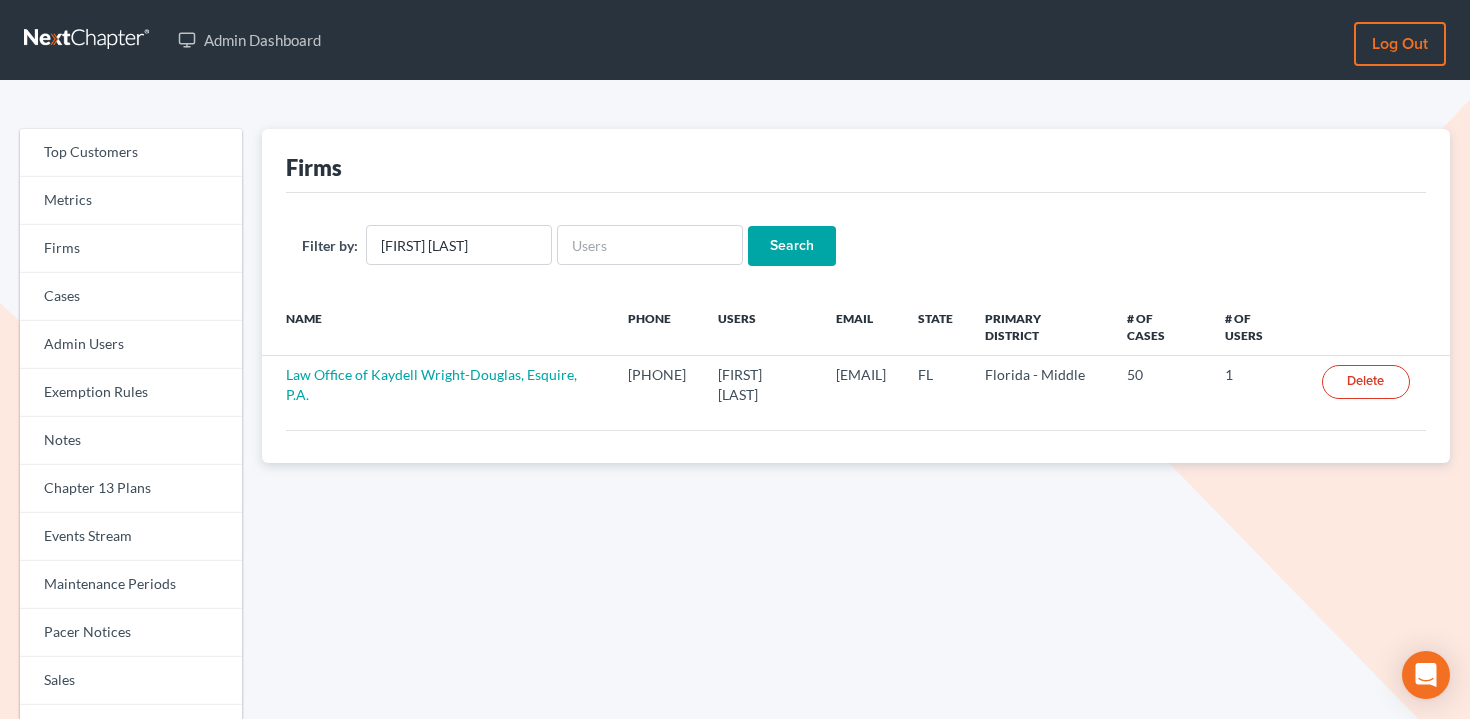 scroll, scrollTop: 0, scrollLeft: 0, axis: both 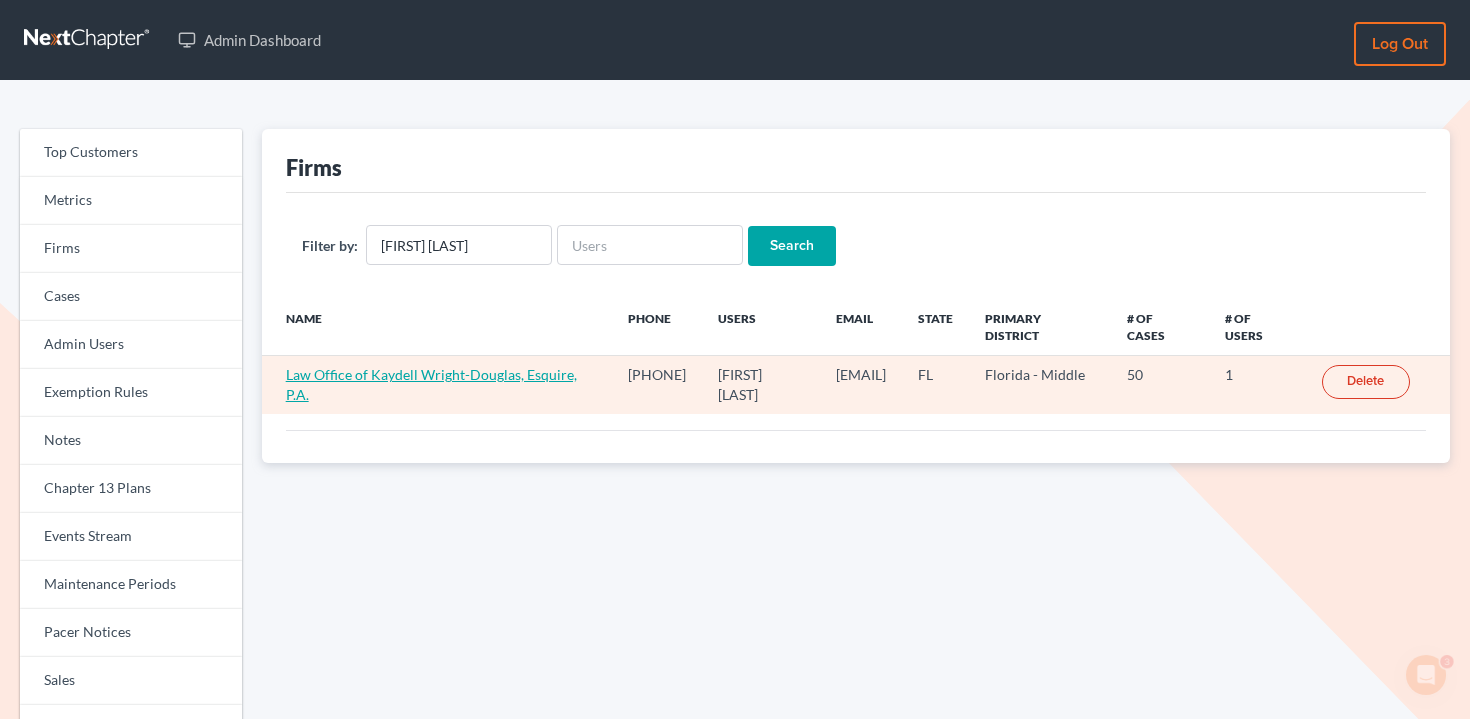 click on "Law Office of Kaydell Wright-Douglas, Esquire, P.A." at bounding box center [431, 384] 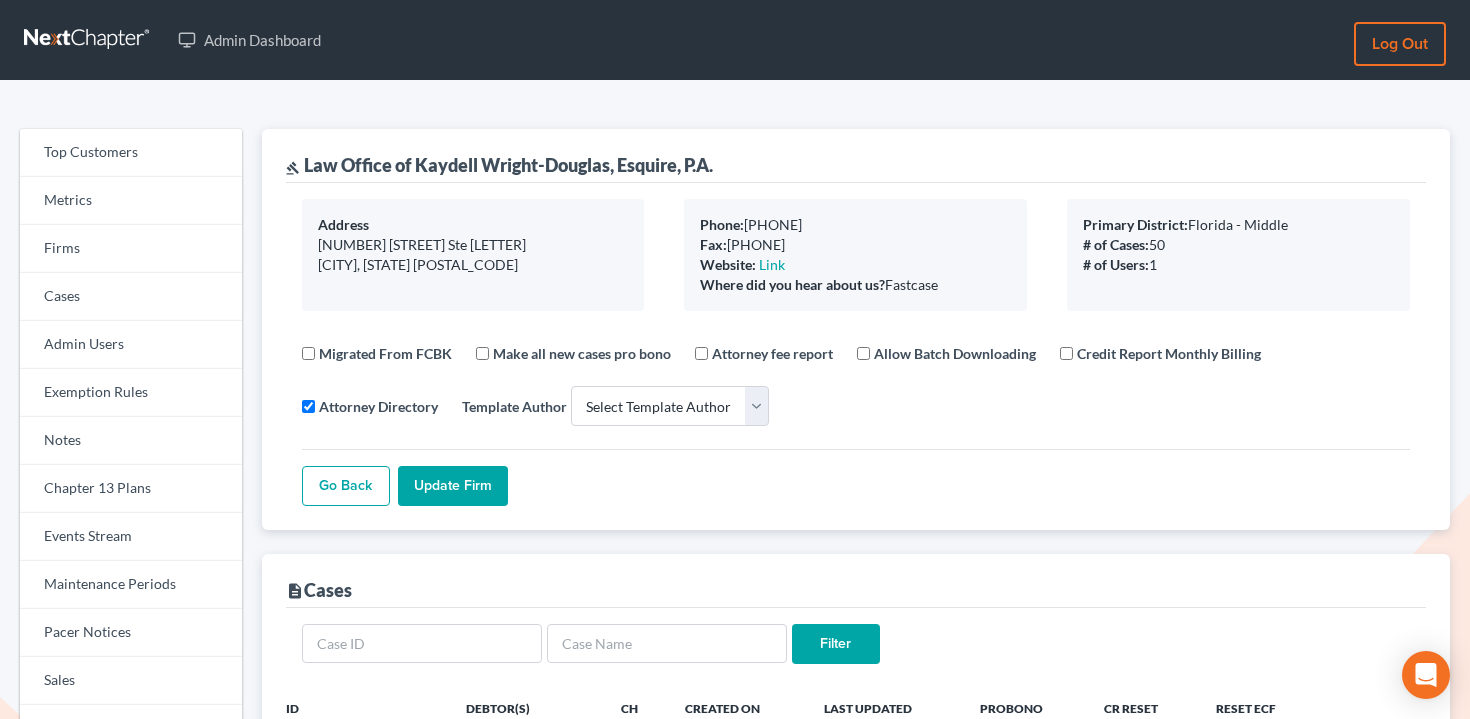 select 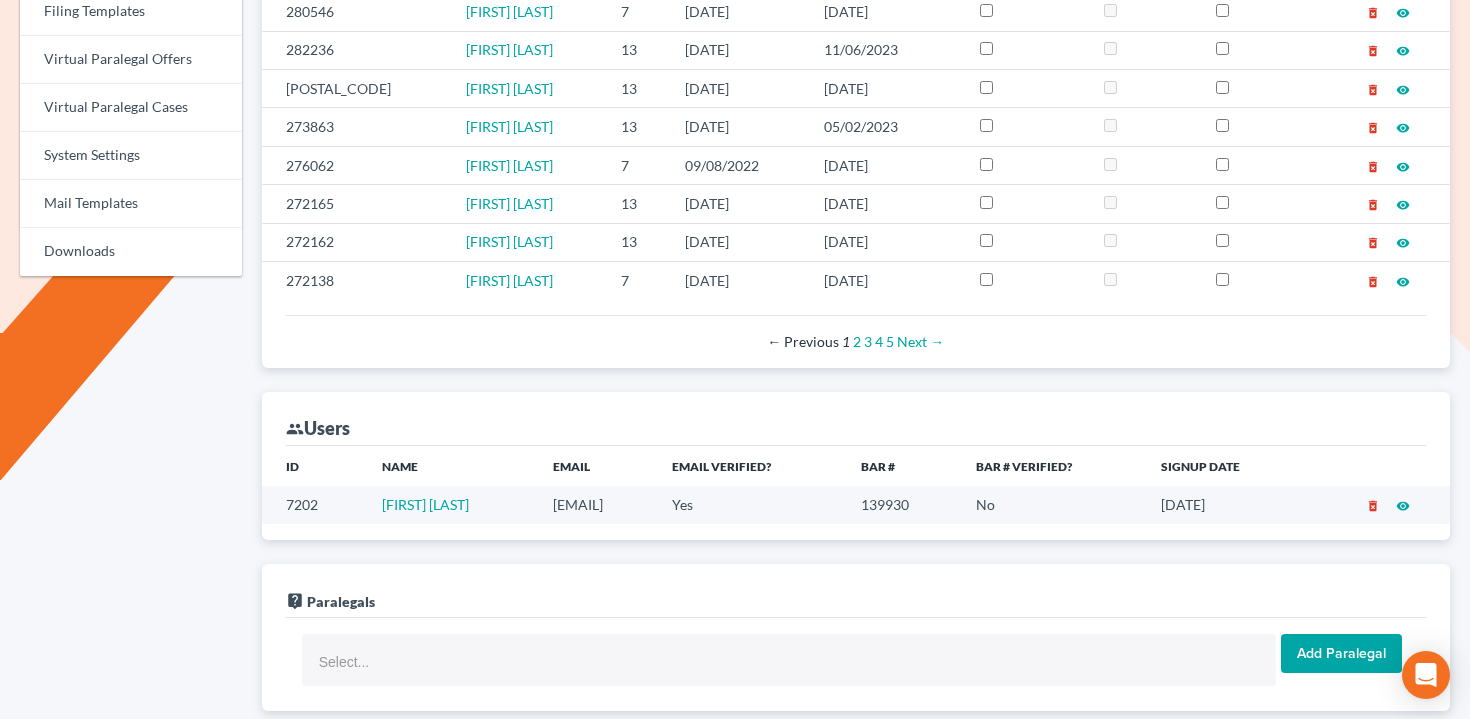 scroll, scrollTop: 814, scrollLeft: 0, axis: vertical 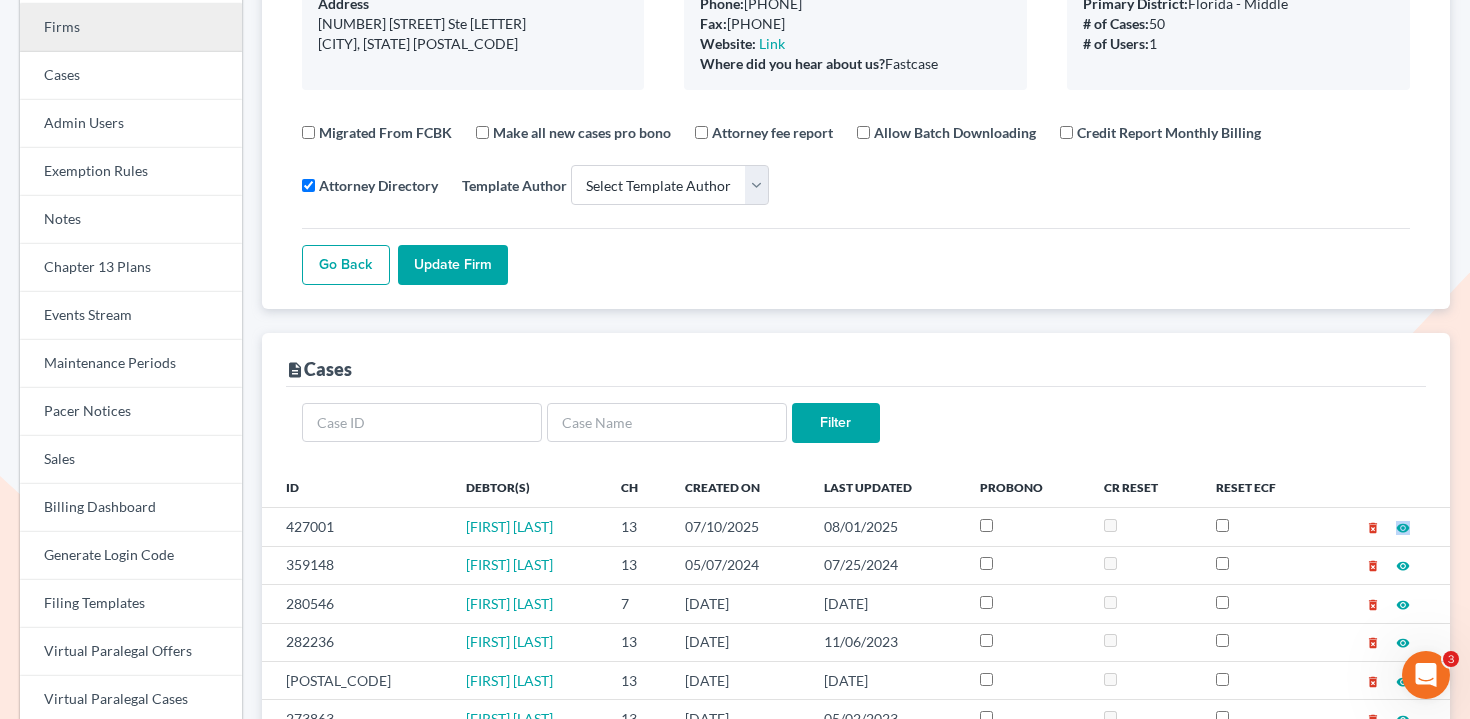 click on "Firms" at bounding box center [131, 28] 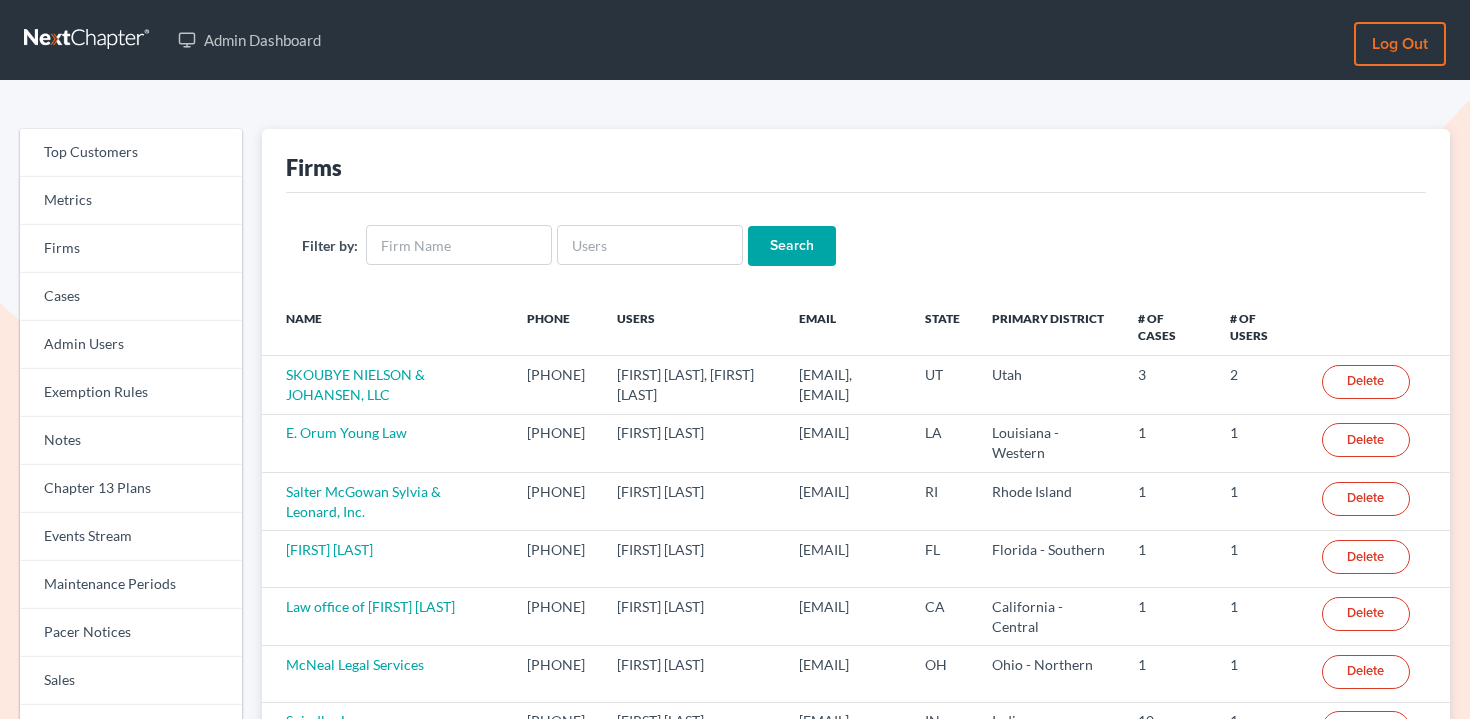 scroll, scrollTop: 0, scrollLeft: 0, axis: both 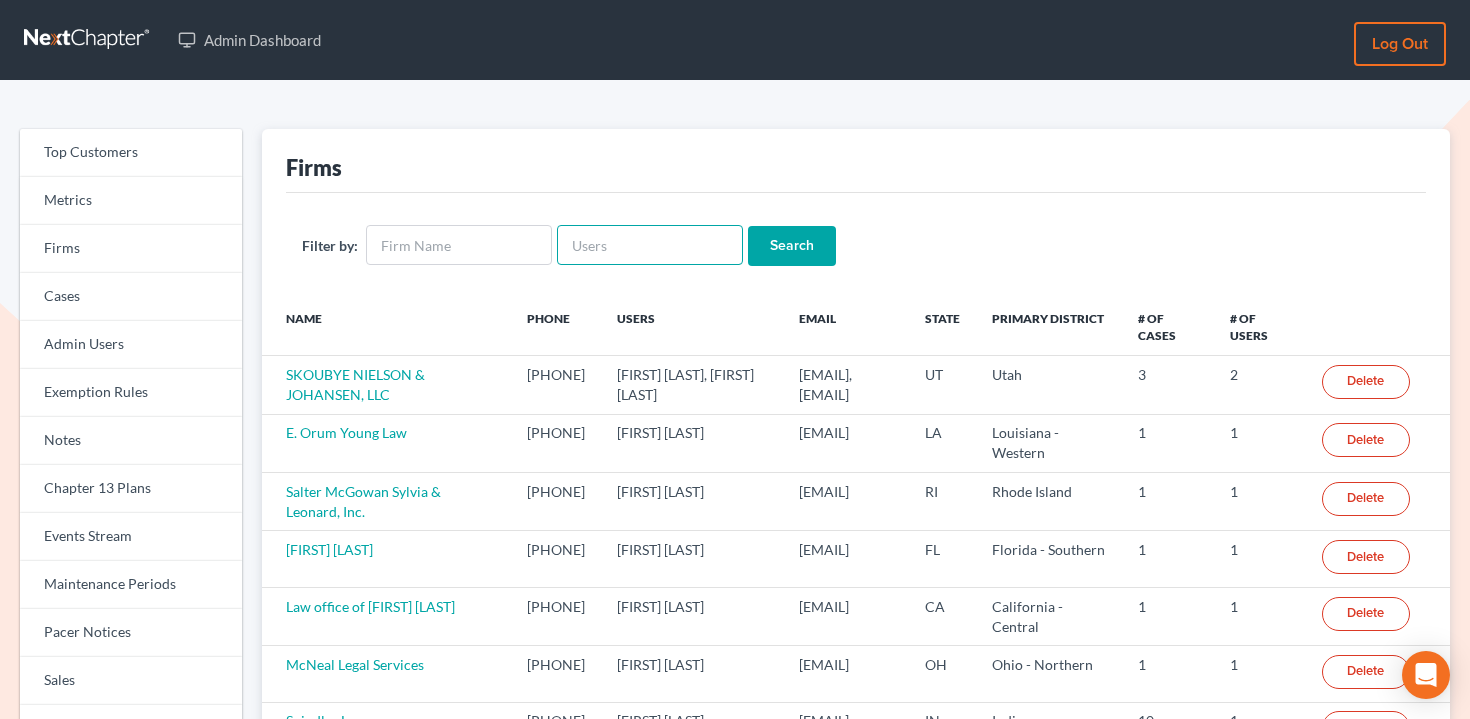 click at bounding box center [650, 245] 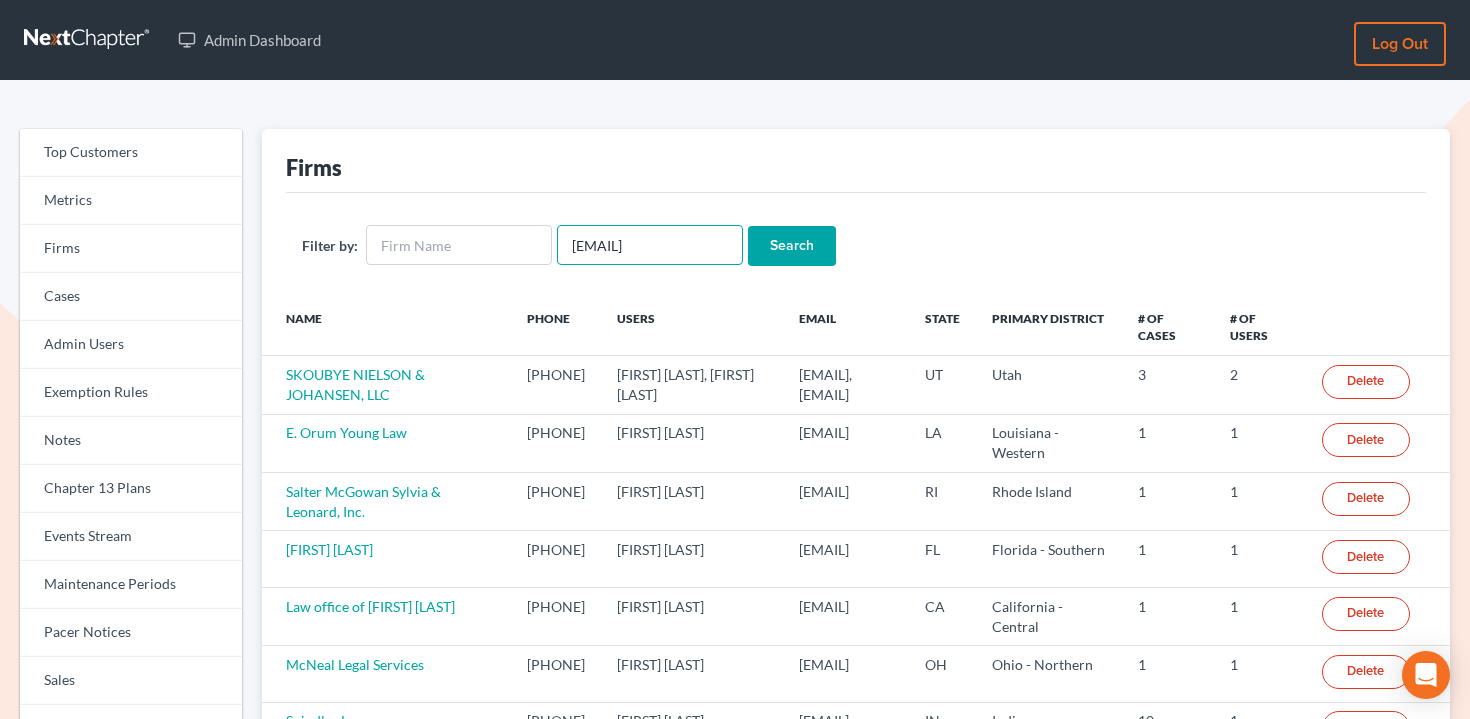 type on "[EMAIL]" 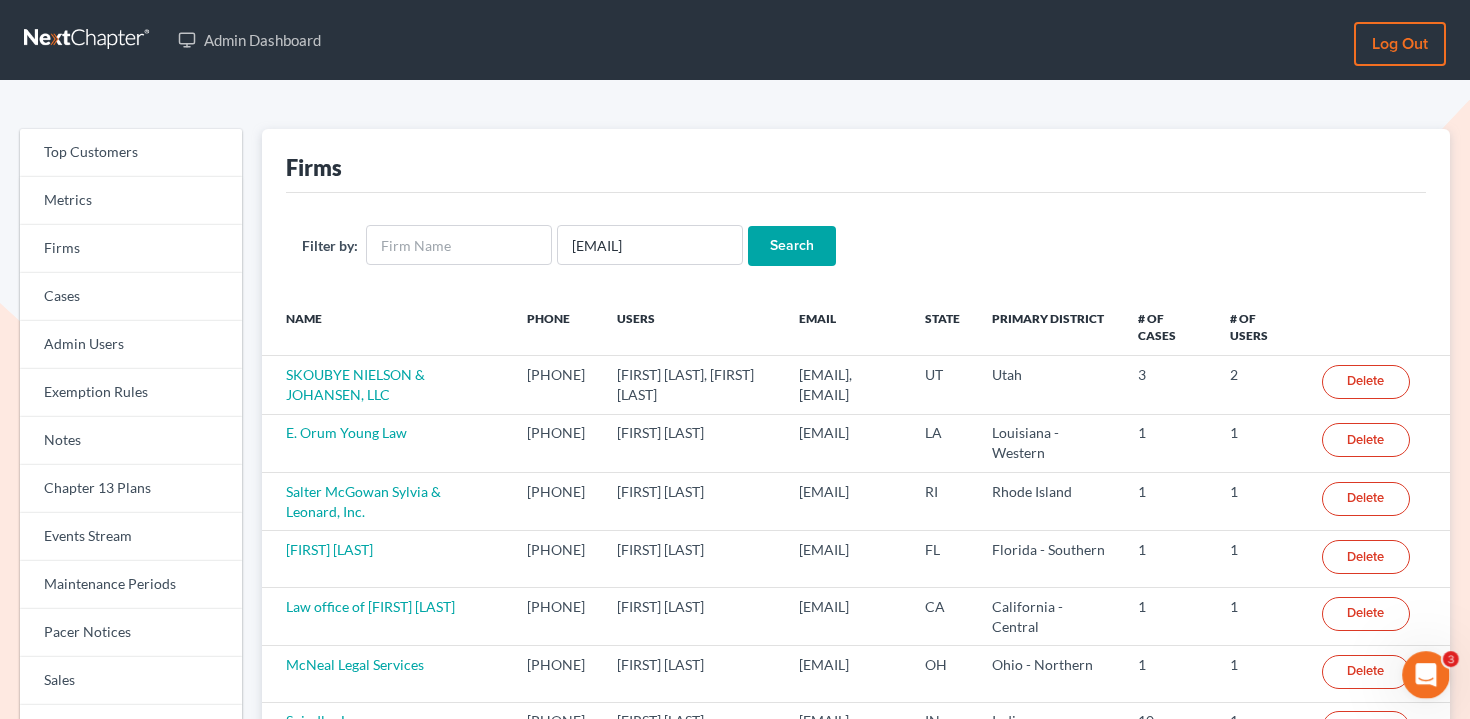 click on "Search" at bounding box center (792, 246) 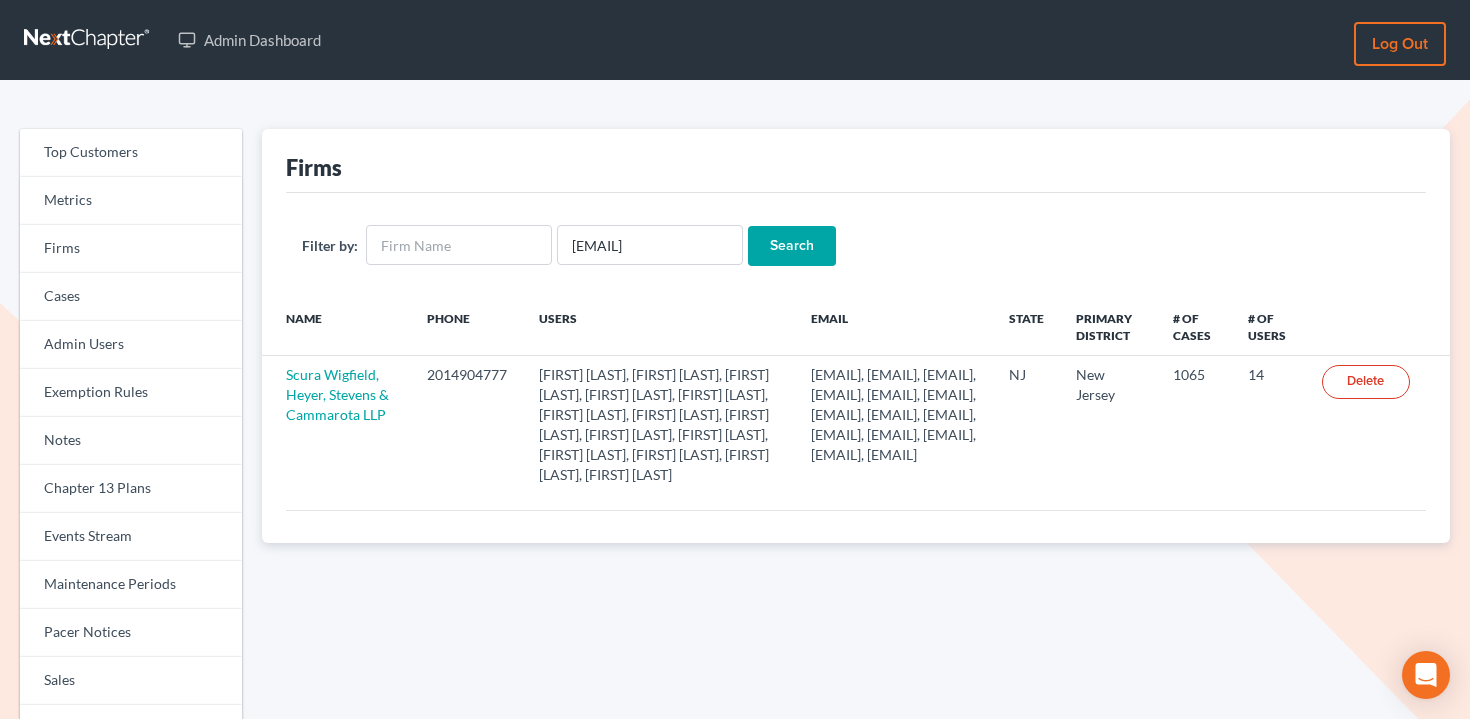 scroll, scrollTop: 0, scrollLeft: 0, axis: both 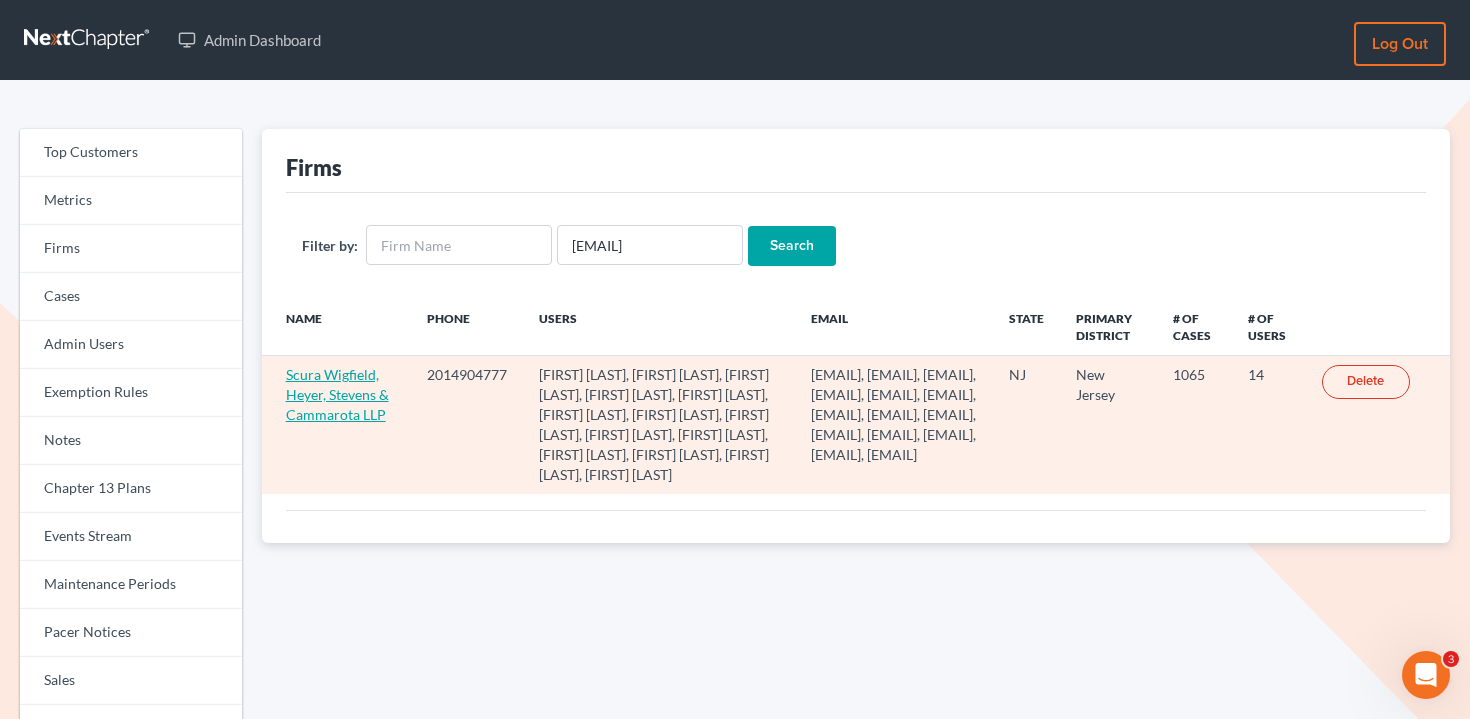 click on "Scura Wigfield, Heyer, Stevens & Cammarota LLP" at bounding box center (337, 394) 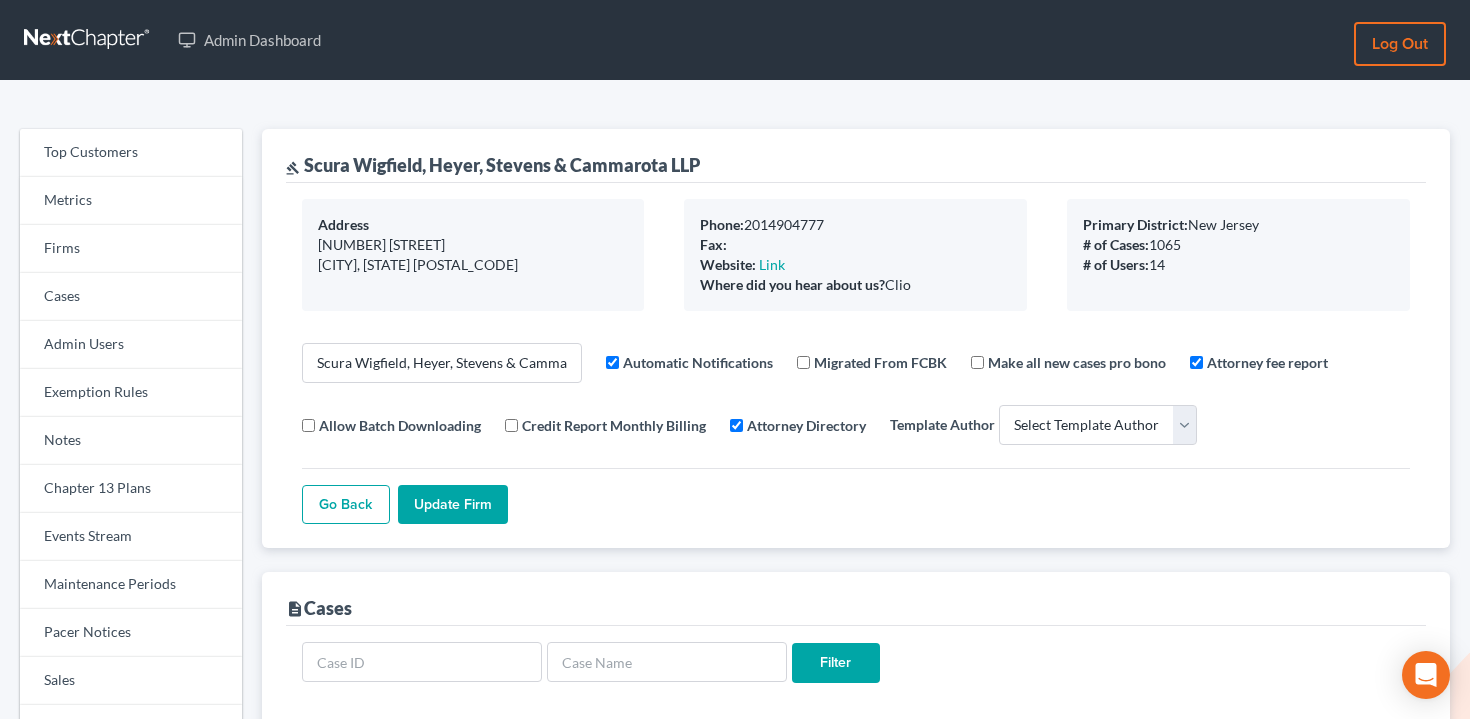 select 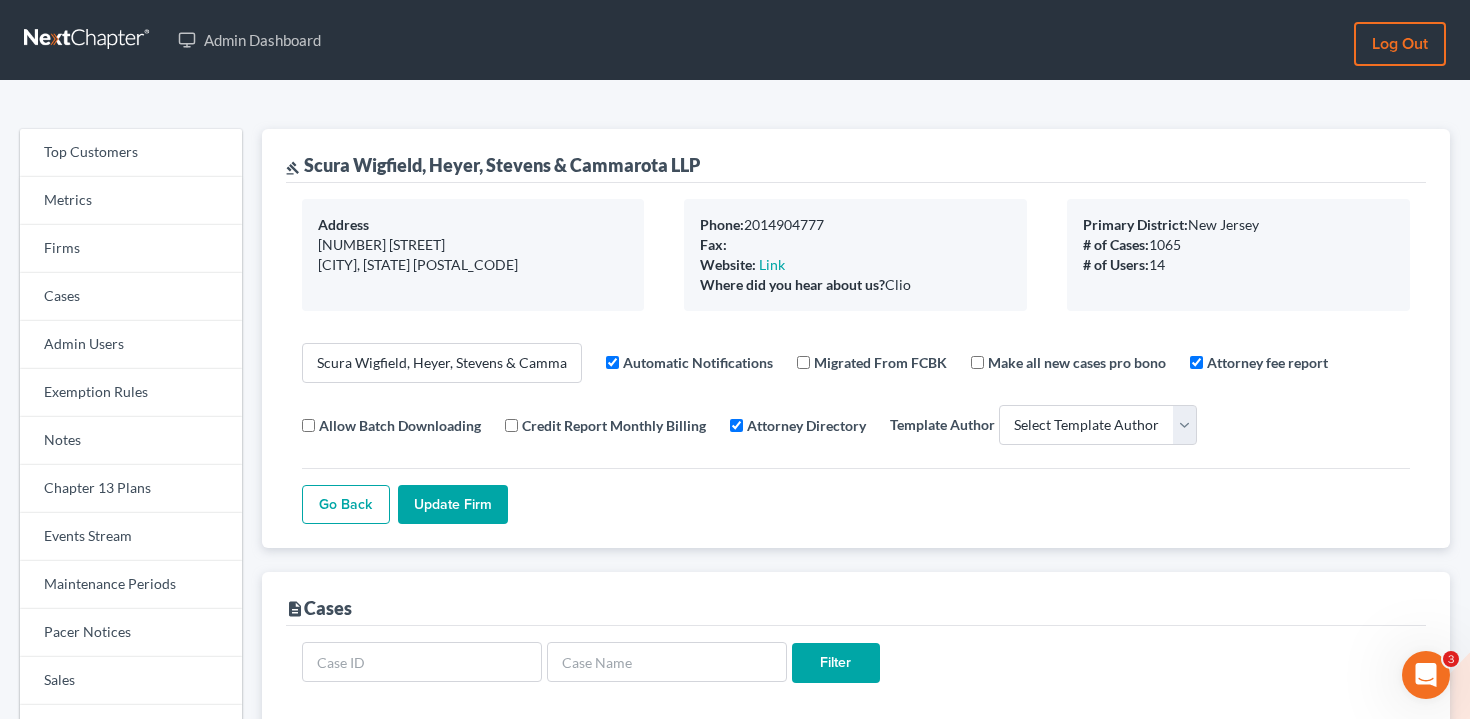 scroll, scrollTop: 0, scrollLeft: 0, axis: both 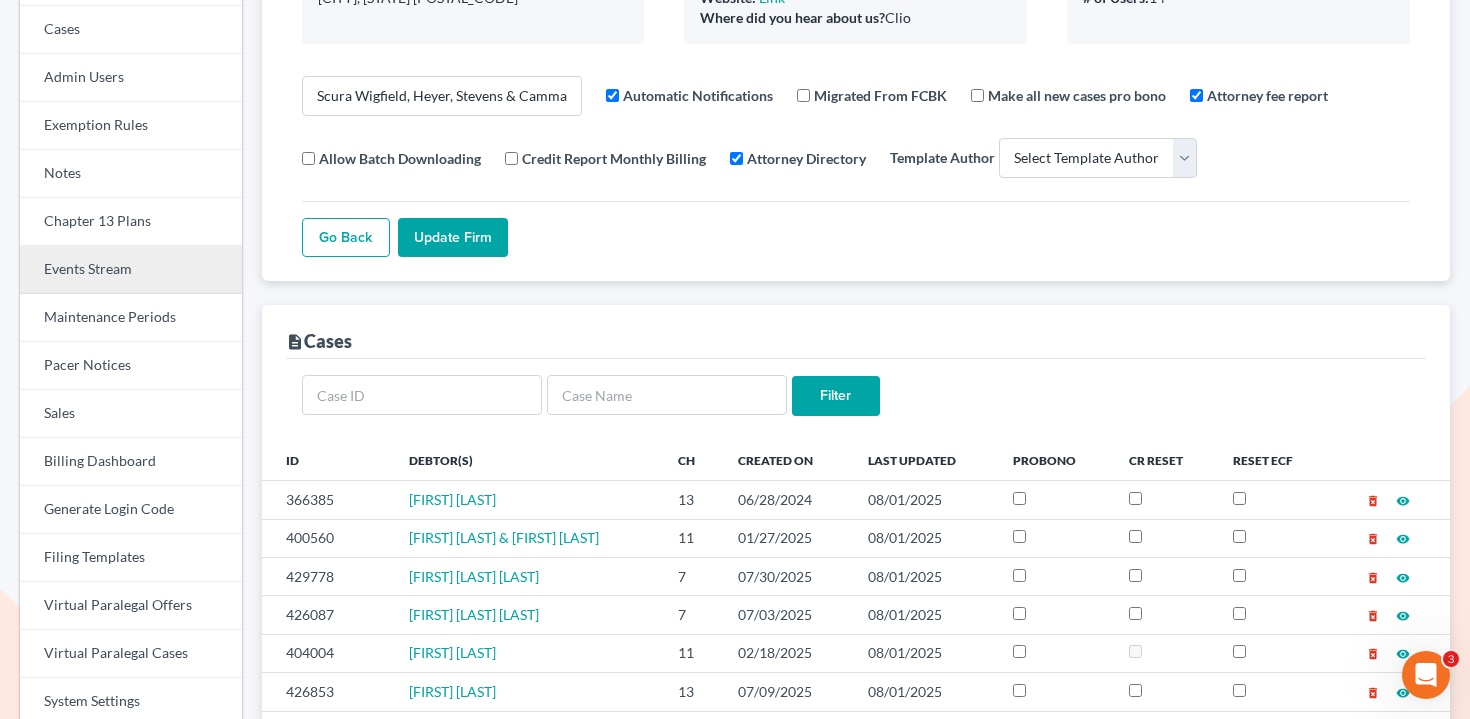 click on "Events Stream" at bounding box center (131, 270) 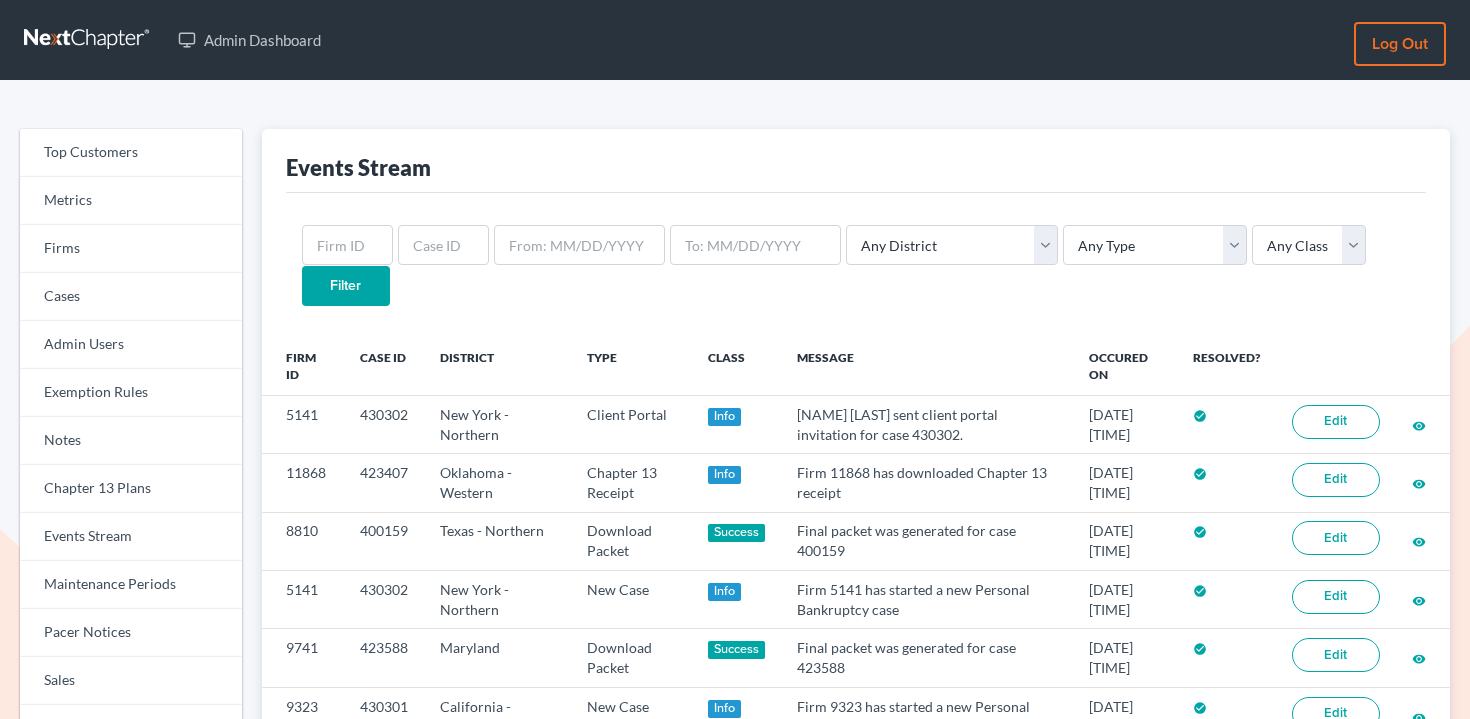 scroll, scrollTop: 0, scrollLeft: 0, axis: both 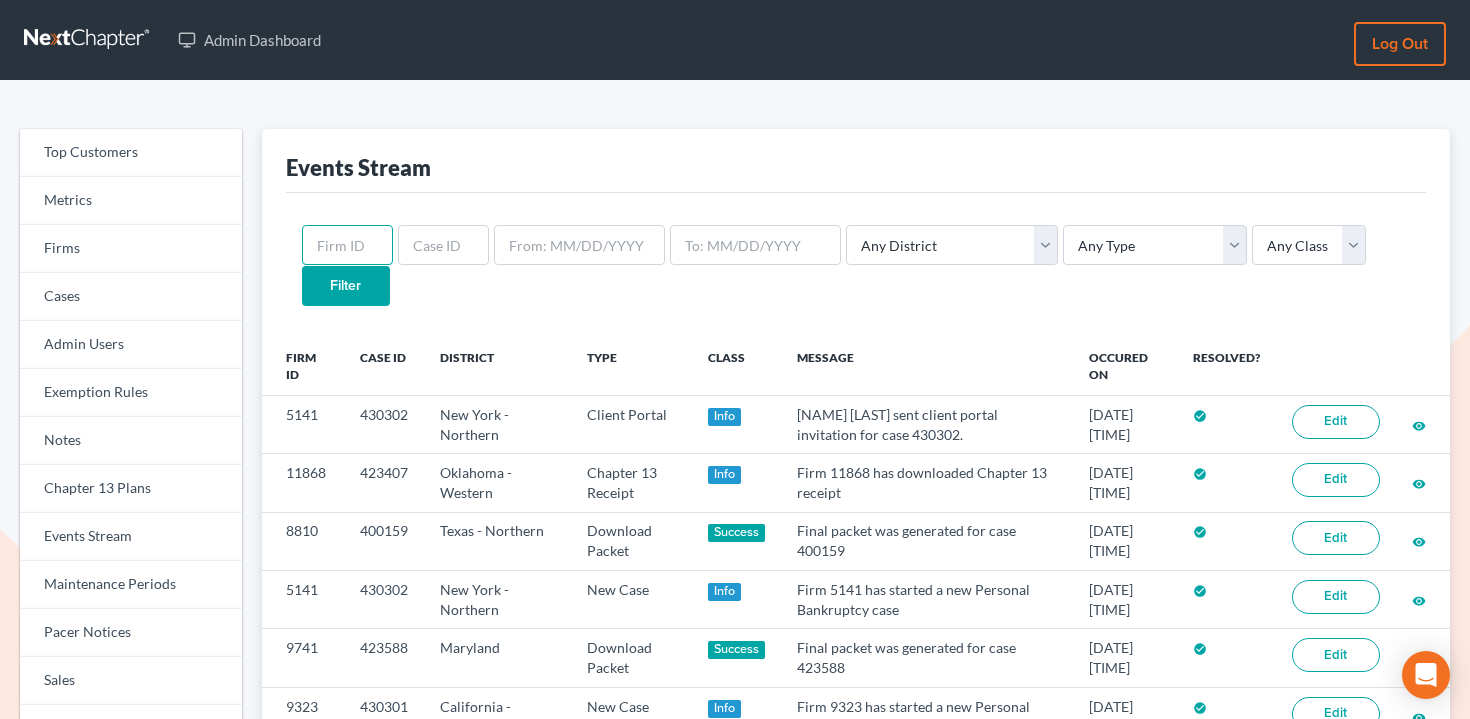 click at bounding box center (347, 245) 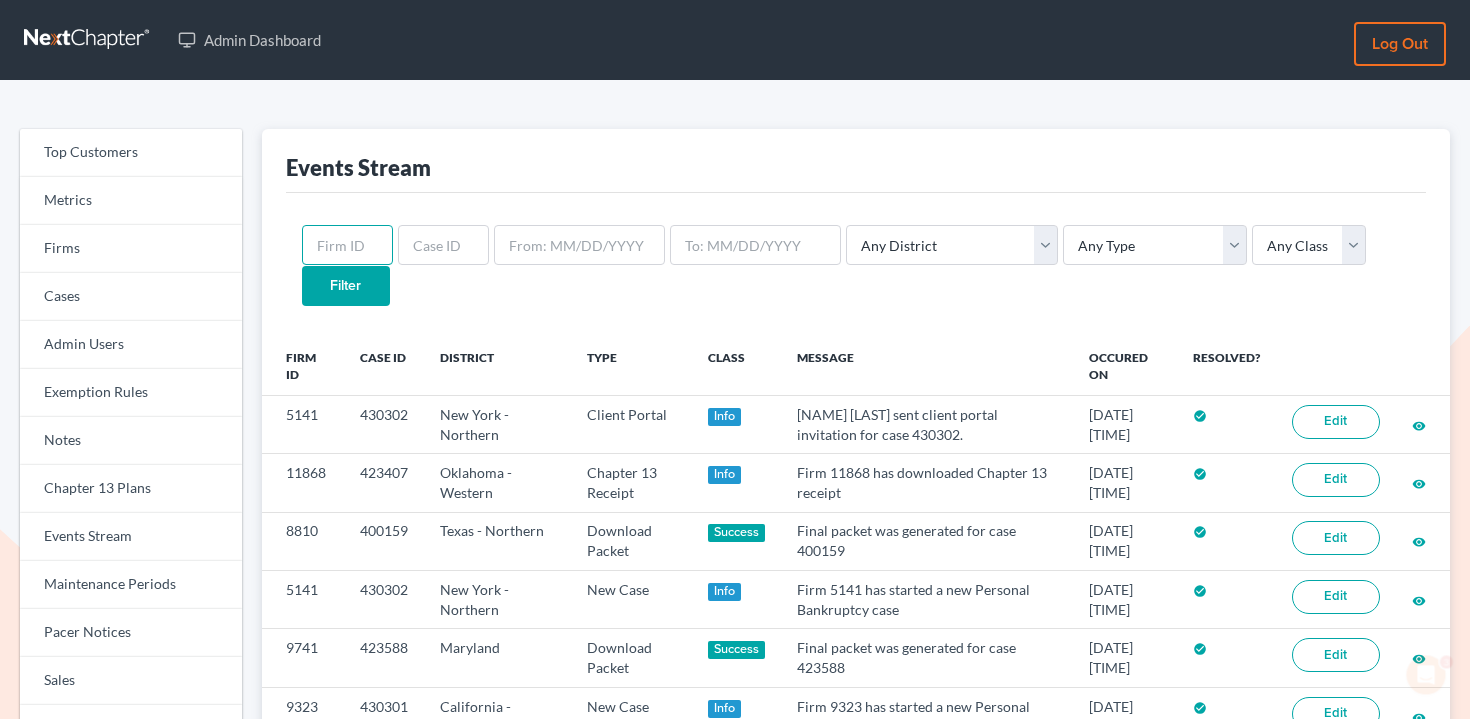 paste on "8317" 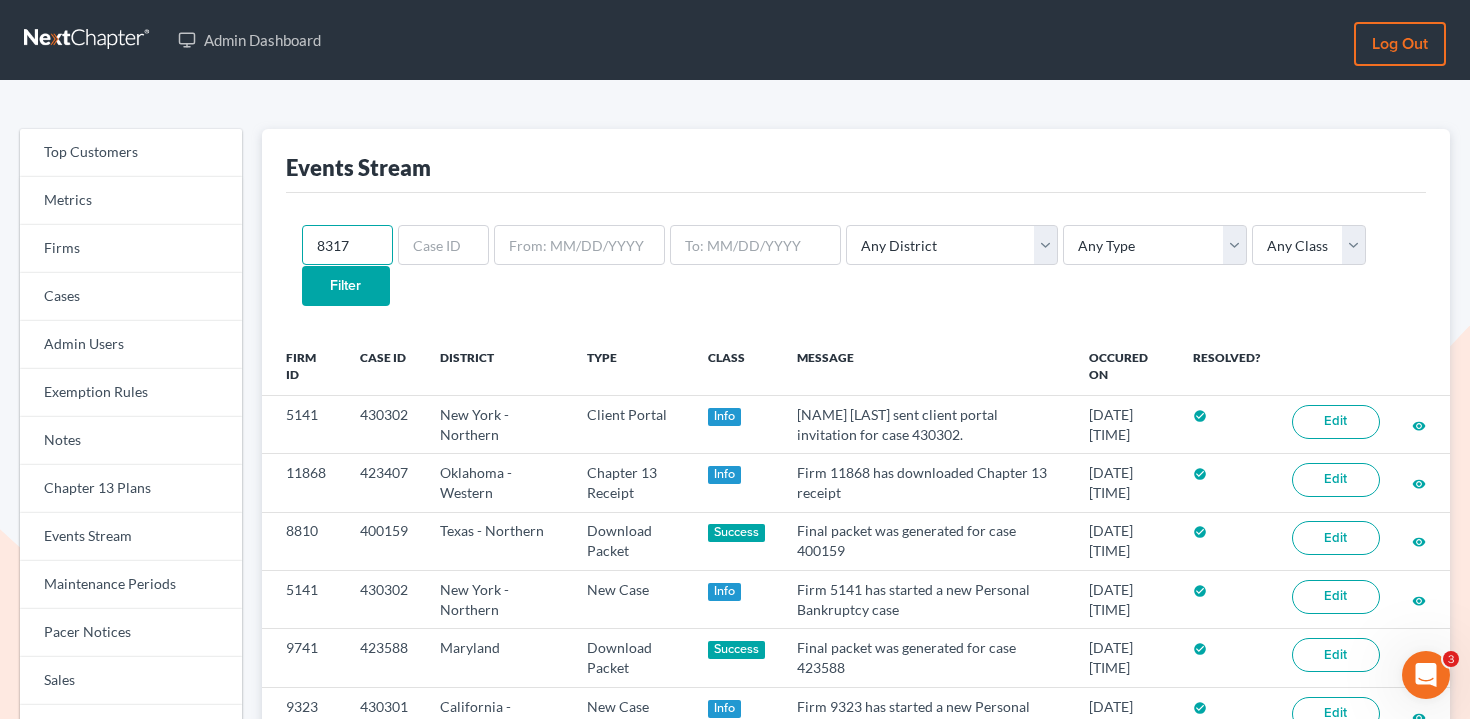 type on "8317" 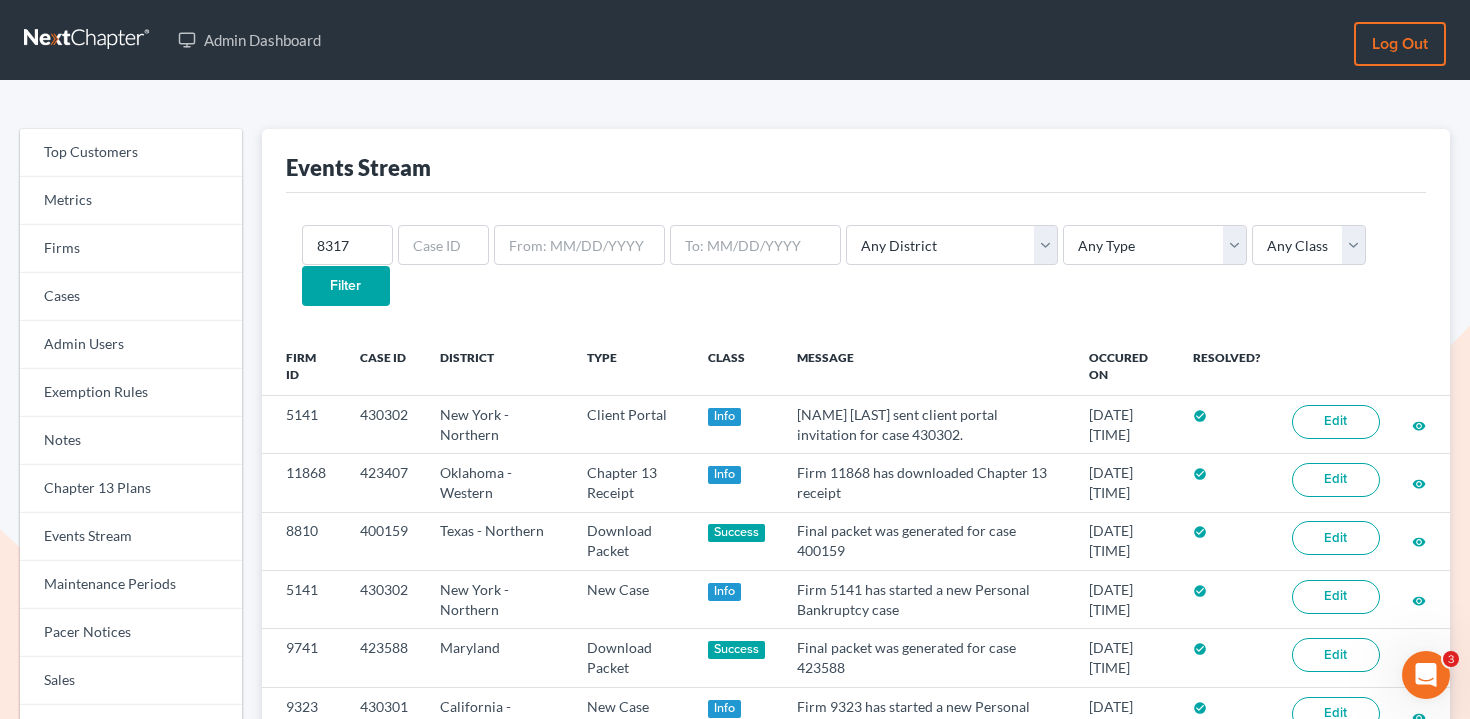 click on "8317 Any District [STATE] - Middle
[STATE] - Northern
[STATE] - Southern
[STATE]
[STATE]
[STATE] - Eastern
[STATE] - Western
[STATE] - Central
[STATE] - Eastern
[STATE] - Northern
[STATE] - Southern
[STATE]
[STATE]
[STATE]
[STATE]
[STATE] - Middle
[STATE] - Northern
[STATE] - Southern
[STATE] - Middle
[STATE] - Northern
[STATE] - Southern
Guam
[STATE]
[STATE]
[STATE] - Central
[STATE] - Northern
[STATE] - Southern
[STATE] - Northern
[STATE] - Southern
[STATE] - Northern
[STATE] - Southern
[STATE]
[STATE]
[STATE] - Eastern
[STATE] - Western
[STATE]
[STATE]
[STATE] - Eastern
[STATE] - Middle
[STATE] - Western
[STATE]
[STATE]
[STATE] - Eastern
[STATE] - Western
[STATE]
[STATE] - Northern
[STATE] - Southern
[STATE] - Eastern
[STATE] - Western
[STATE]
[STATE]
[STATE]
[STATE]
[STATE]
[STATE] - Eastern
[STATE] - Northern
[STATE] - Southern" at bounding box center [856, 265] 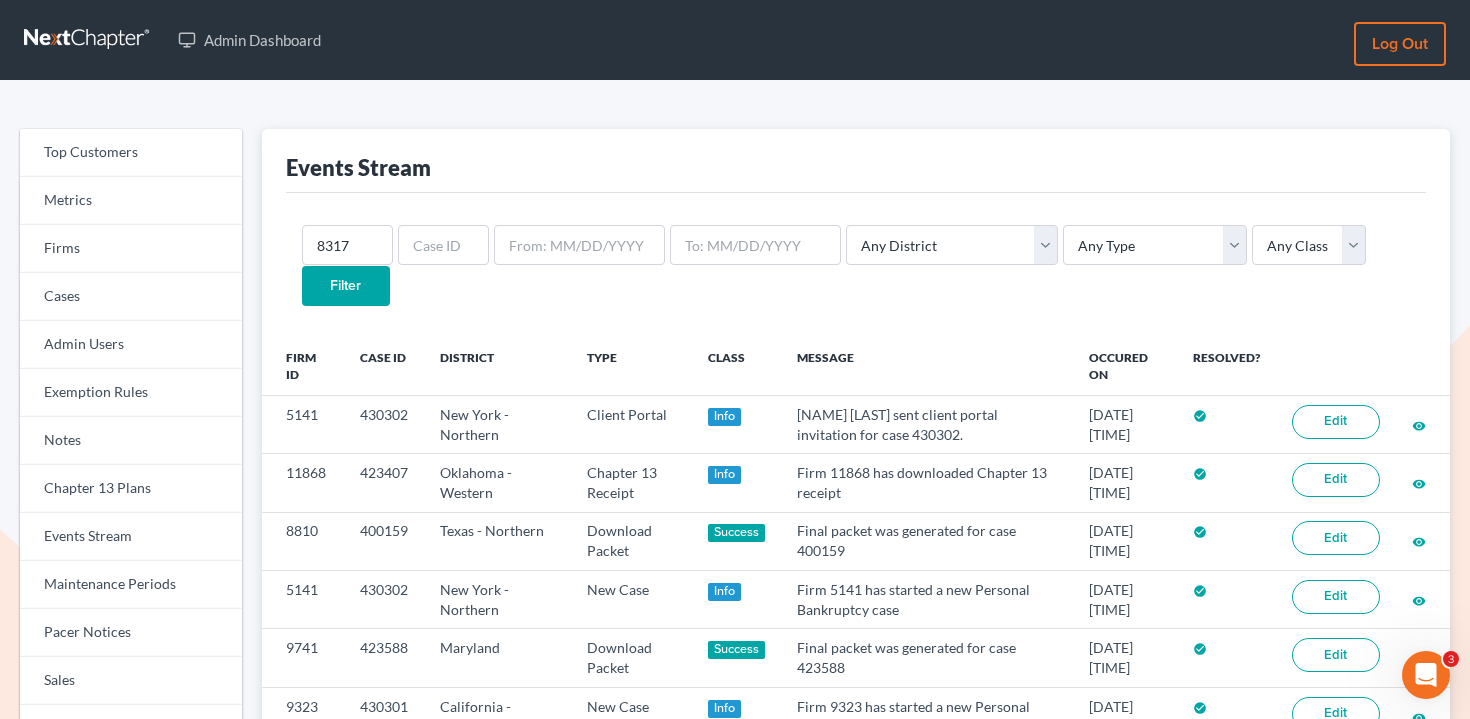 click on "Filter" at bounding box center [346, 286] 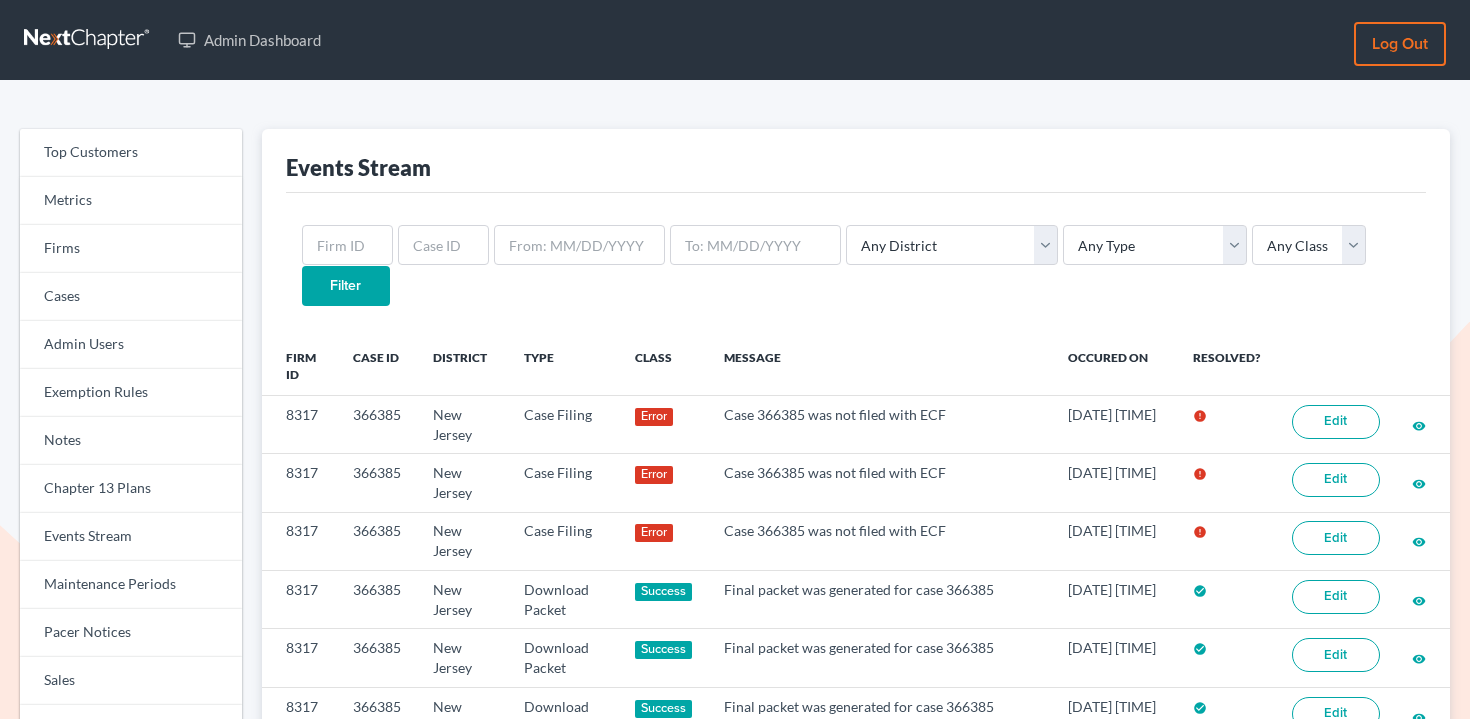 scroll, scrollTop: 0, scrollLeft: 0, axis: both 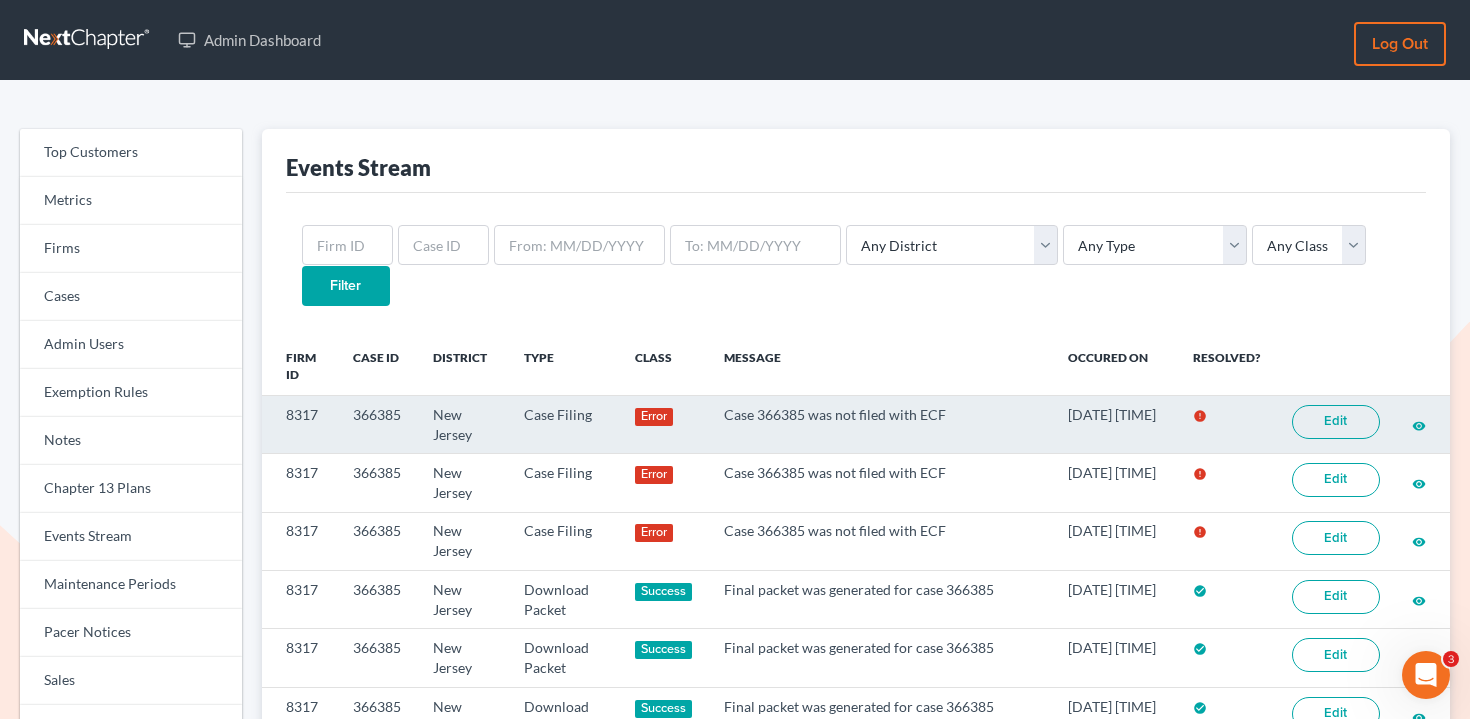 click on "Edit" at bounding box center (1336, 422) 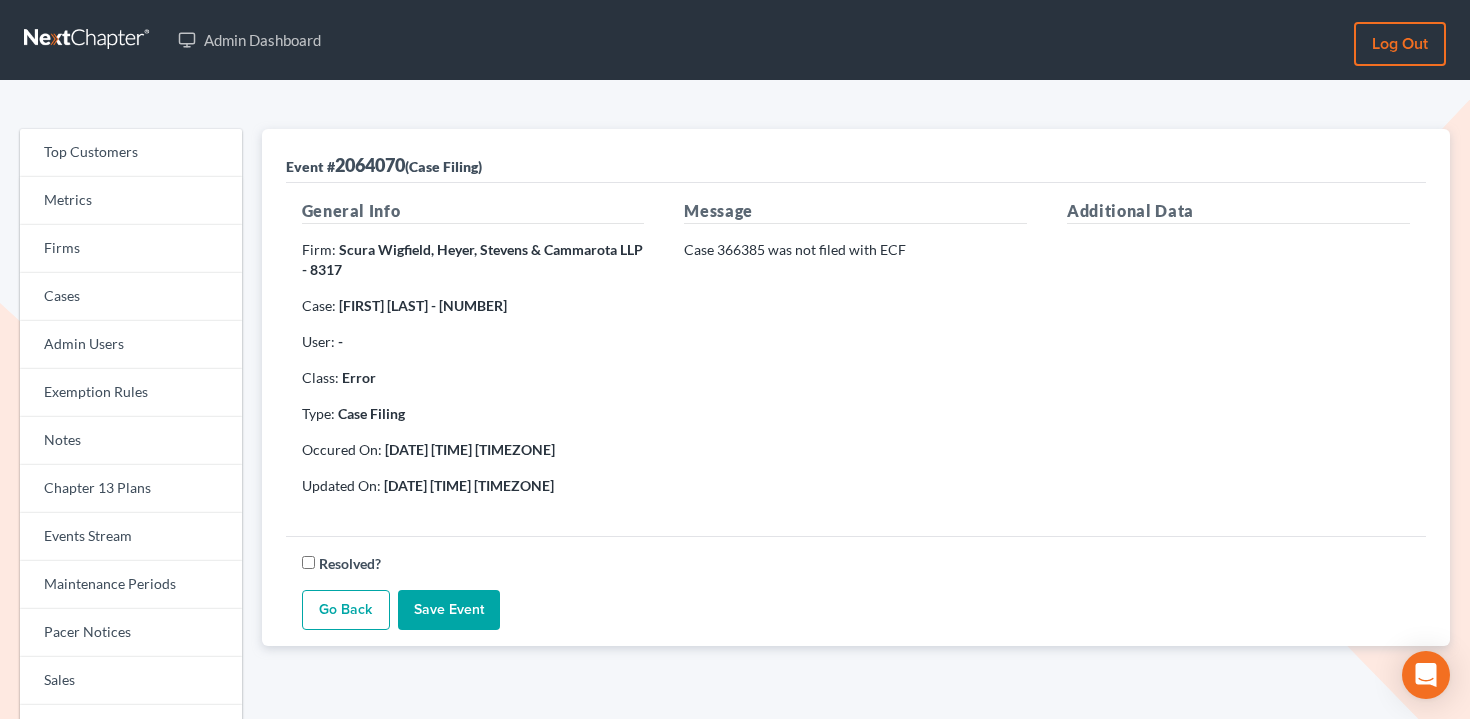 scroll, scrollTop: 0, scrollLeft: 0, axis: both 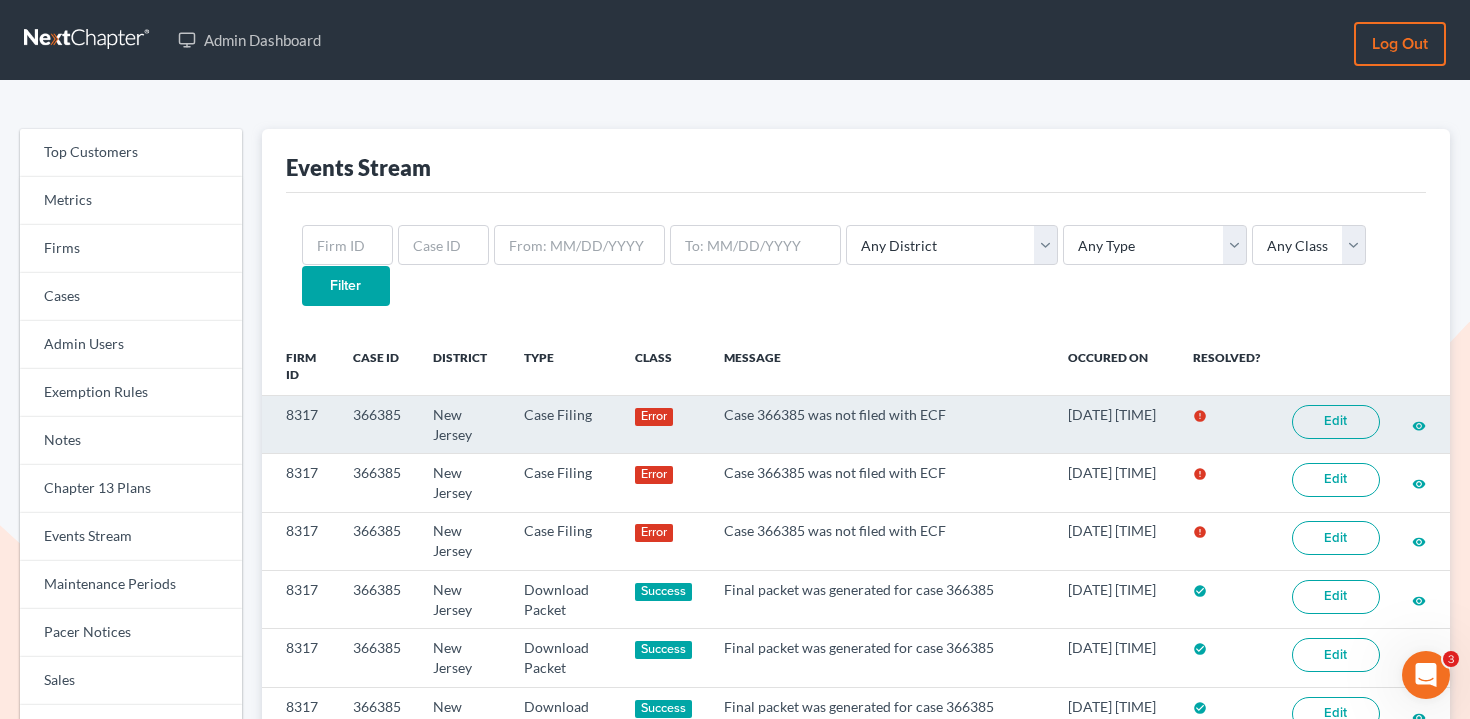 click on "366385" at bounding box center (377, 424) 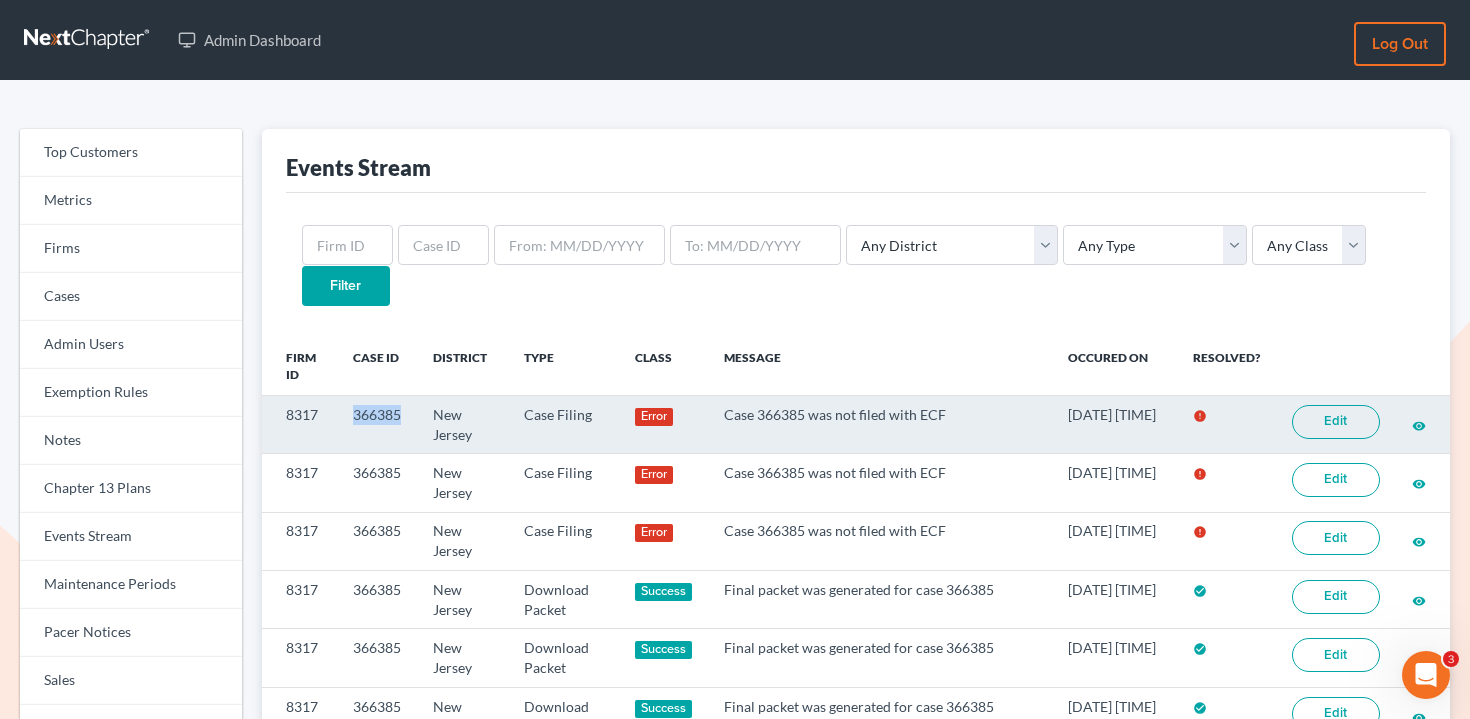 click on "366385" at bounding box center (377, 424) 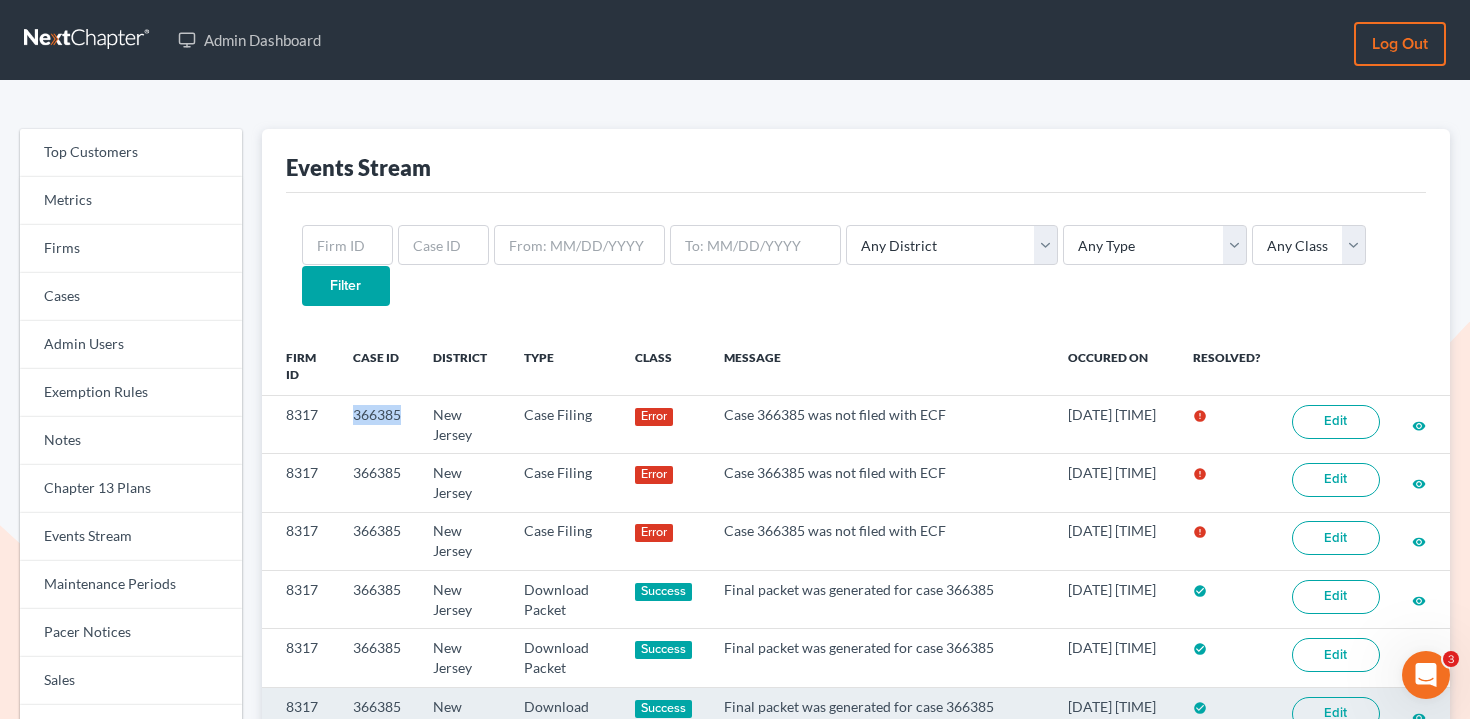 copy on "366385" 